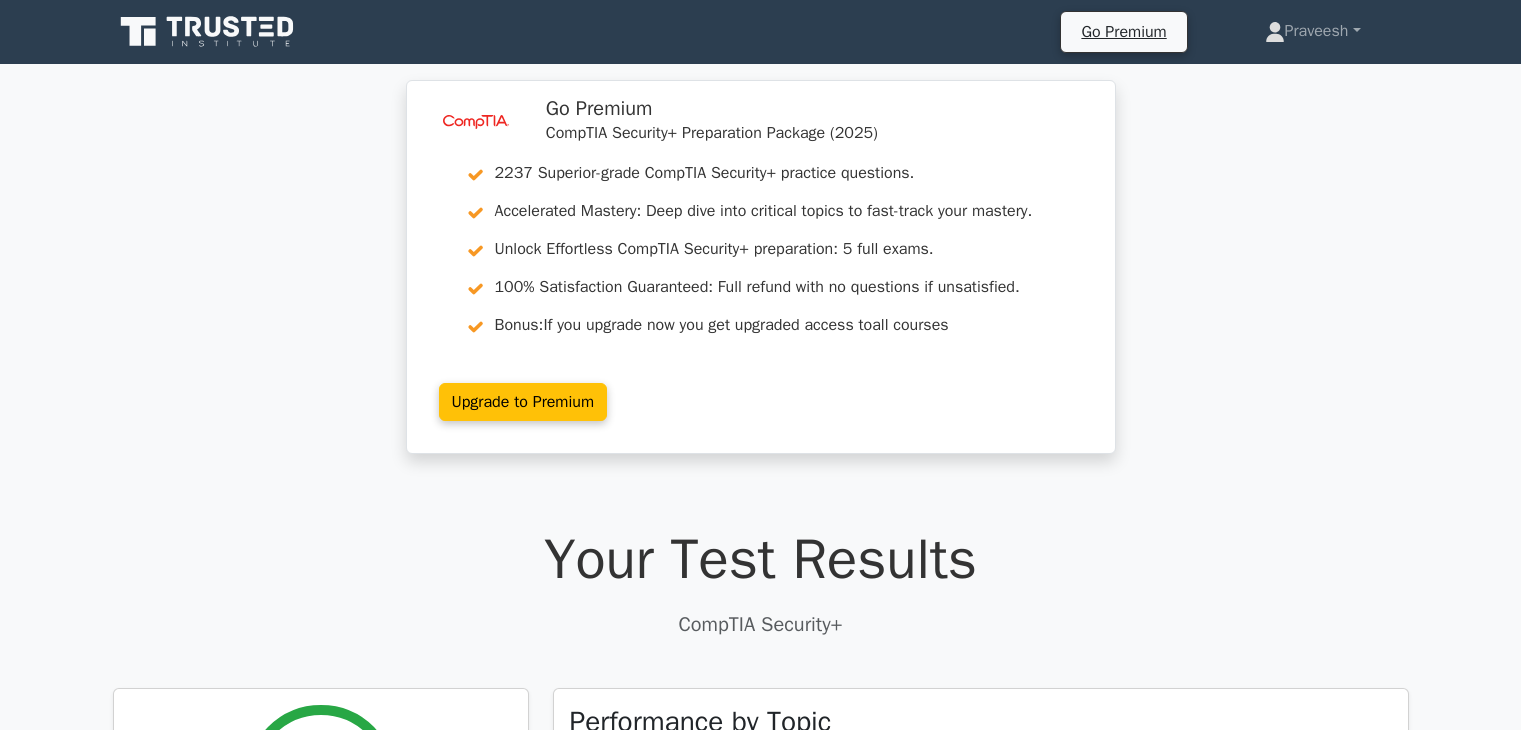 scroll, scrollTop: 19049, scrollLeft: 0, axis: vertical 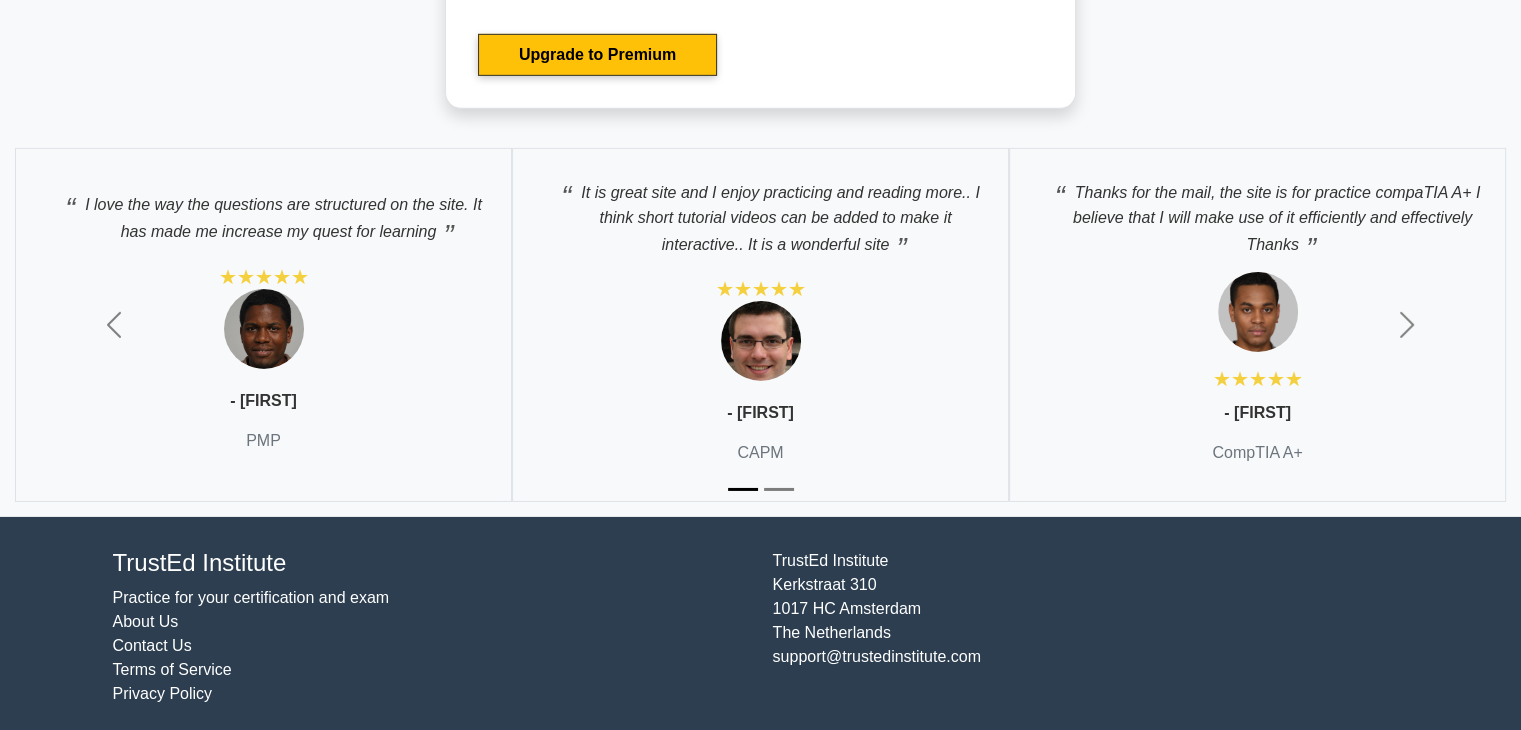 click at bounding box center [779, 489] 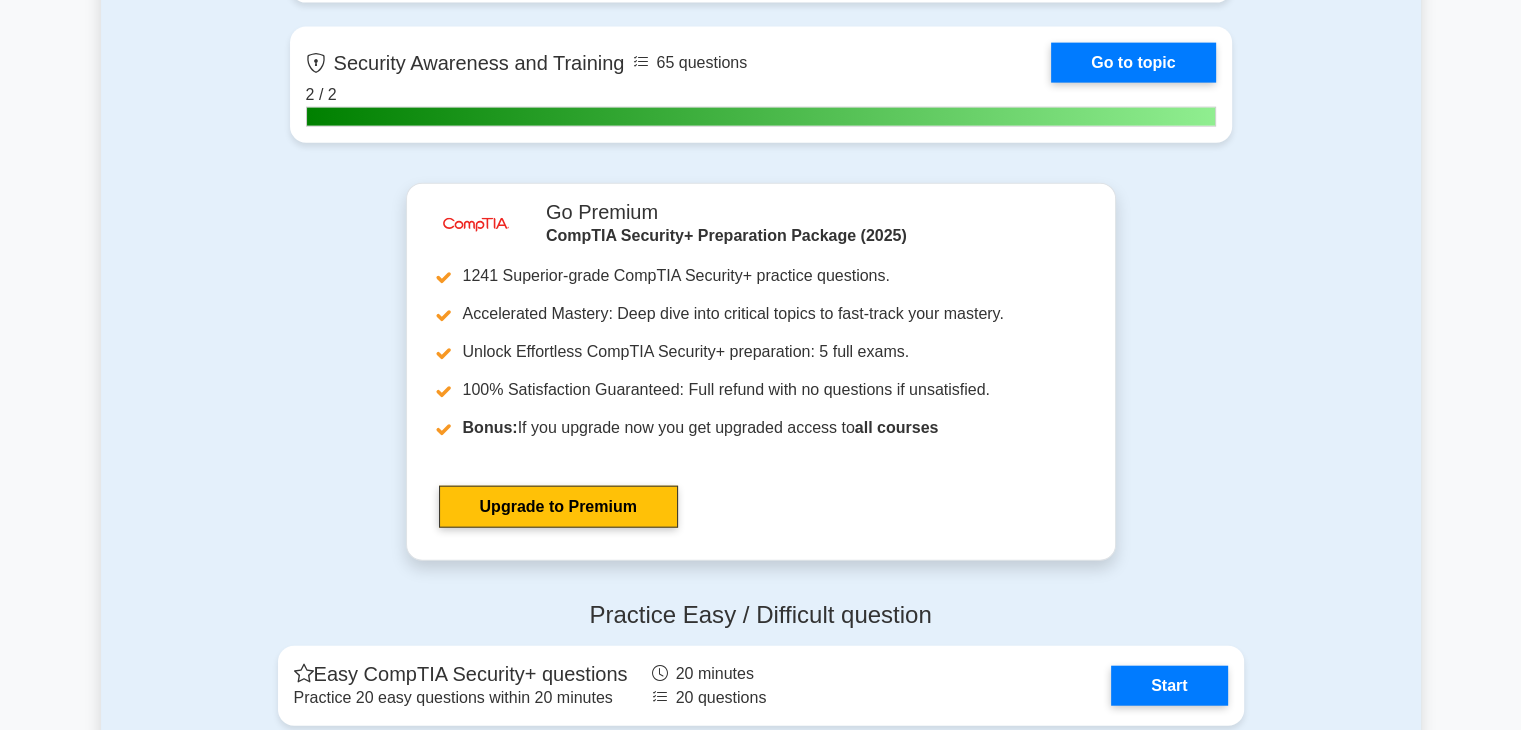 scroll, scrollTop: 5422, scrollLeft: 0, axis: vertical 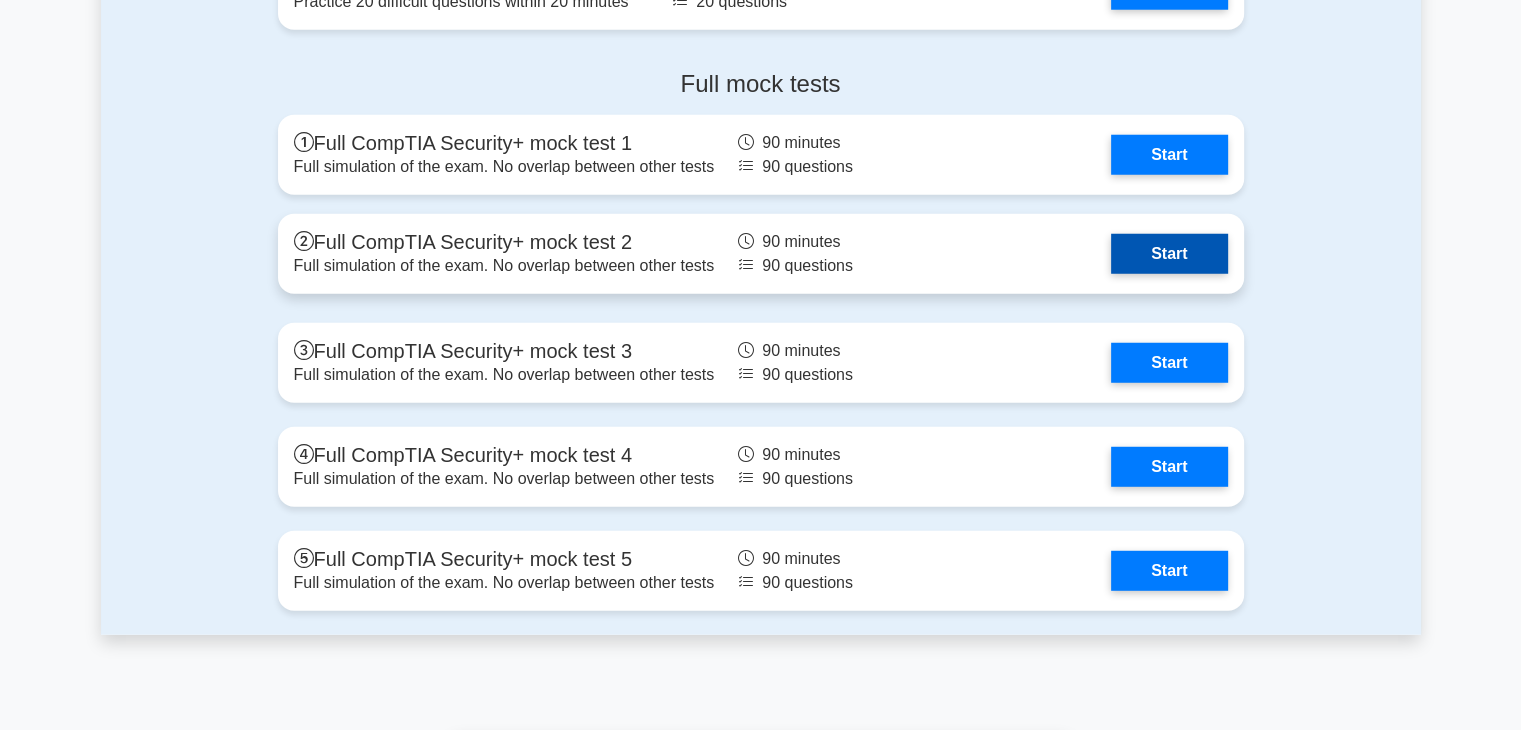 click on "Start" at bounding box center (1169, 254) 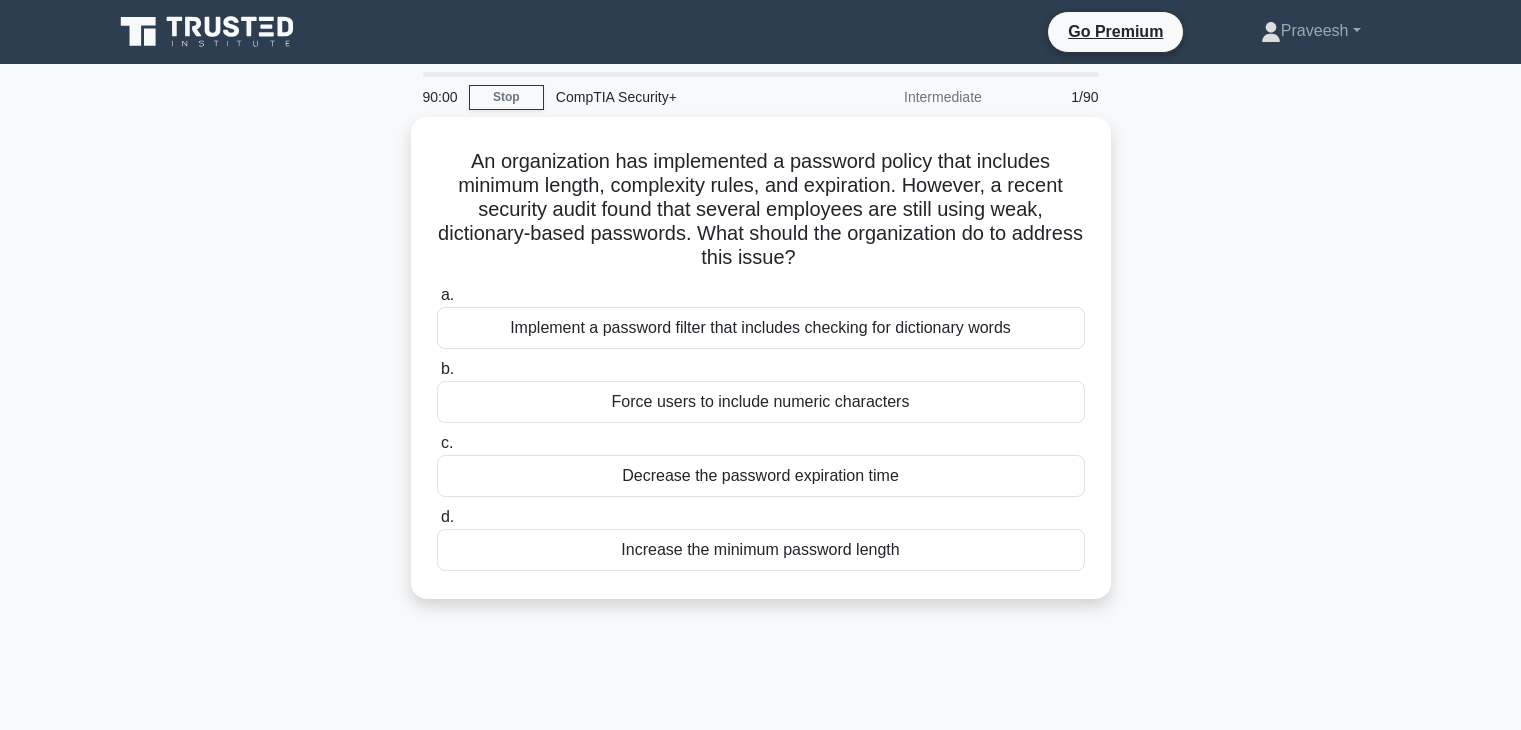 scroll, scrollTop: 0, scrollLeft: 0, axis: both 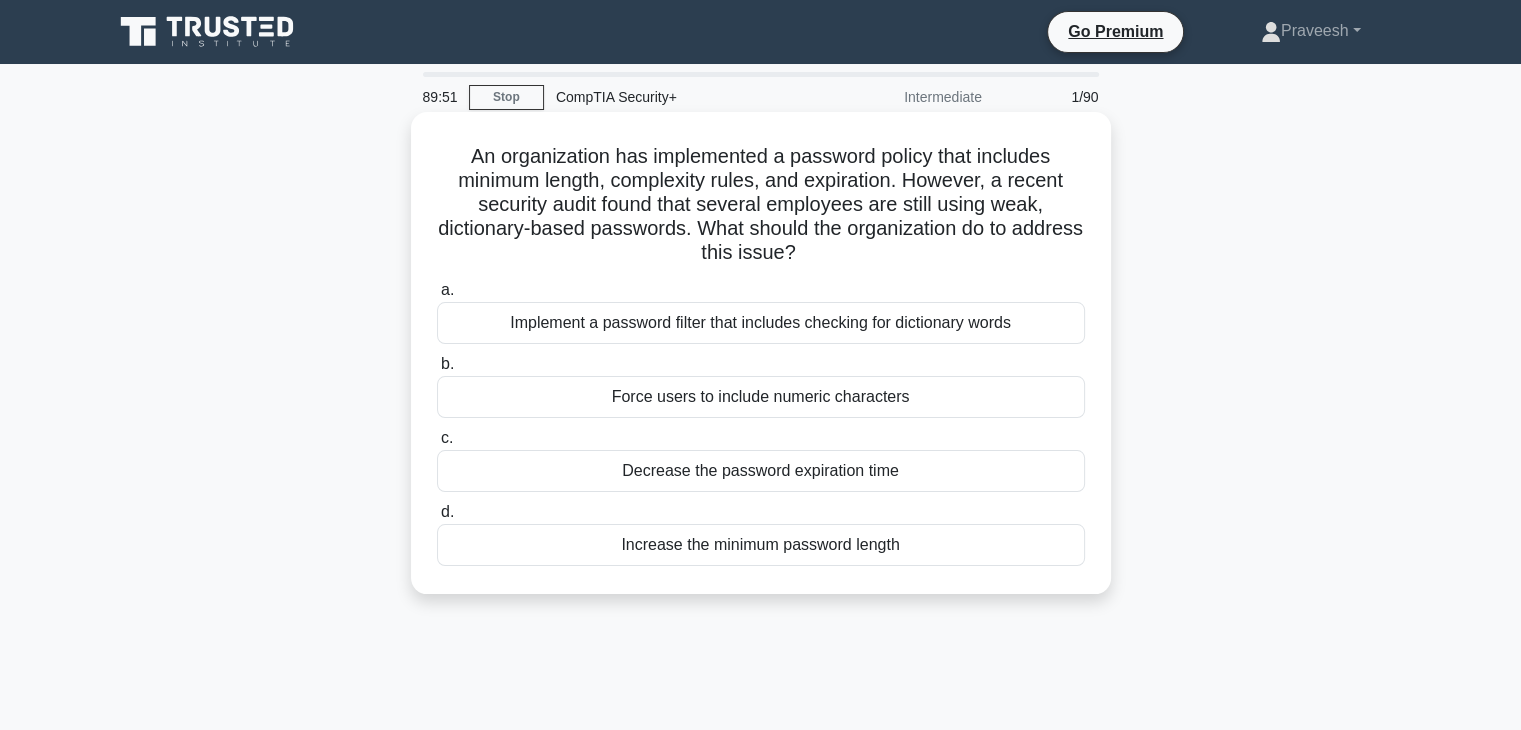 click on "Implement a password filter that includes checking for dictionary words" at bounding box center (761, 323) 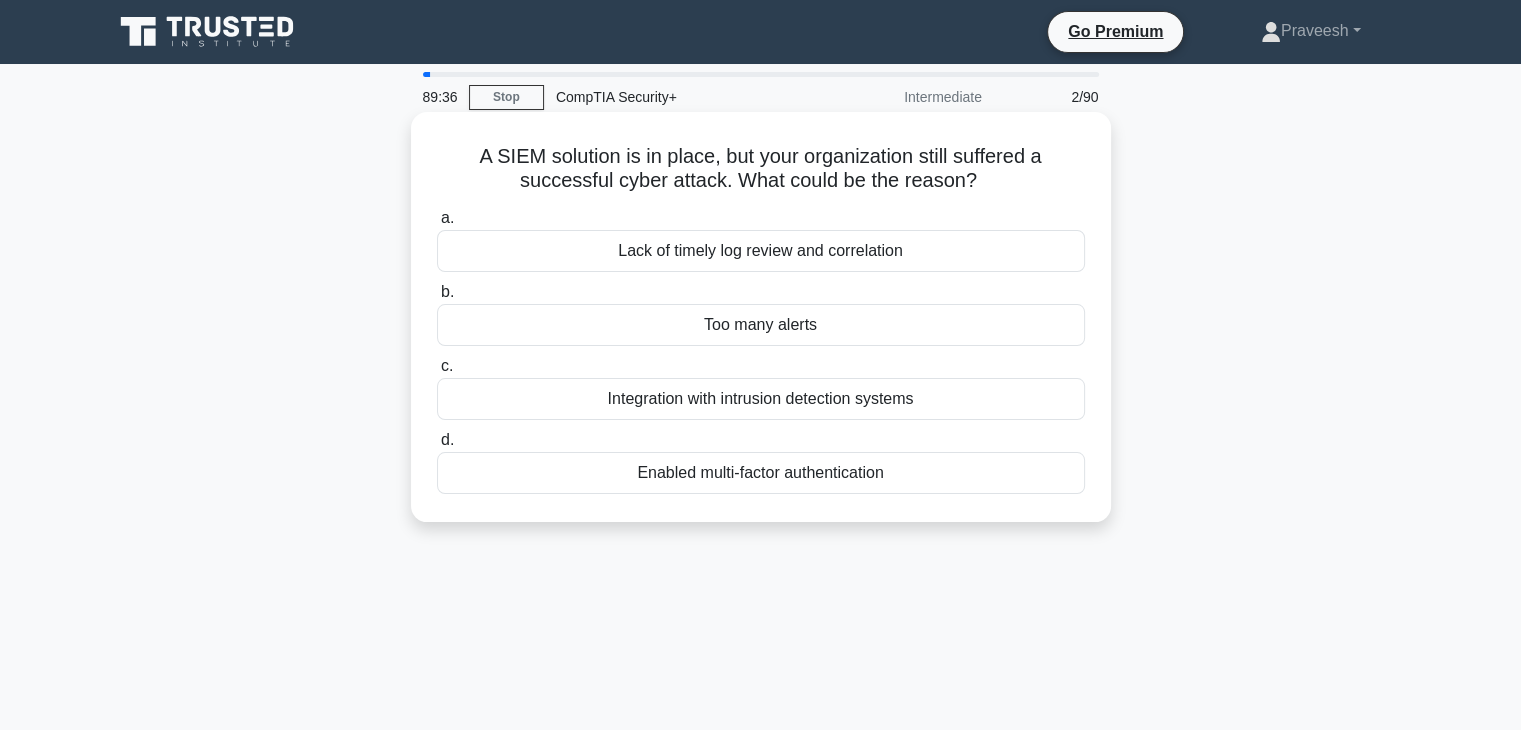click on "Lack of timely log review and correlation" at bounding box center (761, 251) 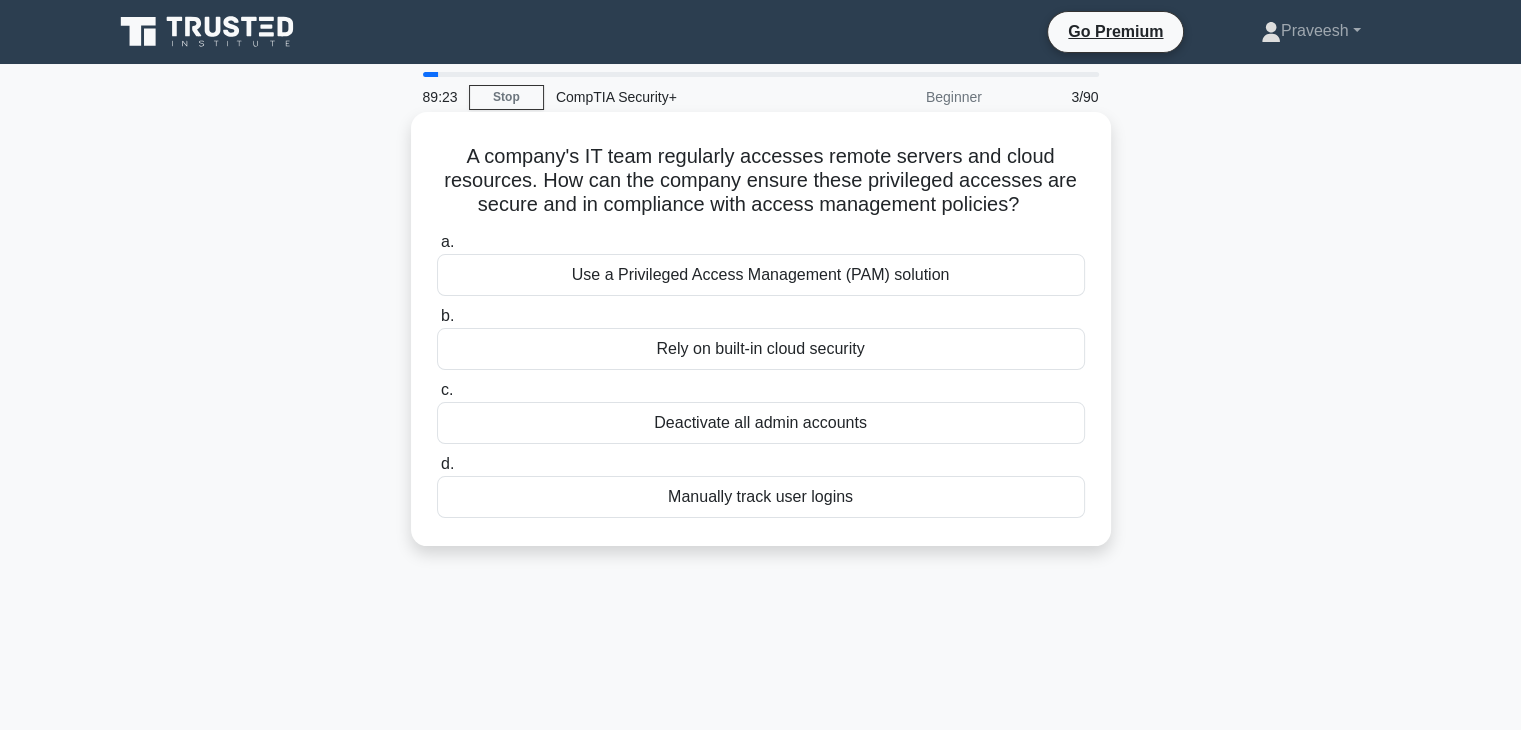 click on "Use a Privileged Access Management (PAM) solution" at bounding box center [761, 275] 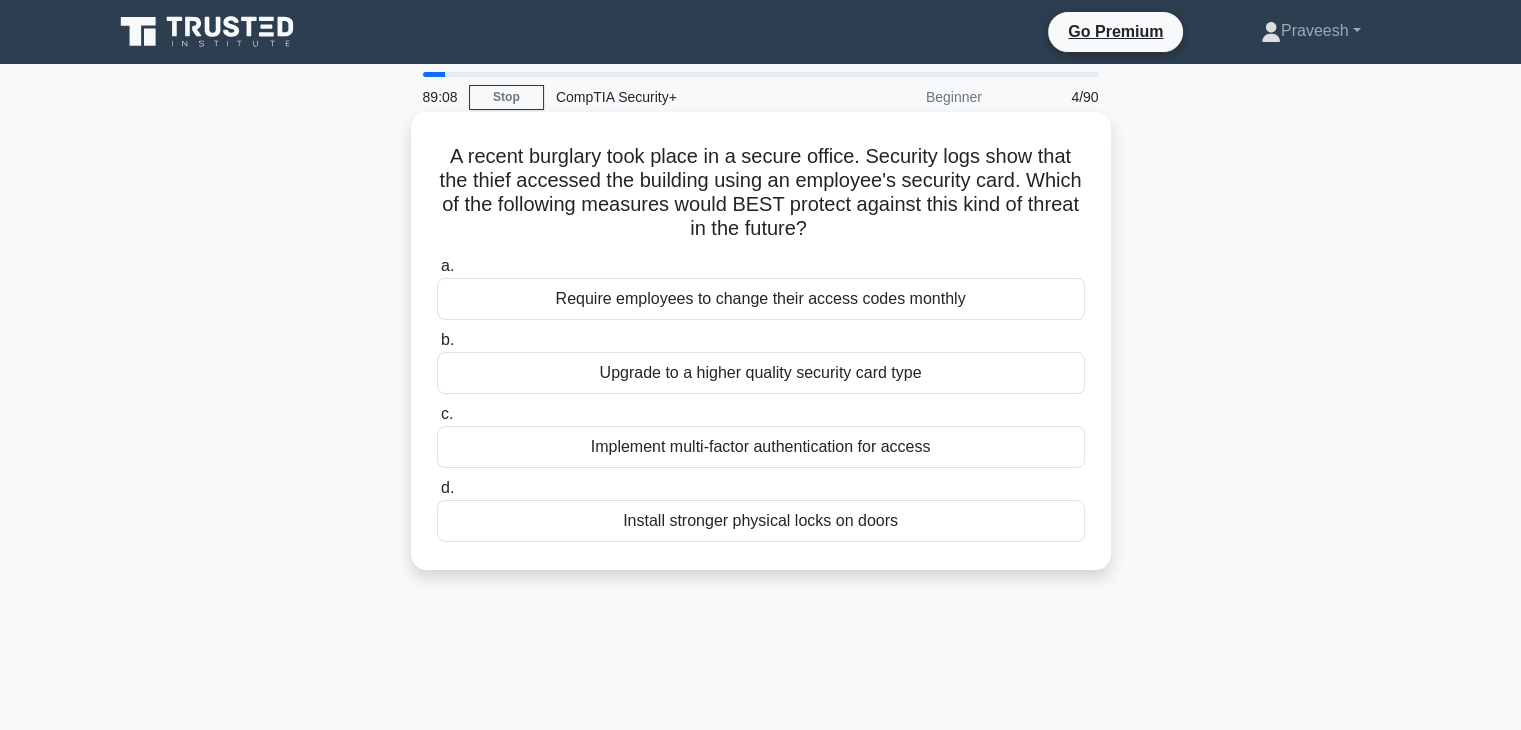 click on "Implement multi-factor authentication for access" at bounding box center (761, 447) 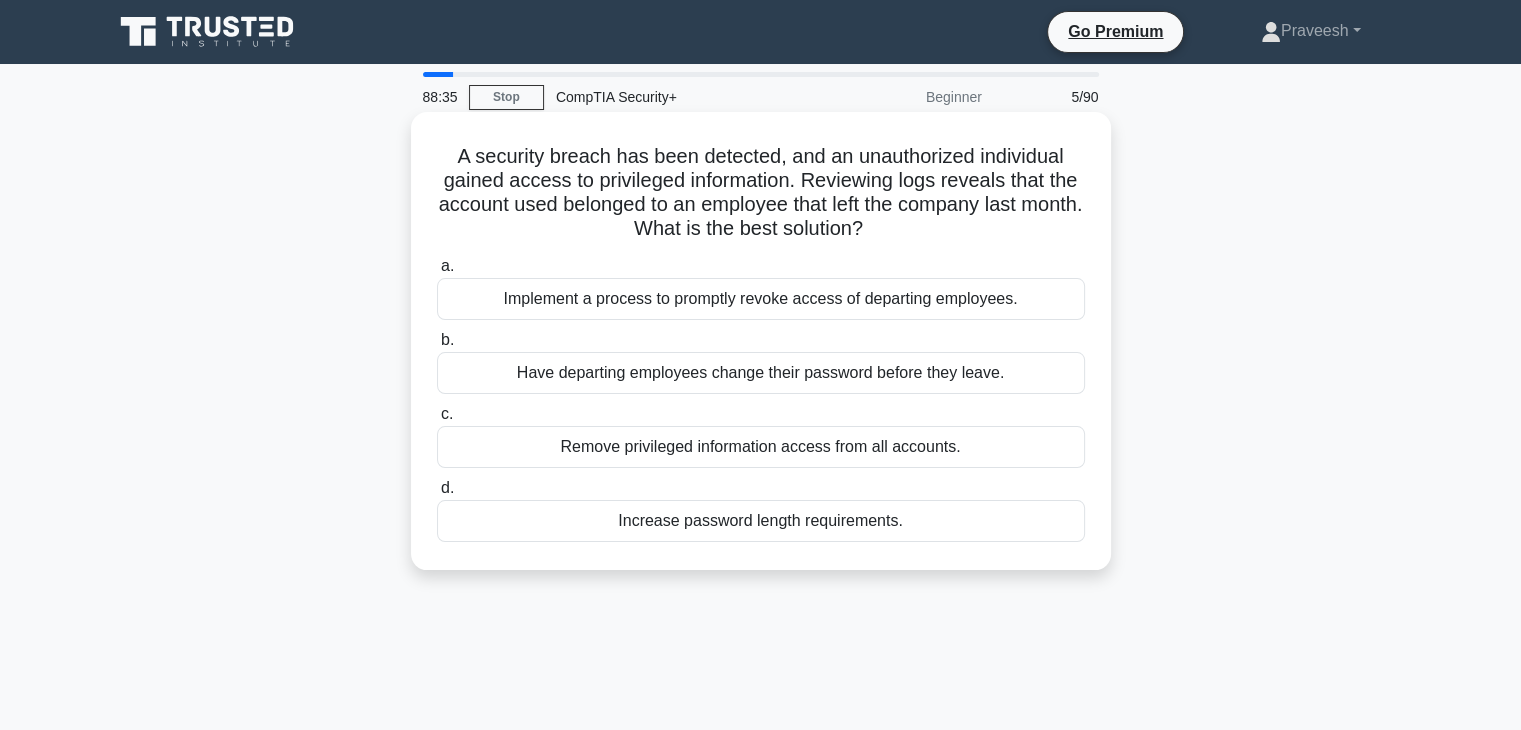 click on "Implement a process to promptly revoke access of departing employees." at bounding box center (761, 299) 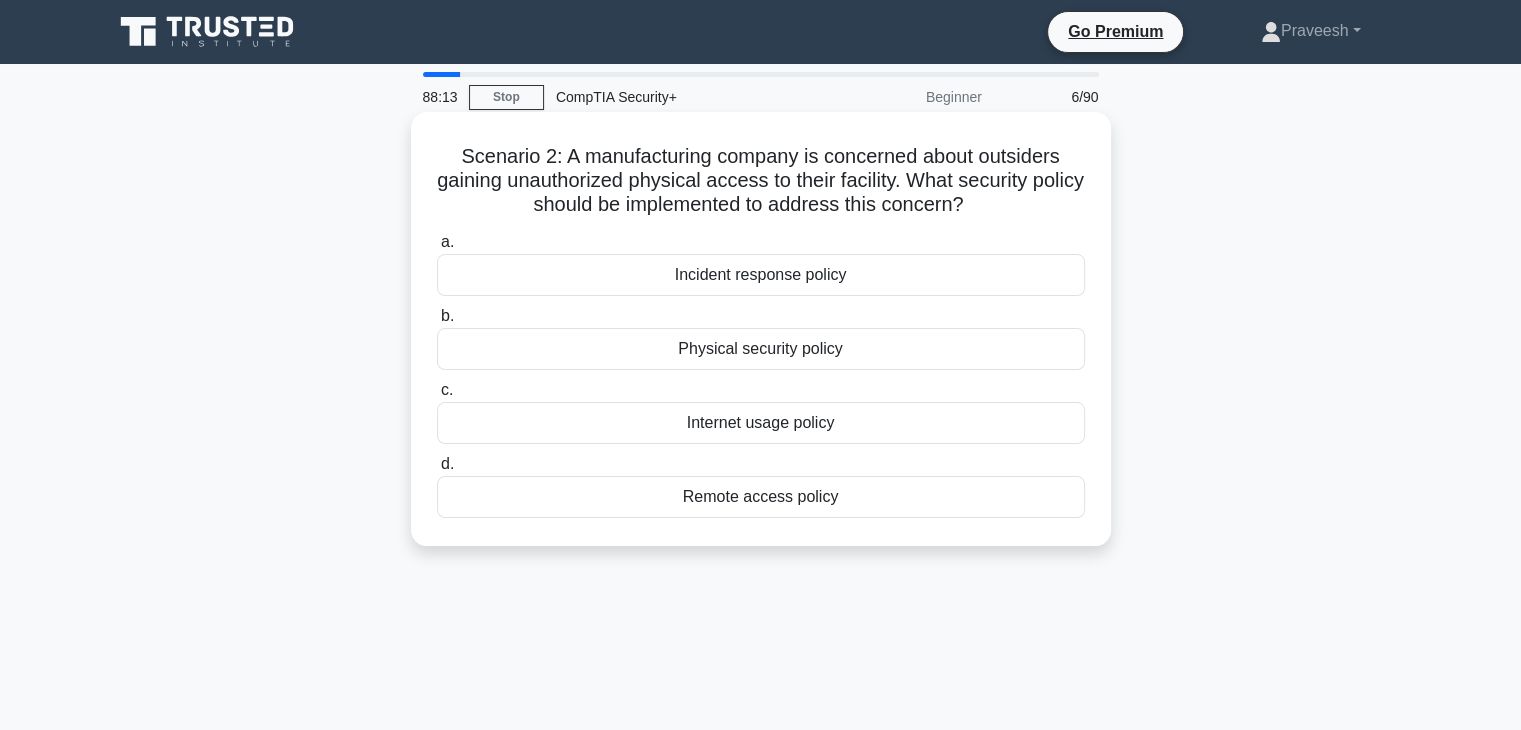 click on "Physical security policy" at bounding box center [761, 349] 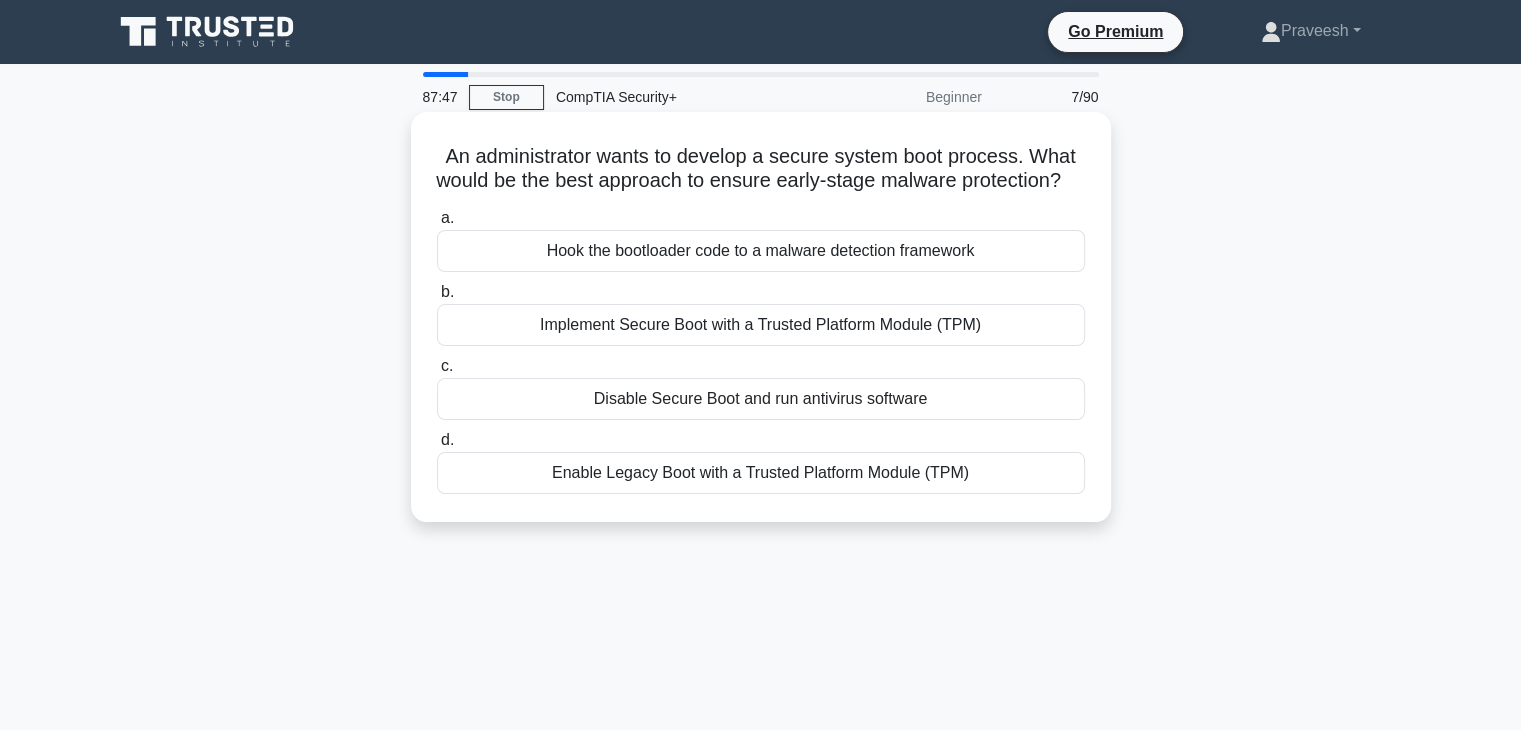 click on "Implement Secure Boot with a Trusted Platform Module (TPM)" at bounding box center [761, 325] 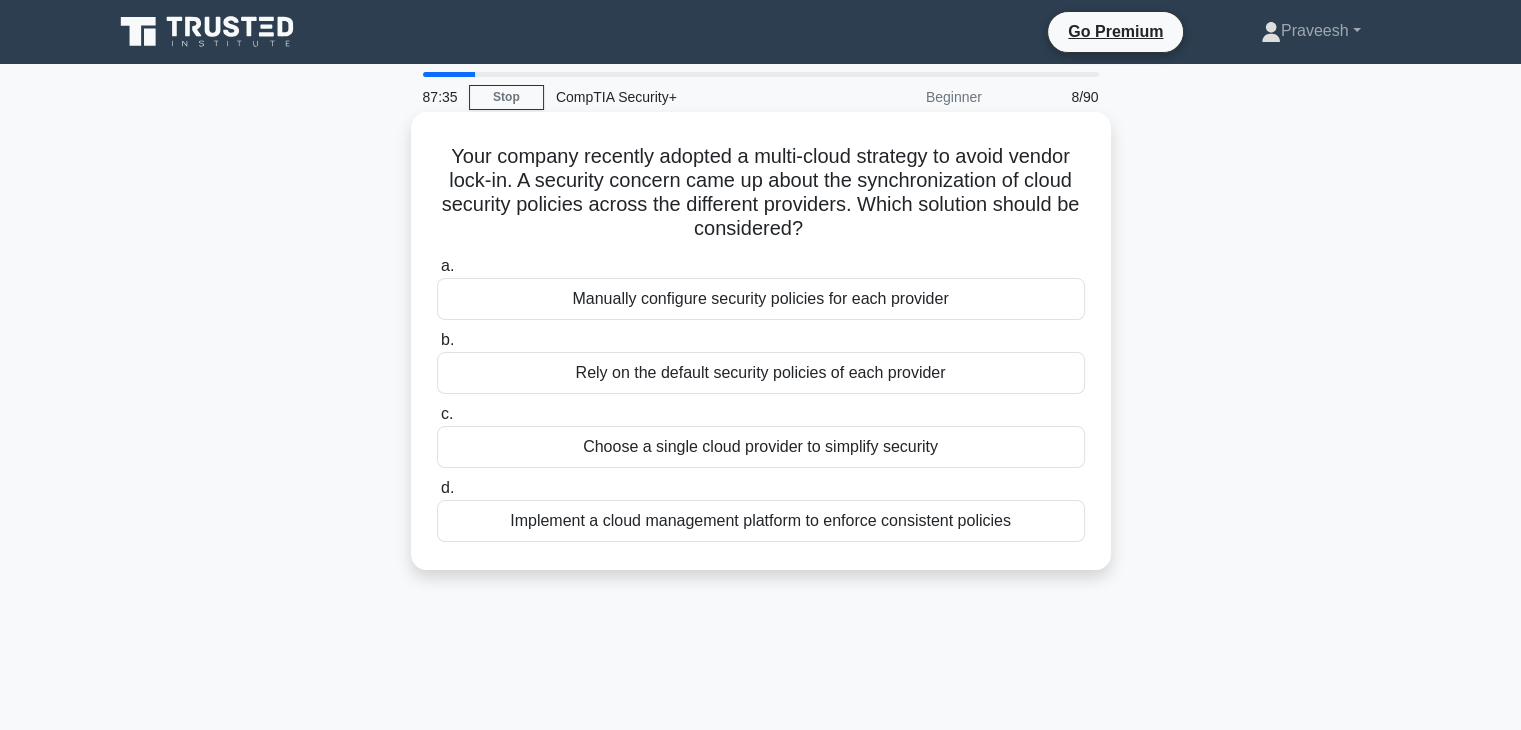 click on "Implement a cloud management platform to enforce consistent policies" at bounding box center [761, 521] 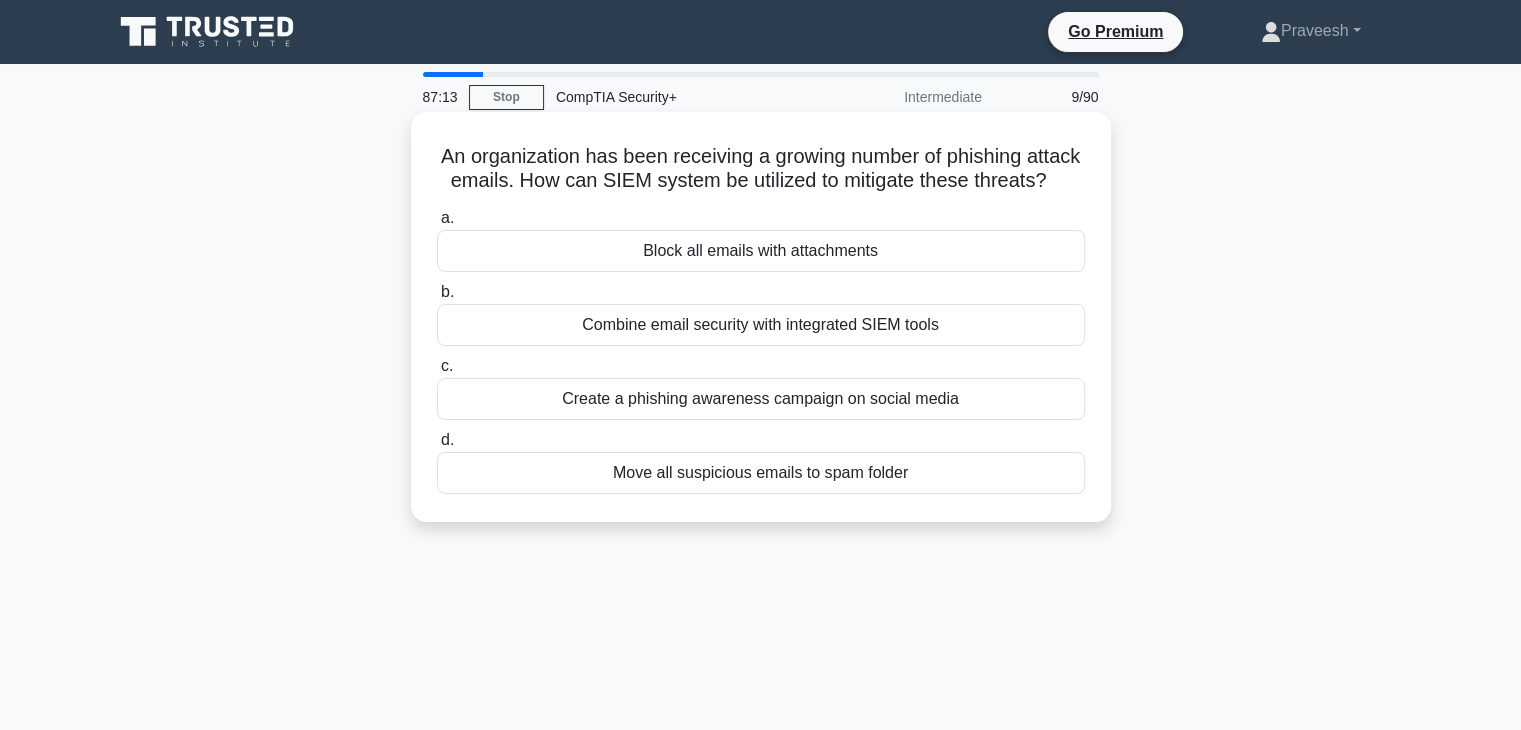 click on "Combine email security with integrated SIEM tools" at bounding box center (761, 325) 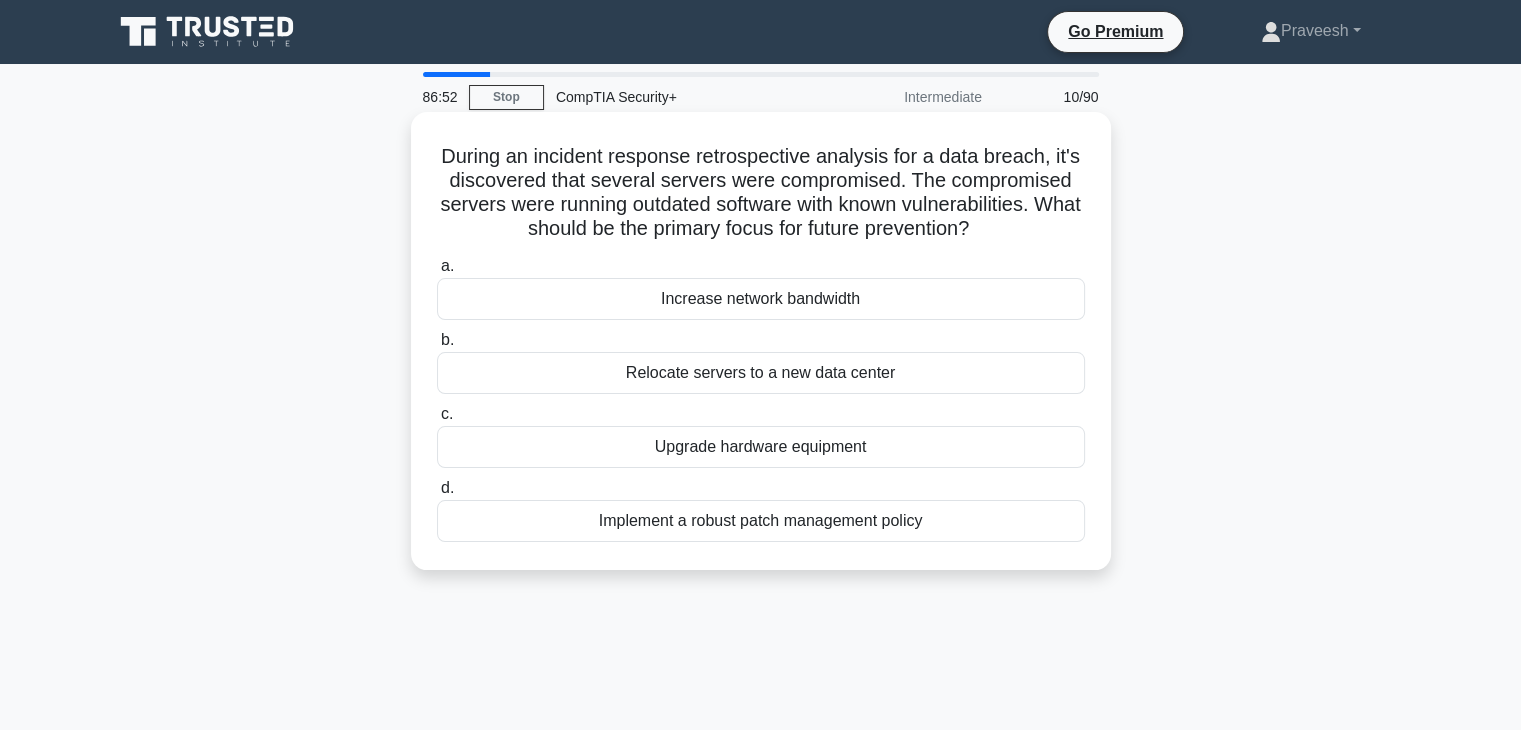 click on "Implement a robust patch management policy" at bounding box center [761, 521] 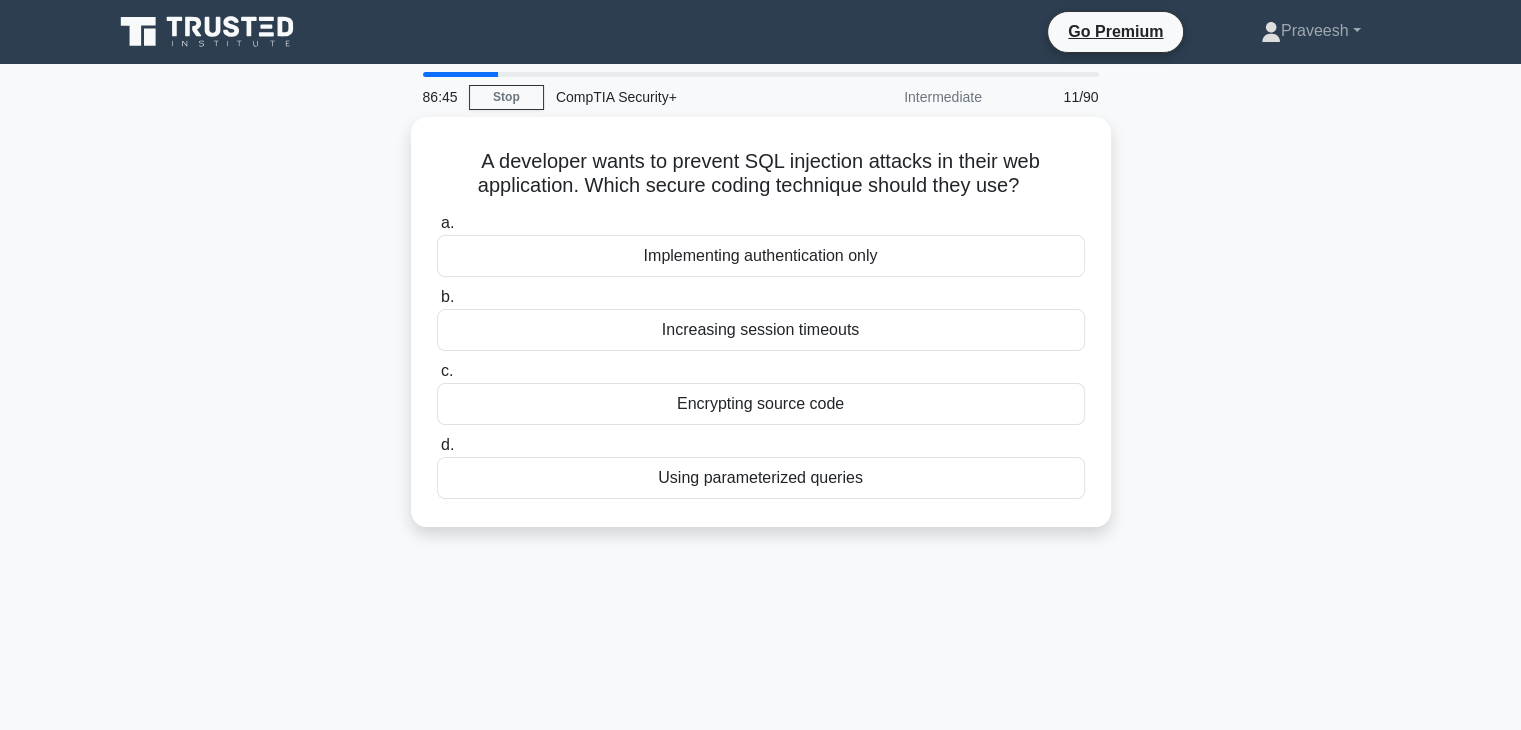click on "86:45
Stop
CompTIA Security+
Intermediate
11/90
A developer wants to prevent SQL injection attacks in their web application. Which secure coding technique should they use?
.spinner_0XTQ{transform-origin:center;animation:spinner_y6GP .75s linear infinite}@keyframes spinner_y6GP{100%{transform:rotate(360deg)}}
a.
b. c. d." at bounding box center (760, 572) 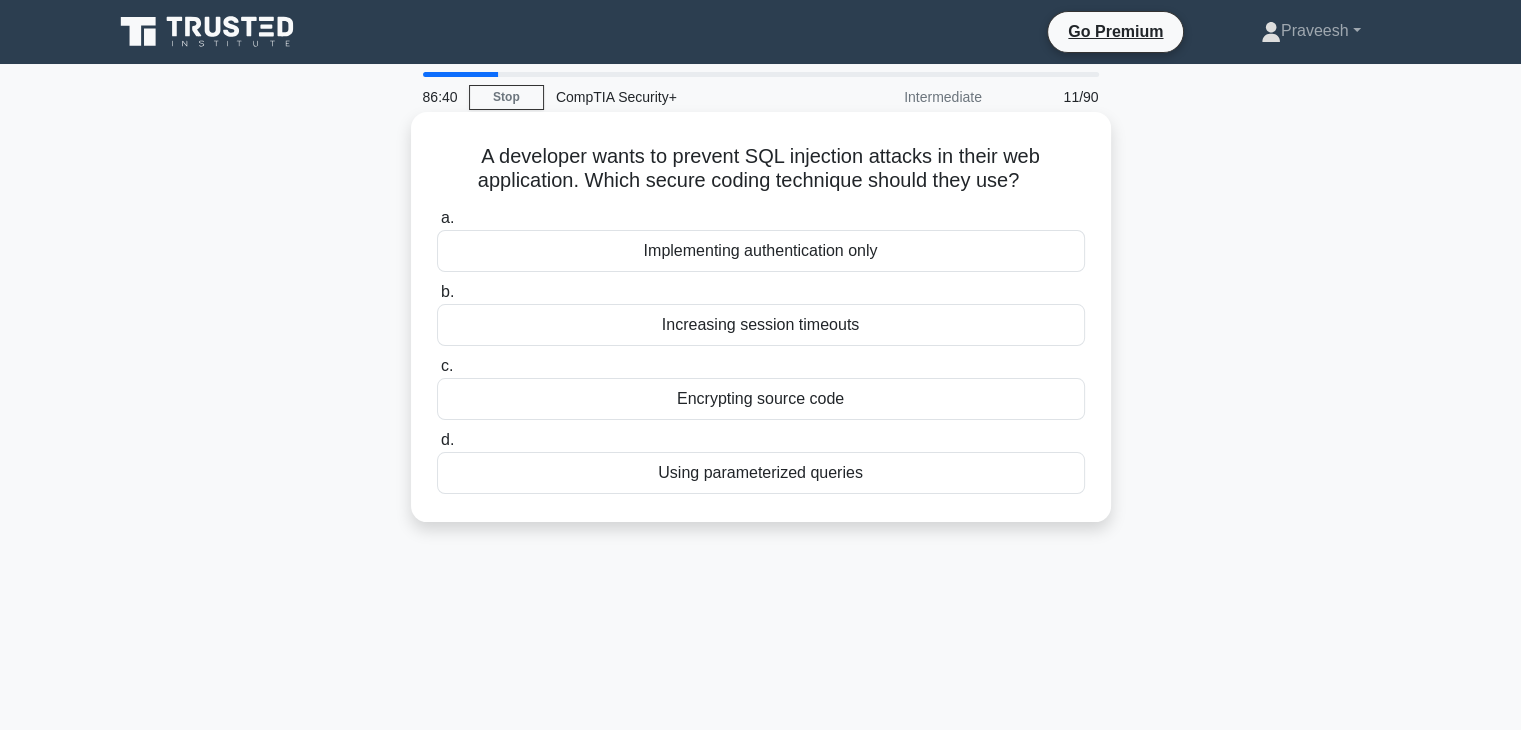 click on "Using parameterized queries" at bounding box center [761, 473] 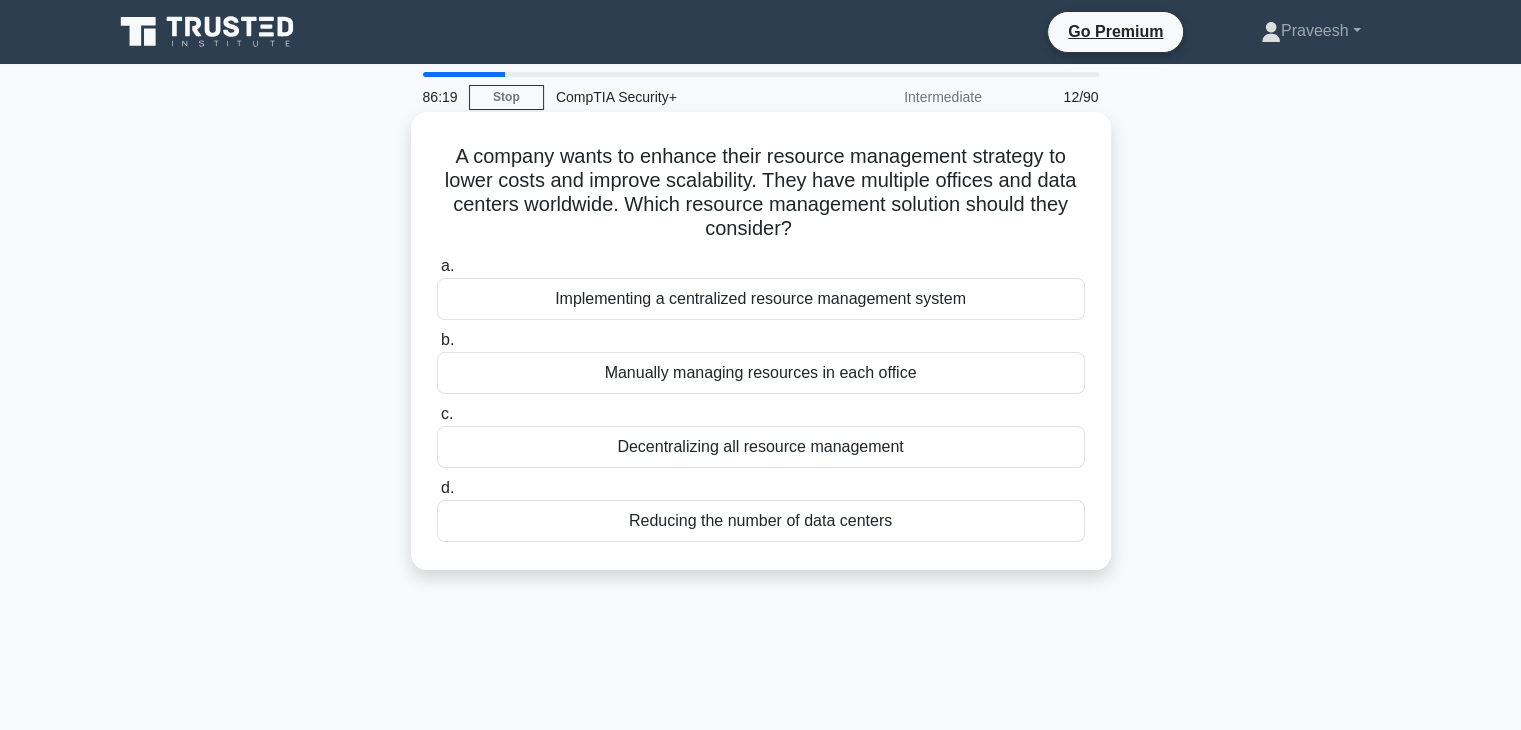 click on "Implementing a centralized resource management system" at bounding box center [761, 299] 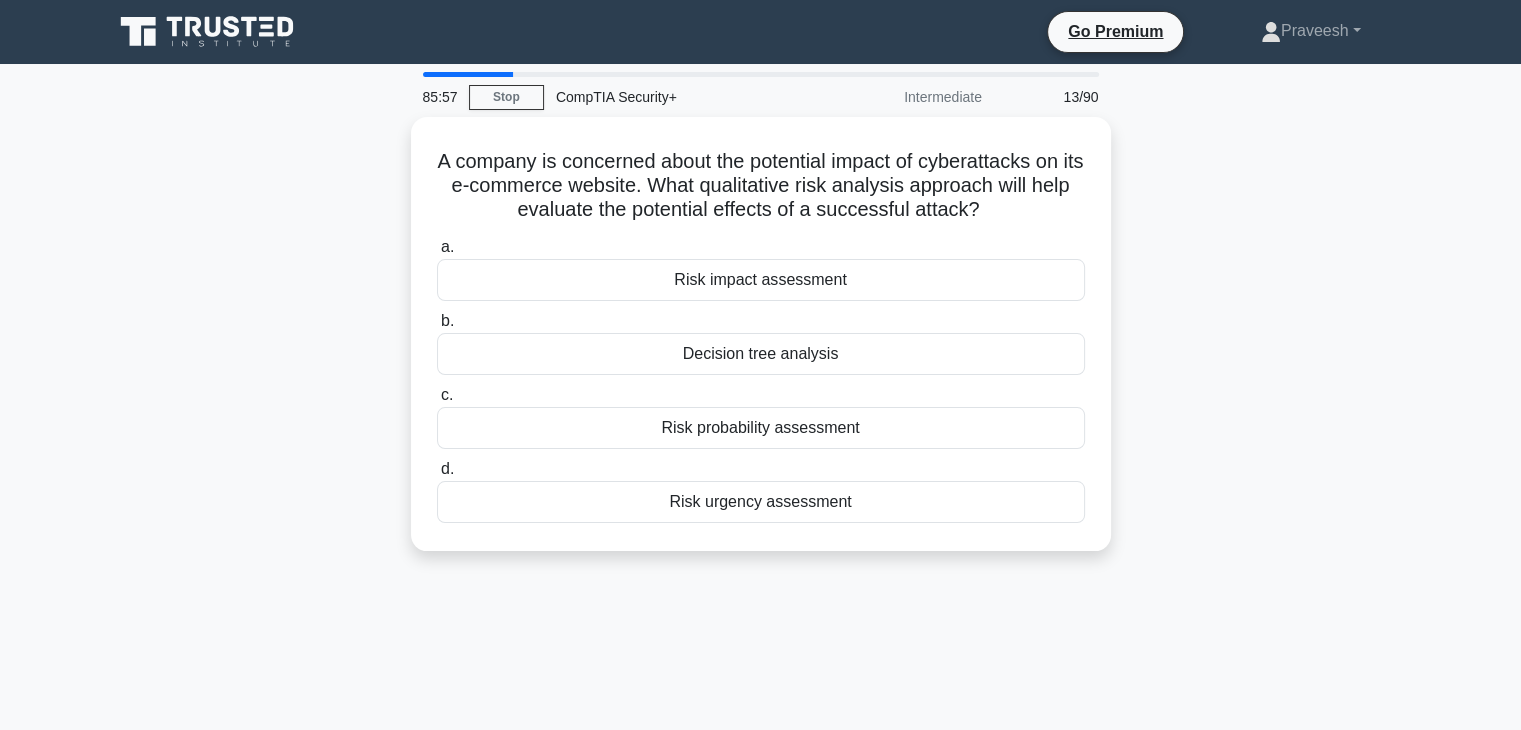 click on "85:57
Stop
CompTIA Security+
Intermediate
13/90
A company is concerned about the potential impact of cyberattacks on its e-commerce website. What qualitative risk analysis approach will help evaluate the potential effects of a successful attack?
.spinner_0XTQ{transform-origin:center;animation:spinner_y6GP .75s linear infinite}@keyframes spinner_y6GP{100%{transform:rotate(360deg)}}
a.
b." at bounding box center [760, 572] 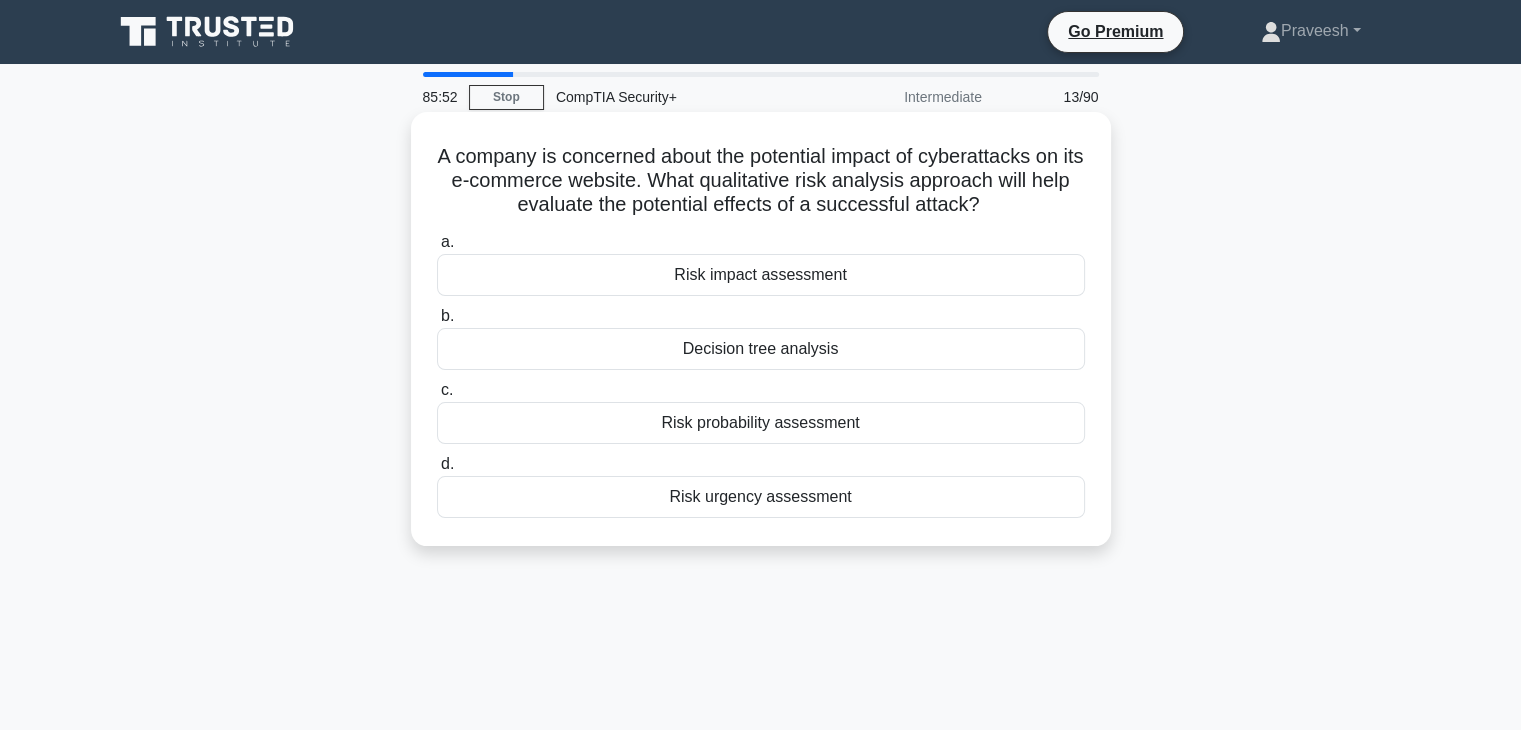 click on "Risk impact assessment" at bounding box center [761, 275] 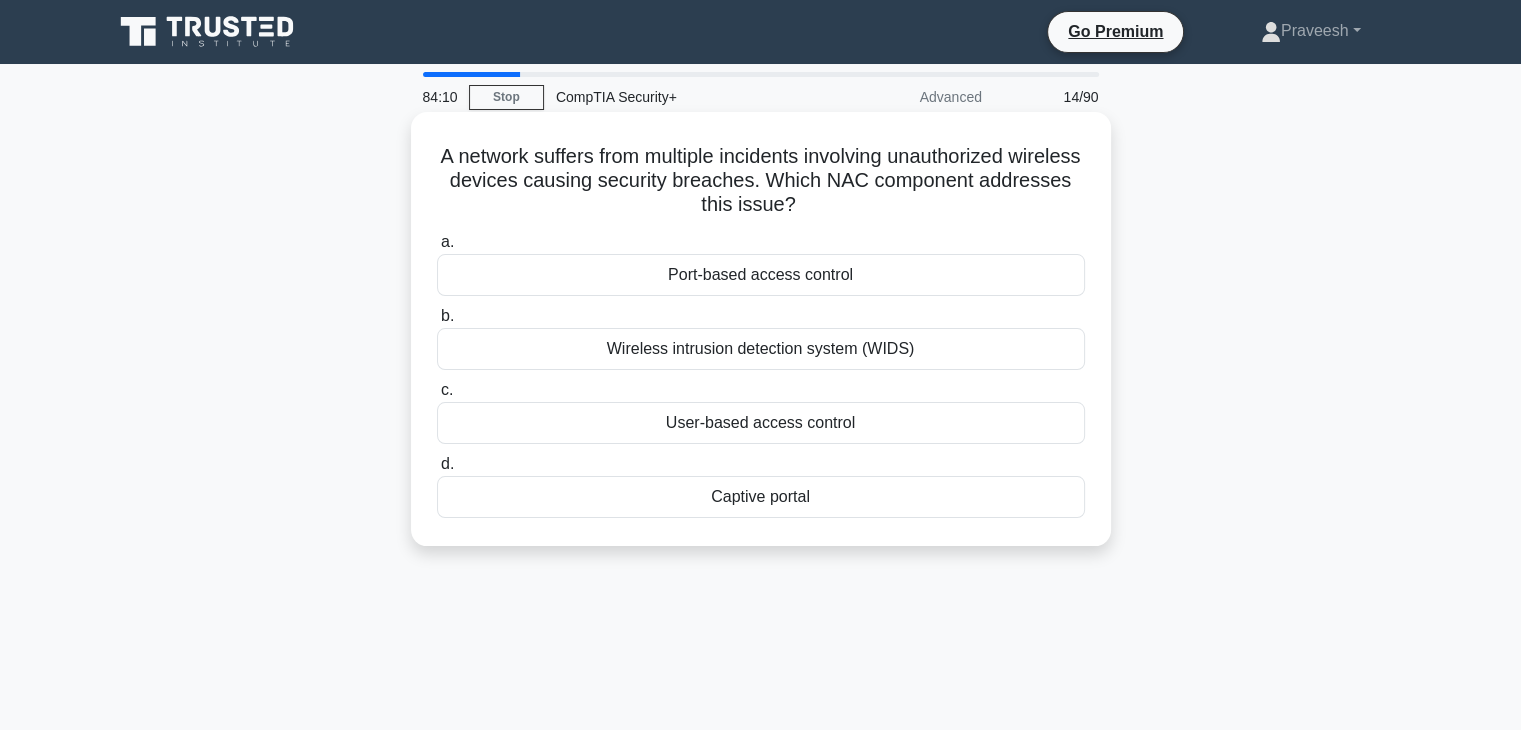 click on "Wireless intrusion detection system (WIDS)" at bounding box center (761, 349) 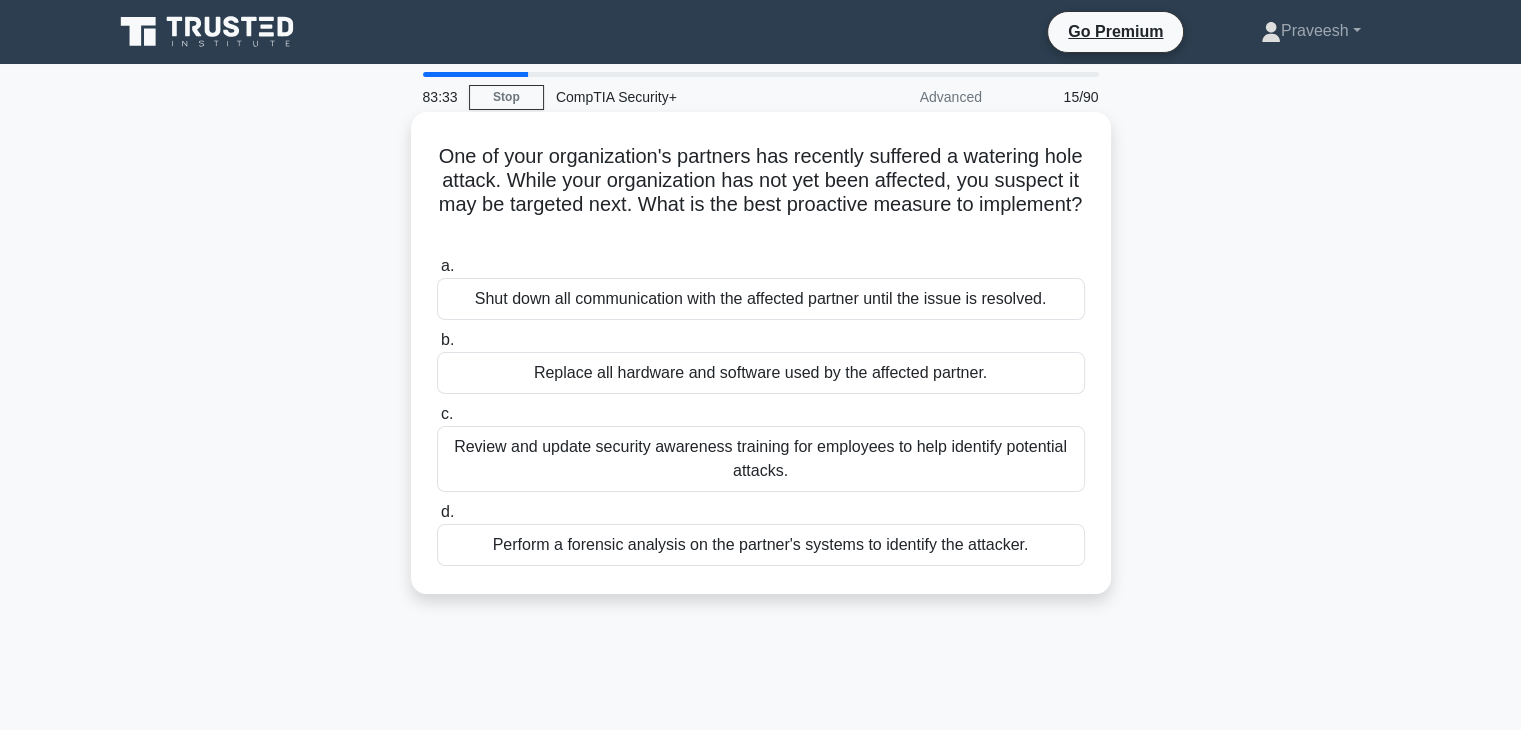 click on "Review and update security awareness training for employees to help identify potential attacks." at bounding box center [761, 459] 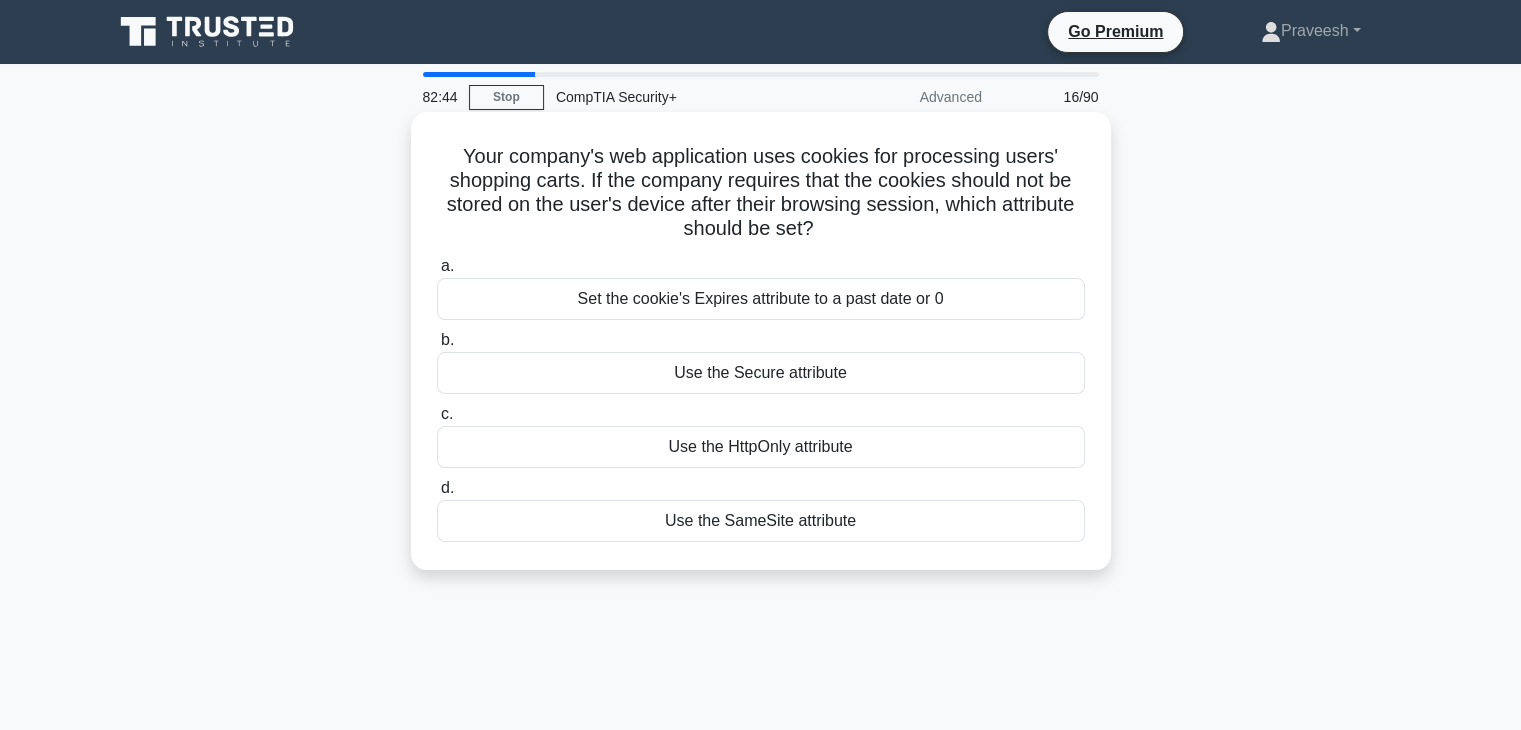 click on "Set the cookie's Expires attribute to a past date or 0" at bounding box center [761, 299] 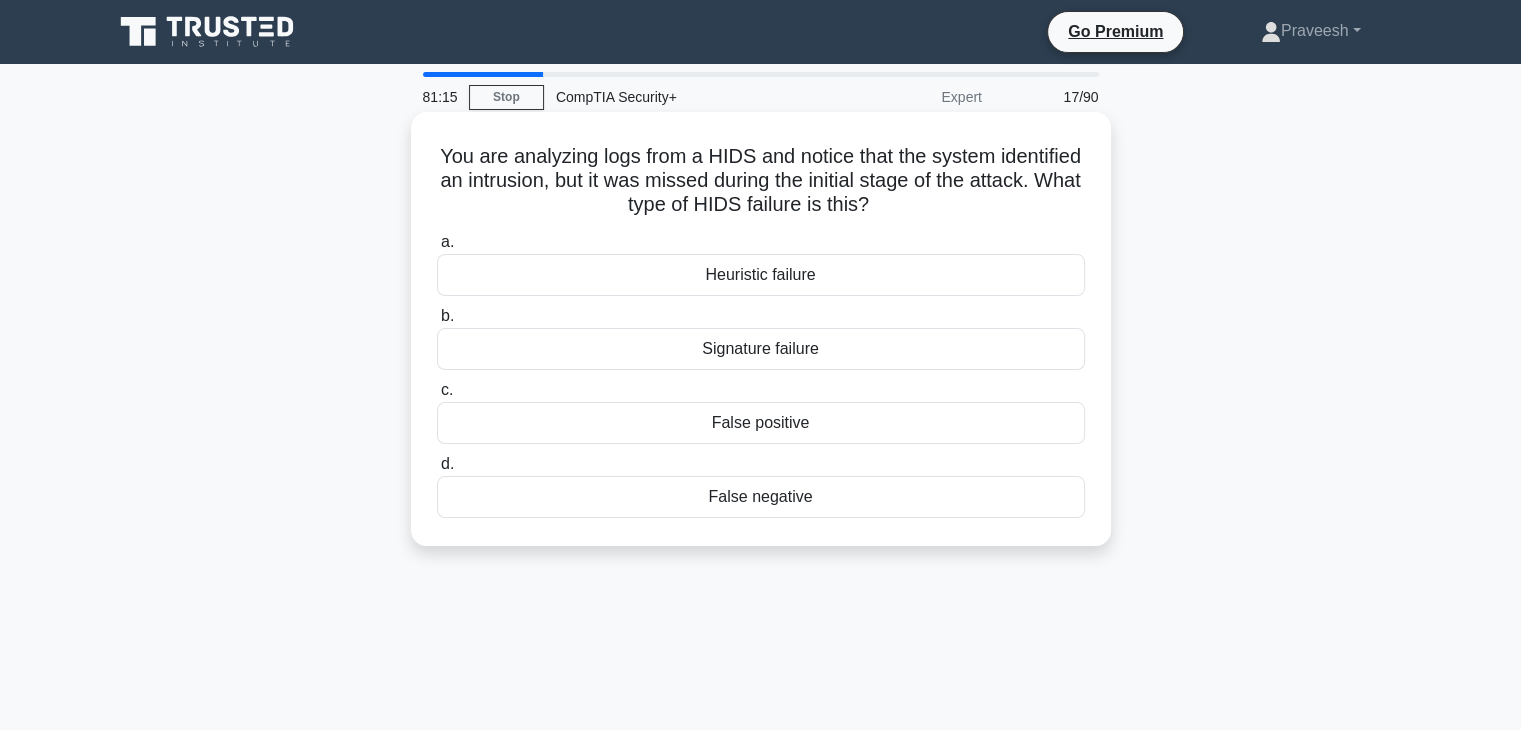 click on "False negative" at bounding box center [761, 497] 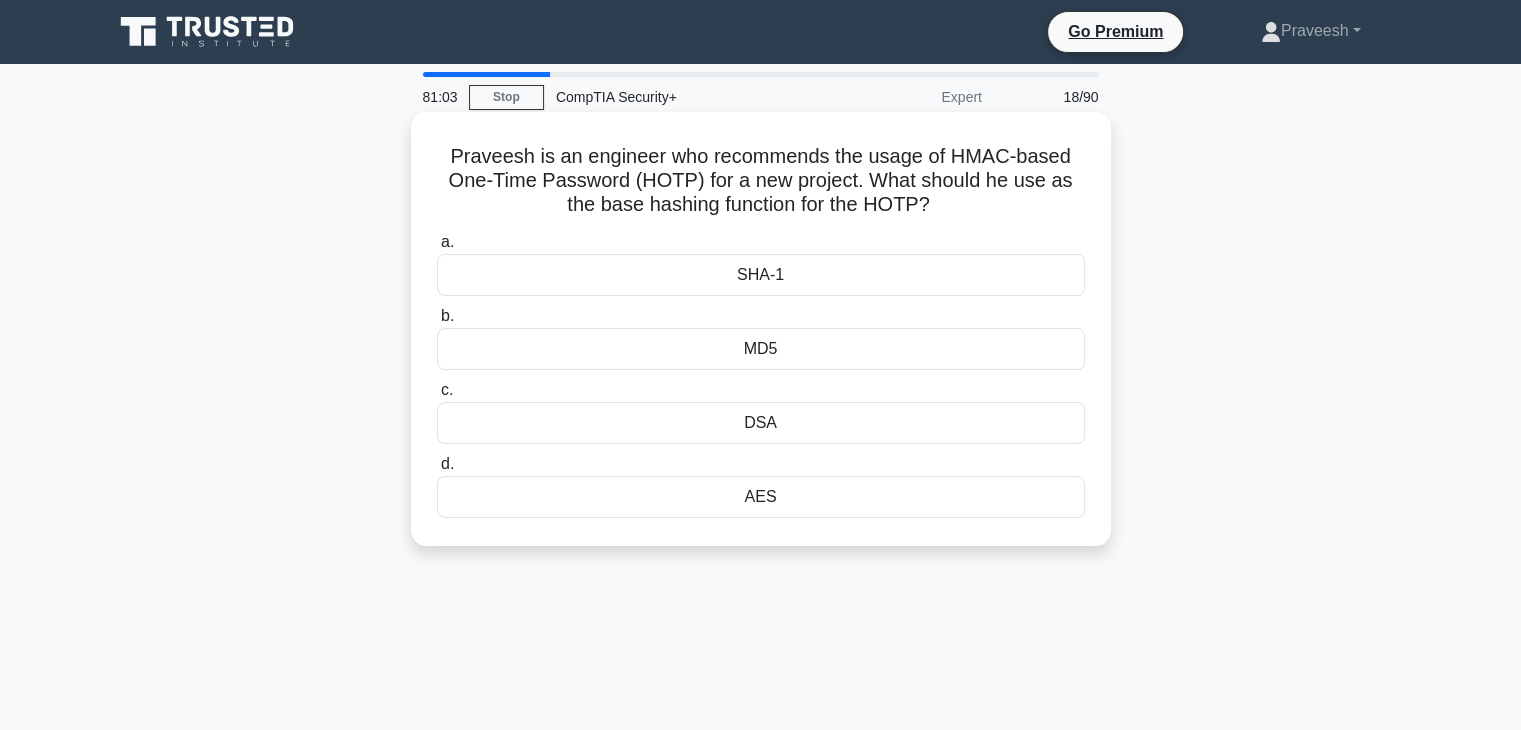 click on "SHA-1" at bounding box center [761, 275] 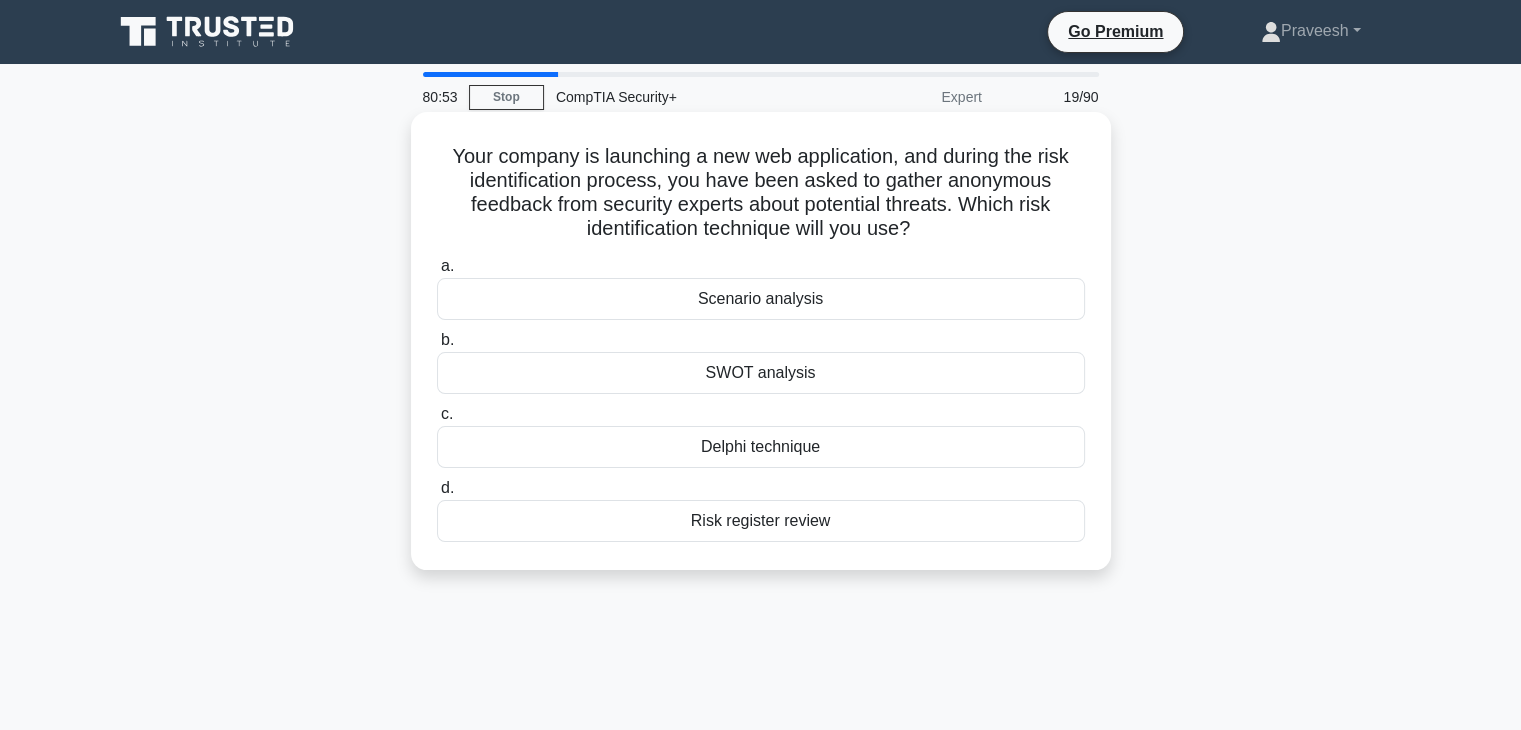 click on "Delphi technique" at bounding box center (761, 447) 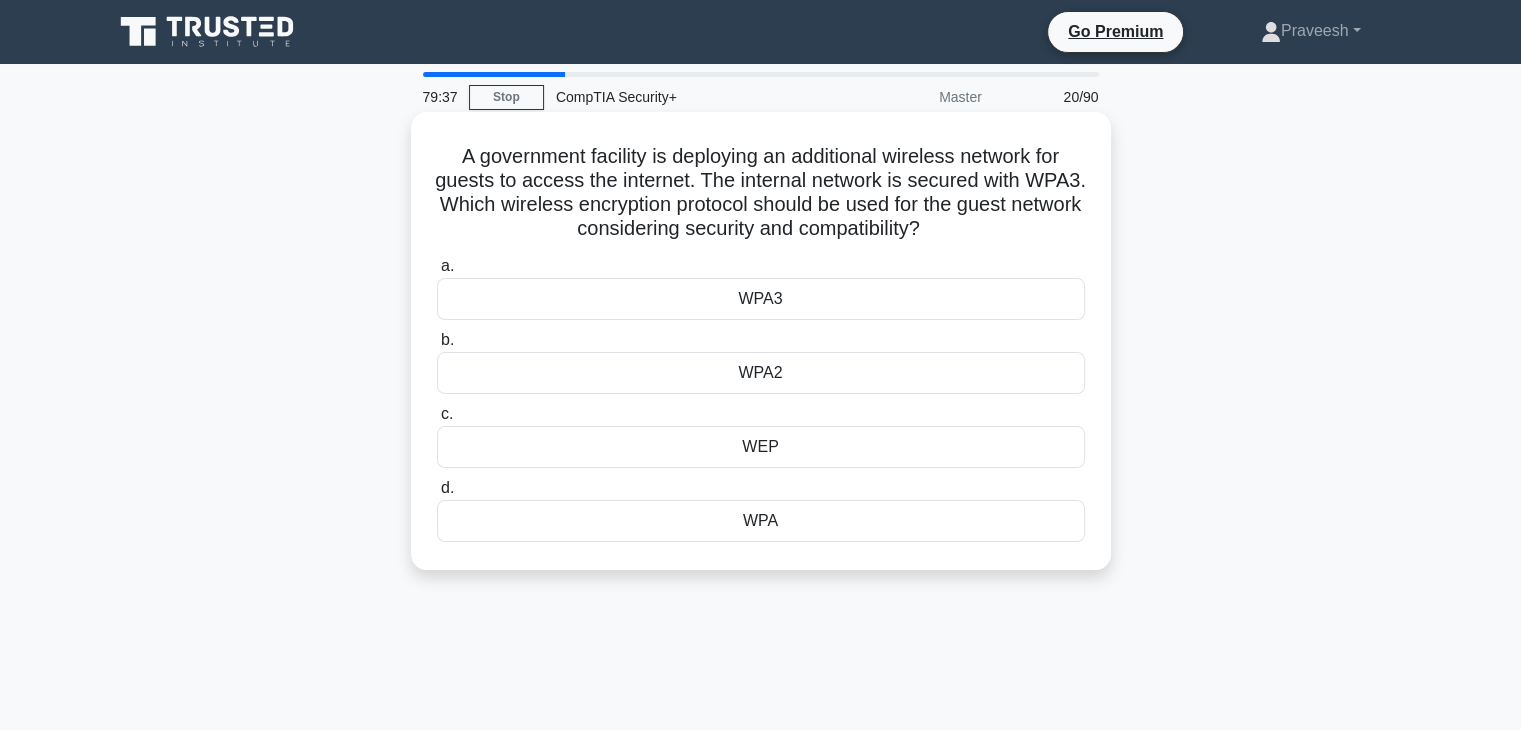 click on "WPA3" at bounding box center [761, 299] 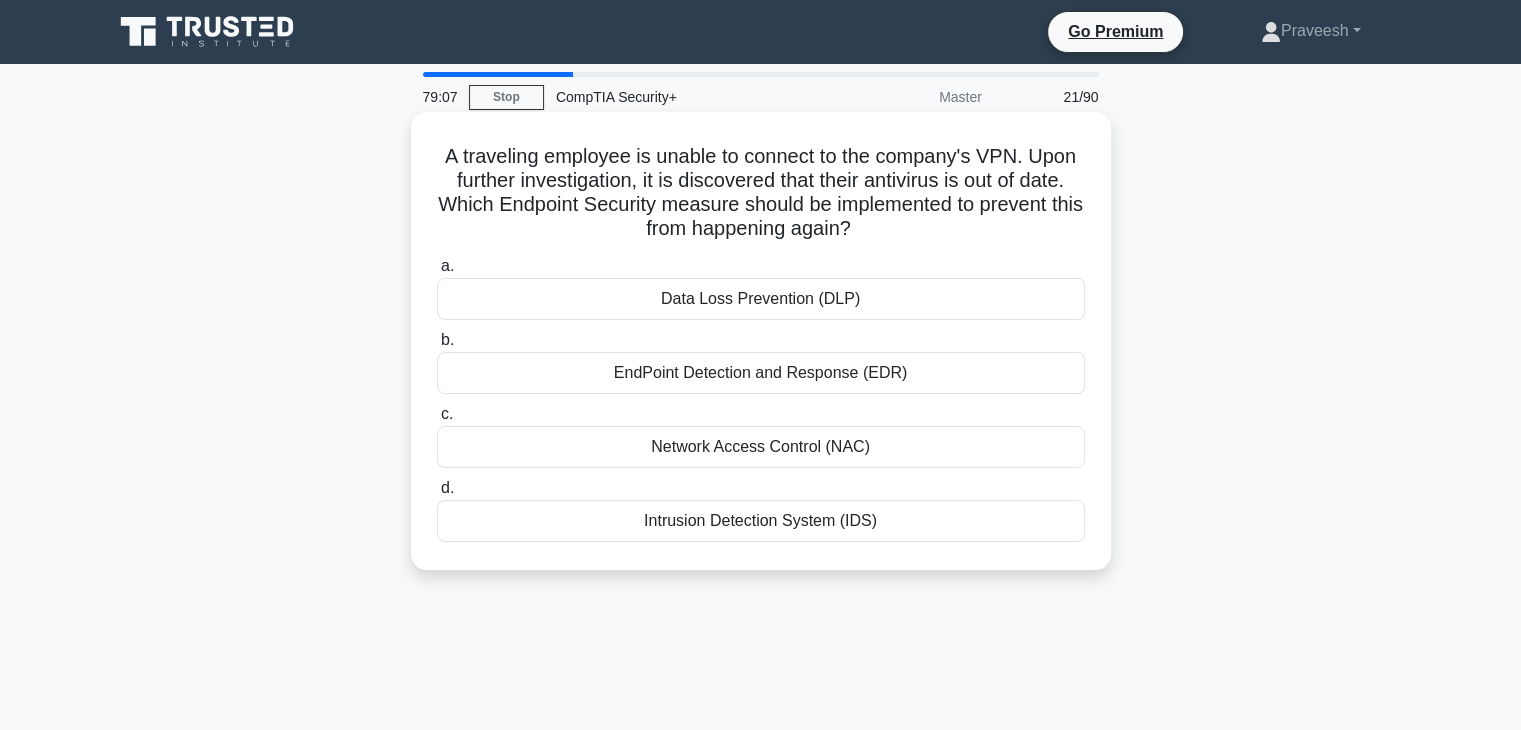 click on "Network Access Control (NAC)" at bounding box center (761, 447) 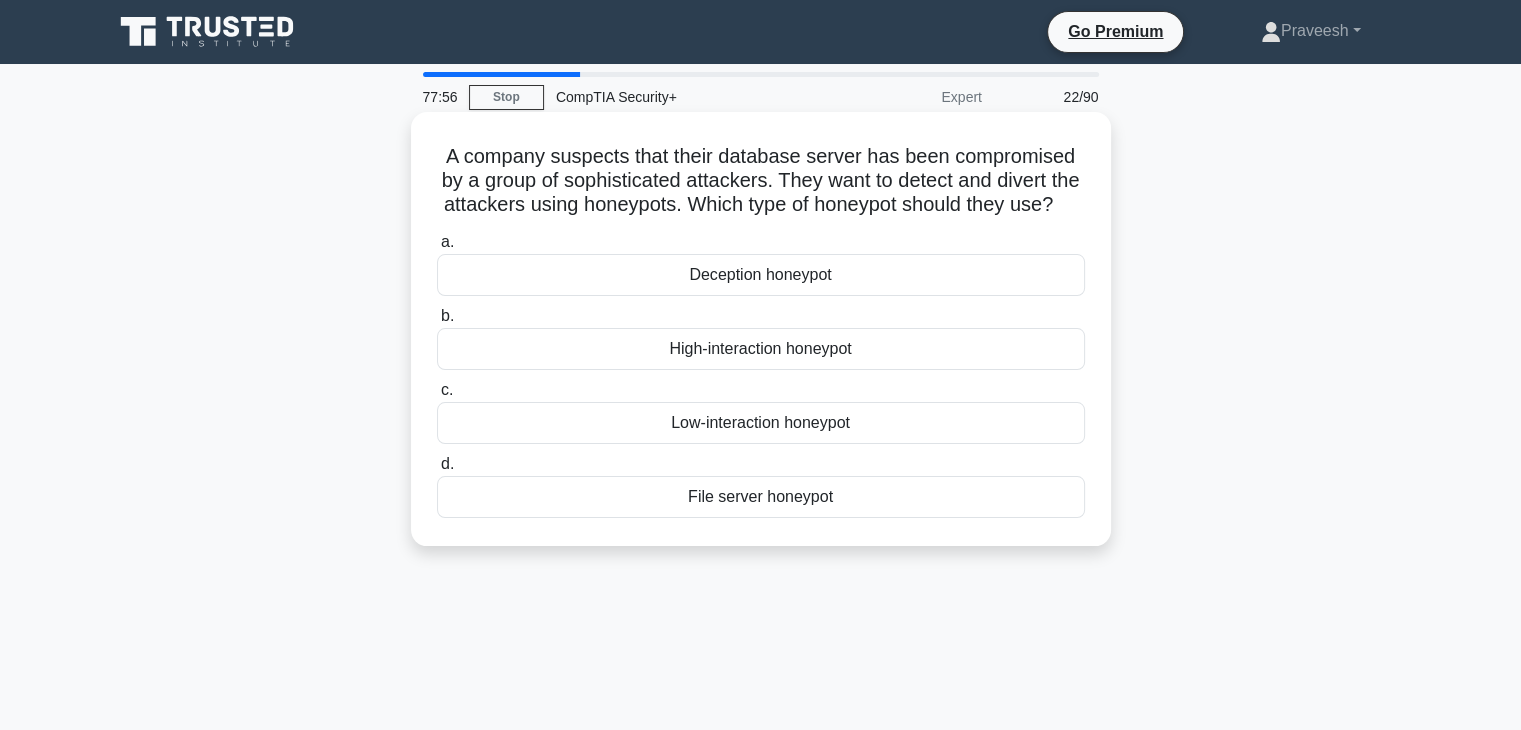 click on "High-interaction honeypot" at bounding box center [761, 349] 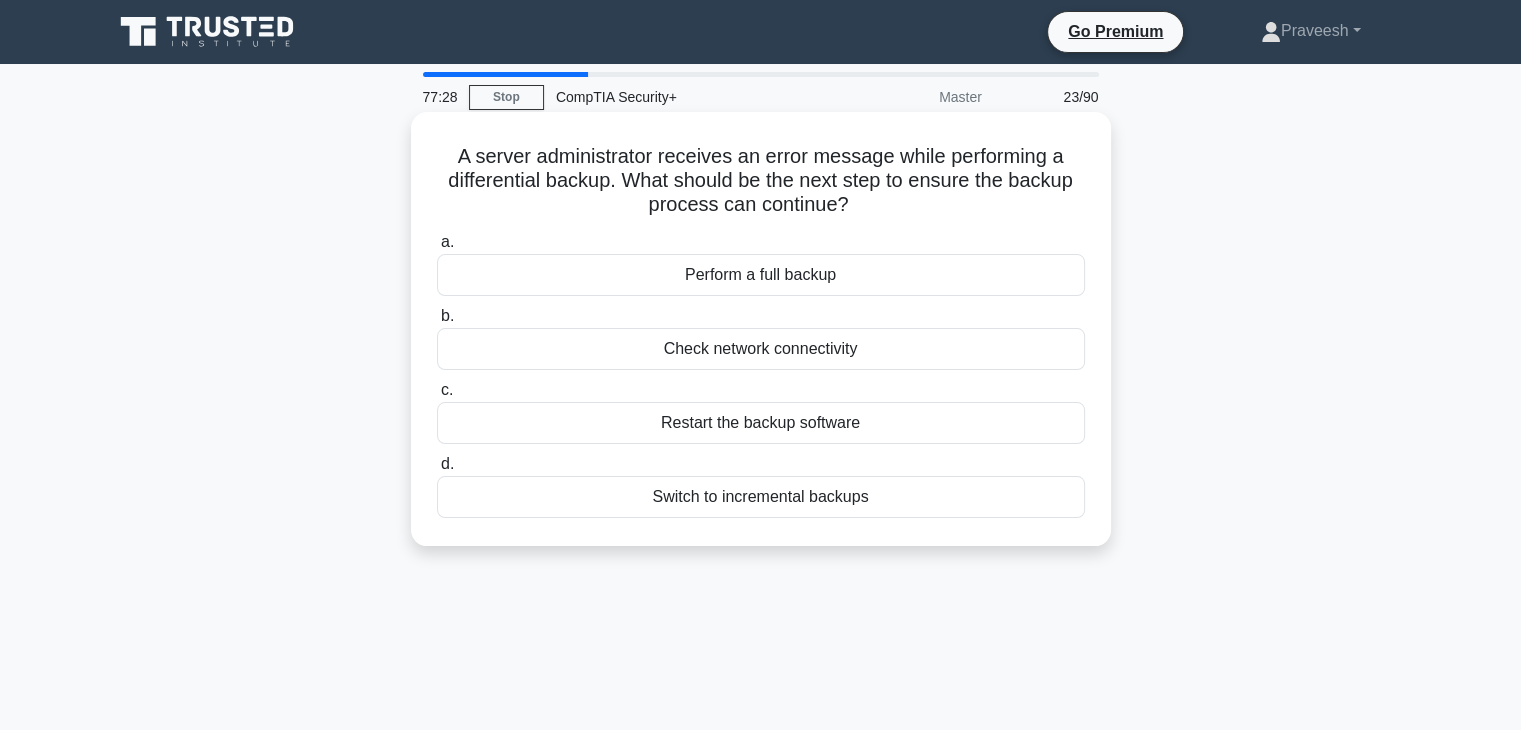 click on "Switch to incremental backups" at bounding box center [761, 497] 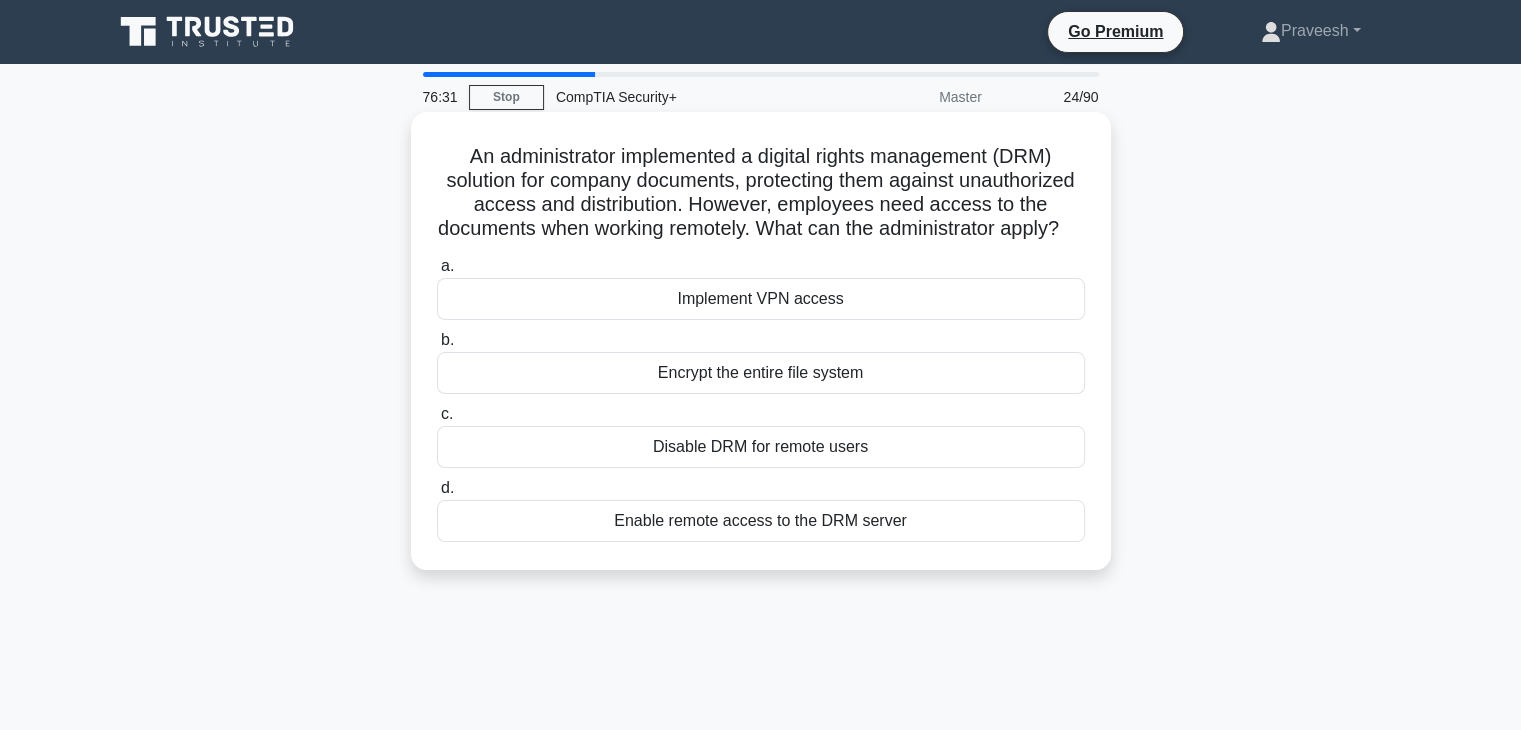 click on "Enable remote access to the DRM server" at bounding box center (761, 521) 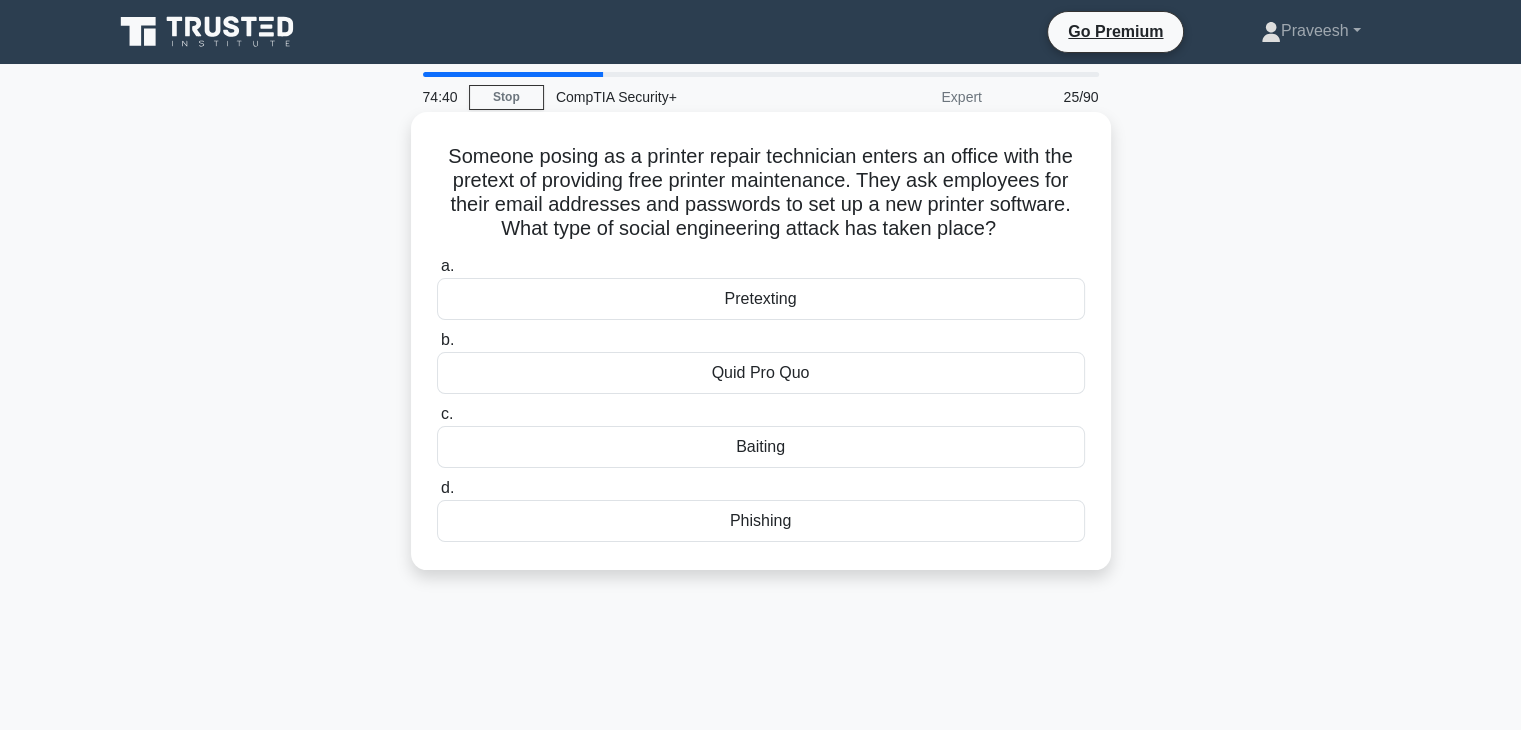 click on "Baiting" at bounding box center (761, 447) 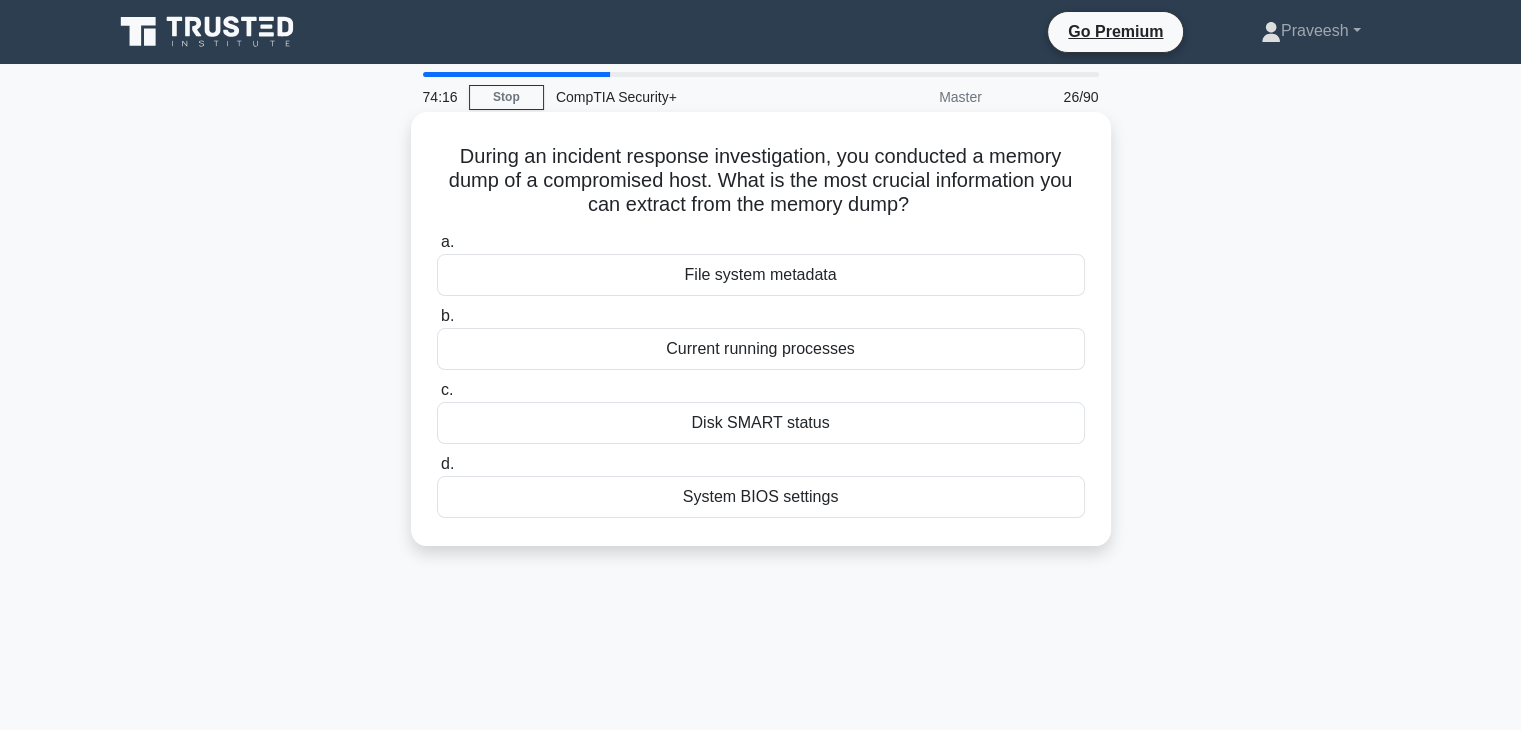 click on "Current running processes" at bounding box center [761, 349] 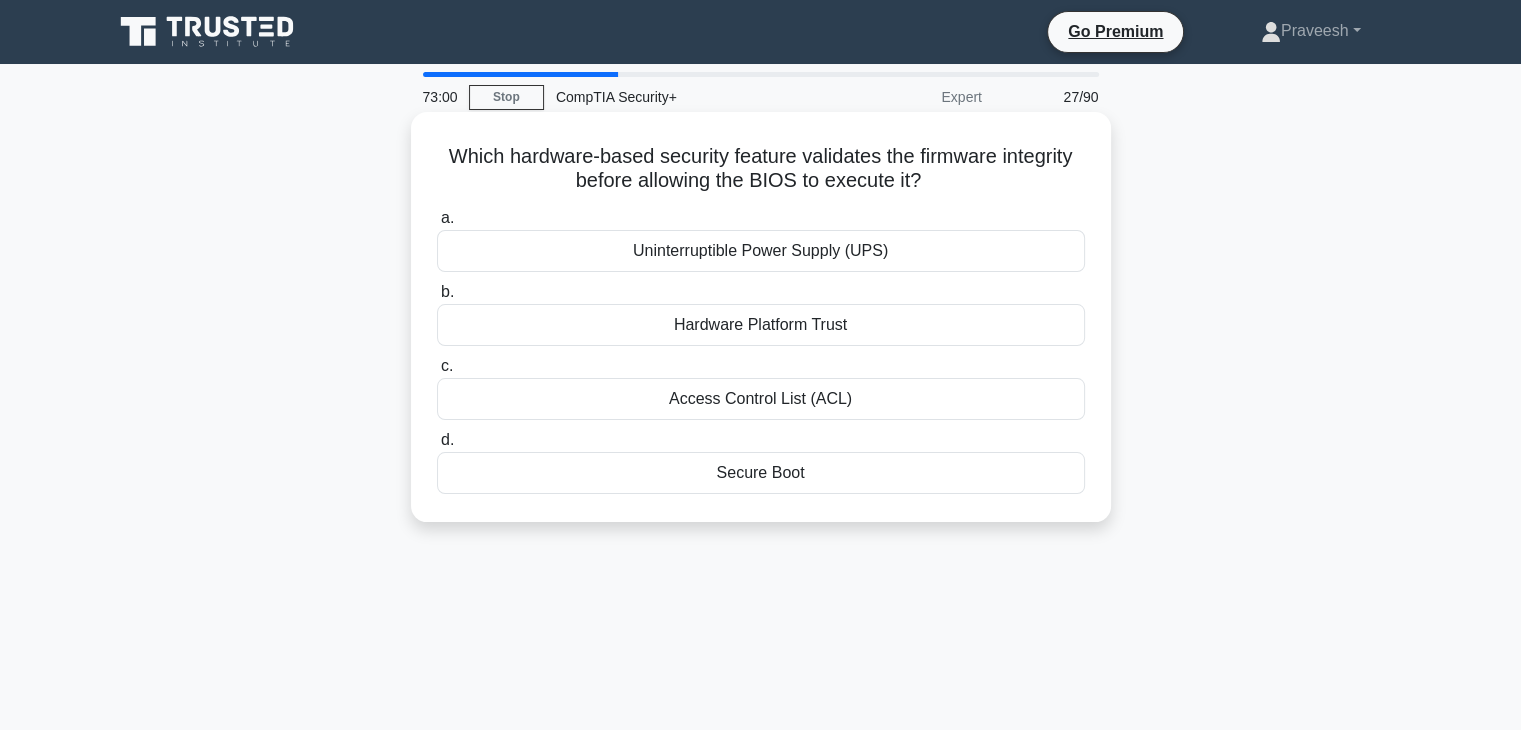 click on "Hardware Platform Trust" at bounding box center (761, 325) 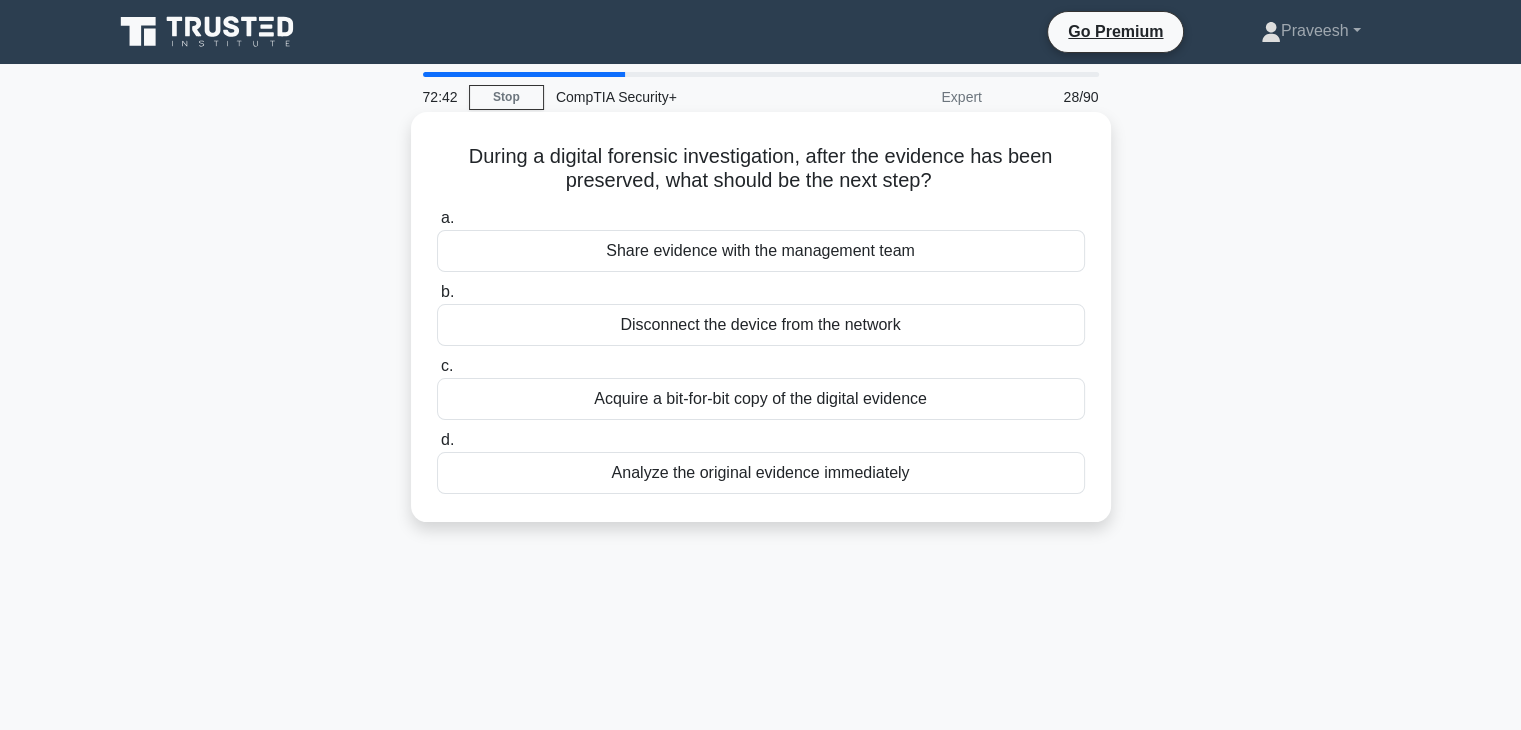 click on "Acquire a bit-for-bit copy of the digital evidence" at bounding box center (761, 399) 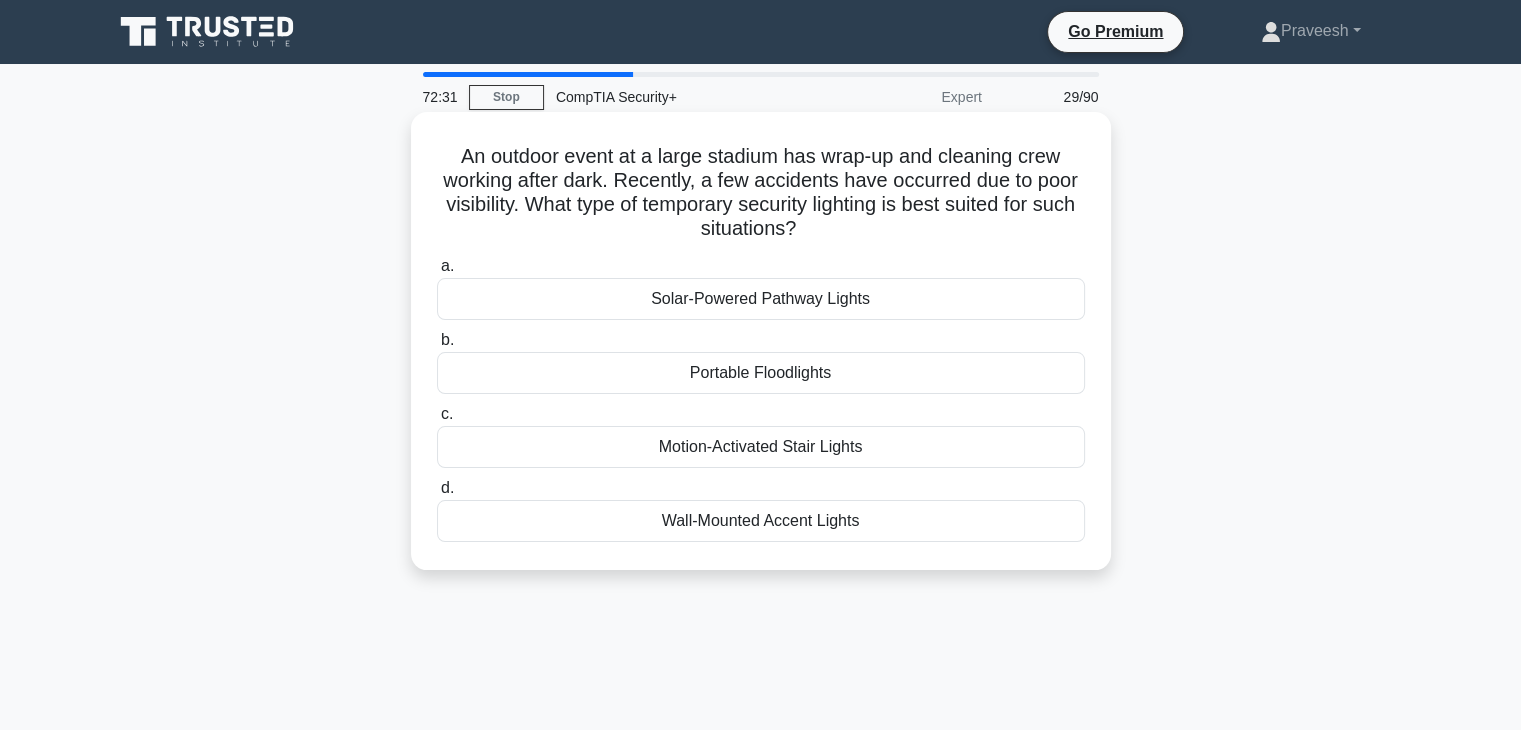 click on "Portable Floodlights" at bounding box center [761, 373] 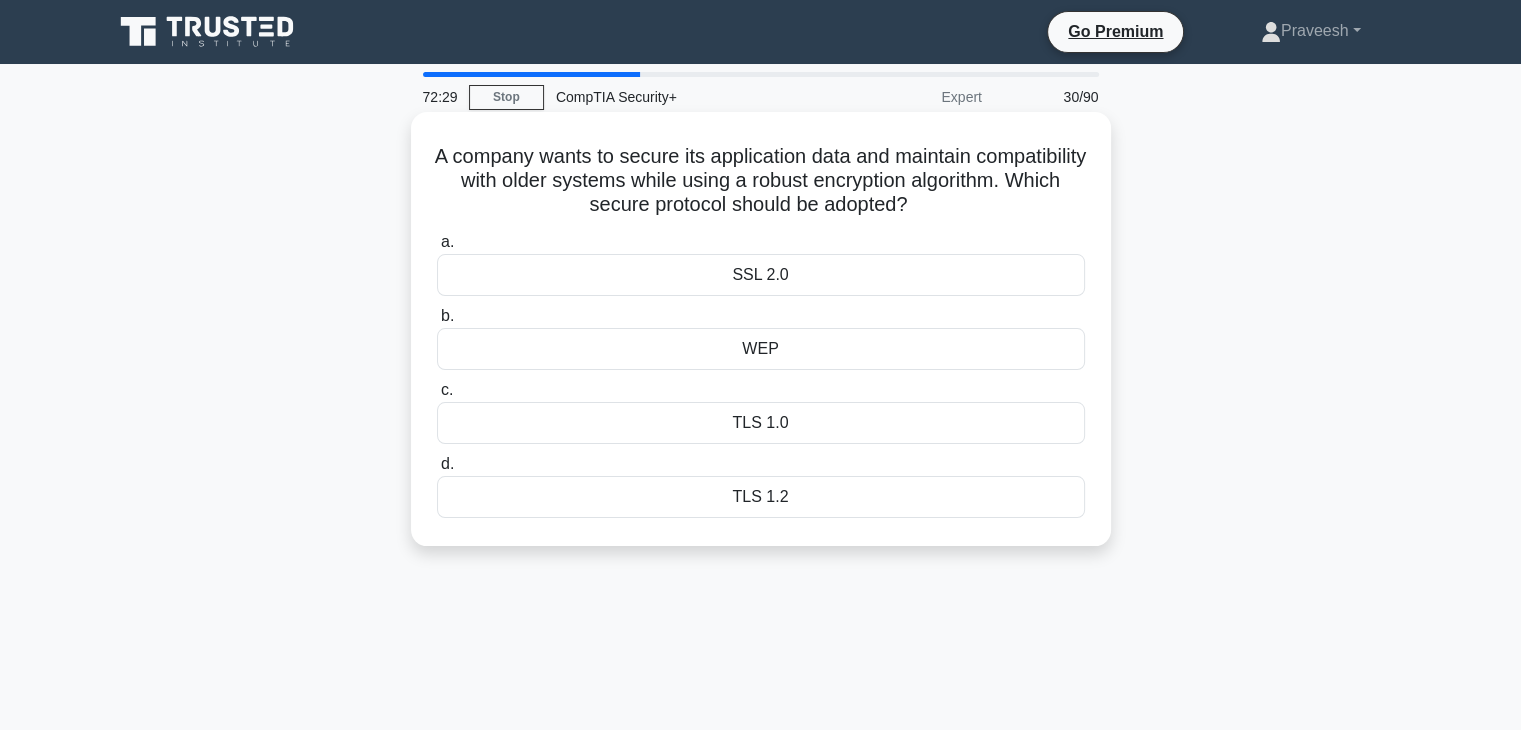 click on "TLS 1.2" at bounding box center (761, 497) 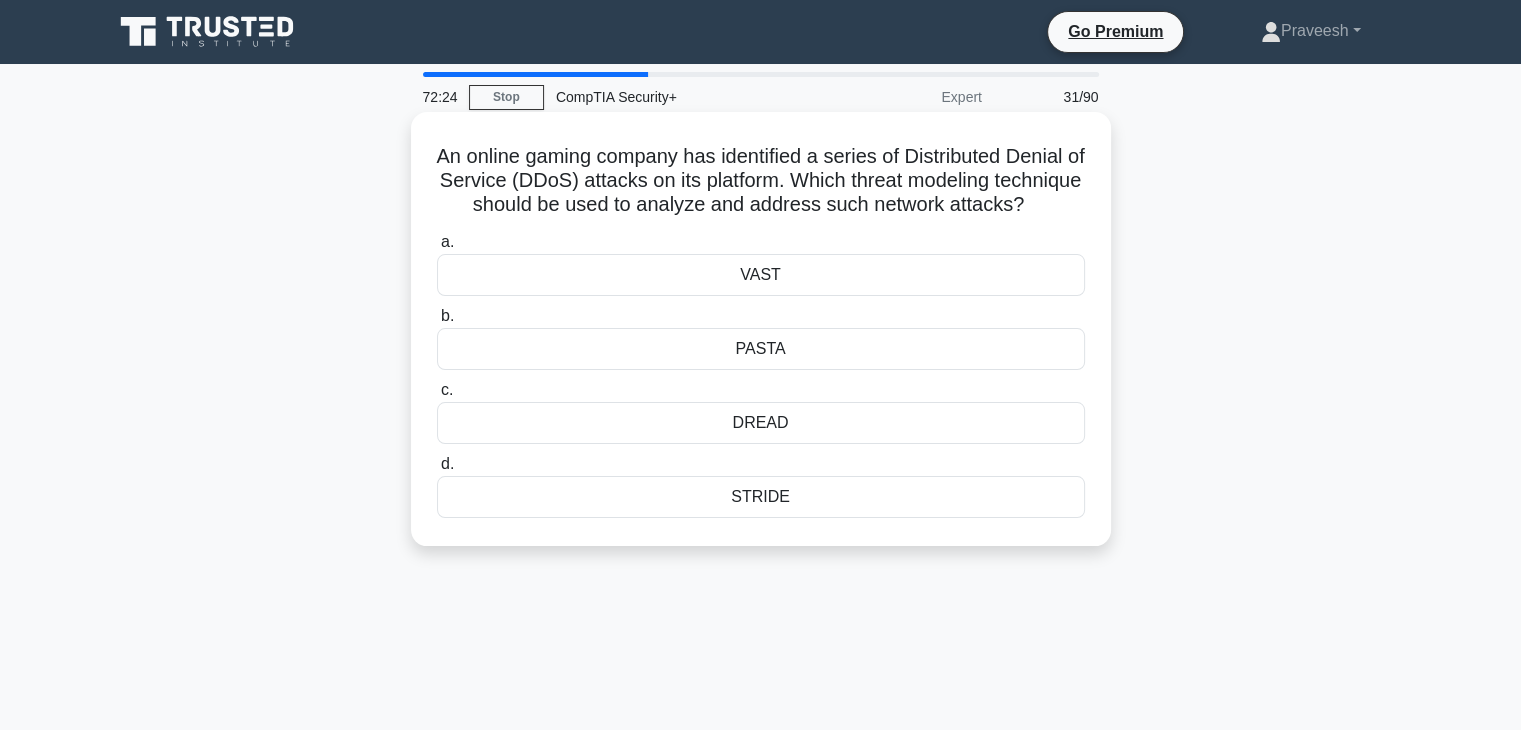 click on "PASTA" at bounding box center [761, 349] 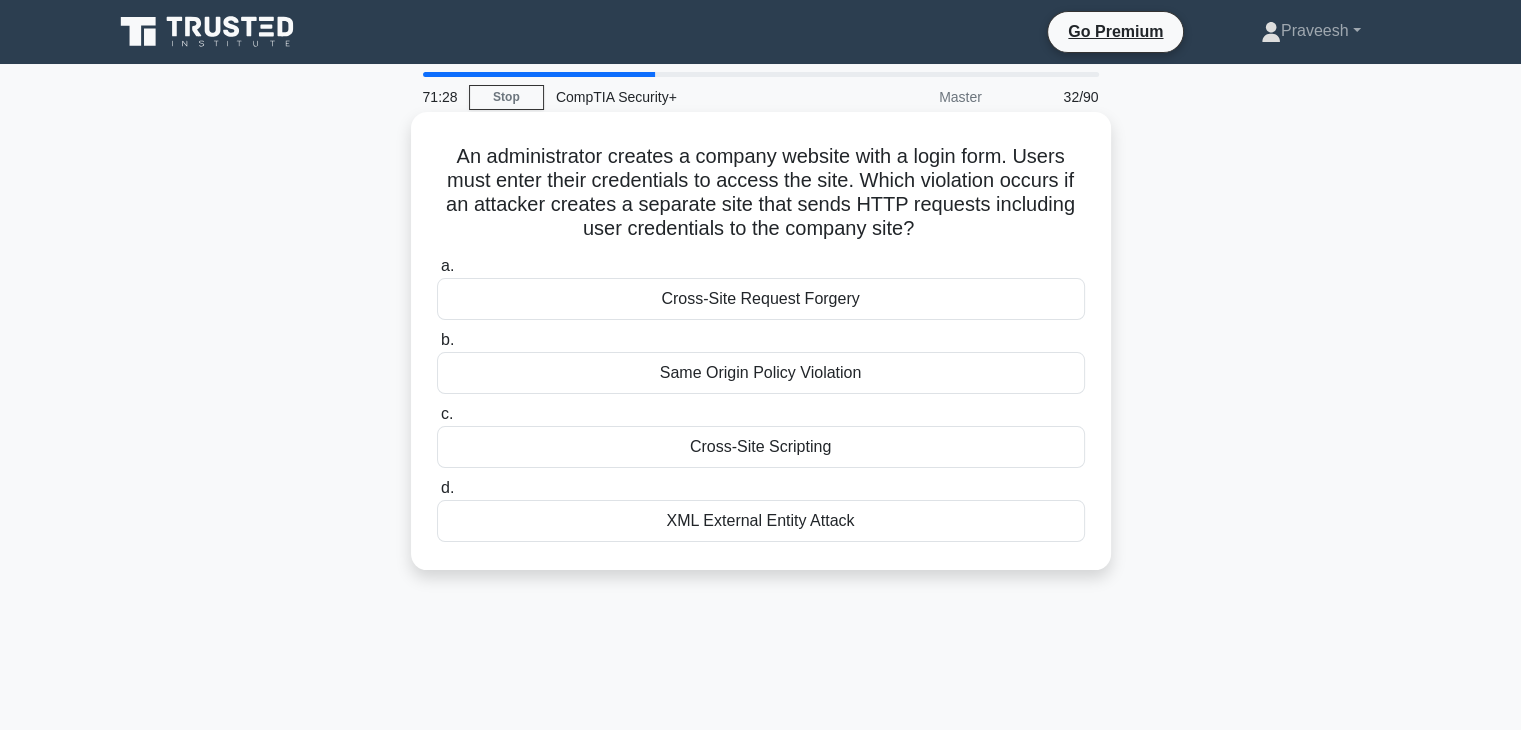 click on "Same Origin Policy Violation" at bounding box center [761, 373] 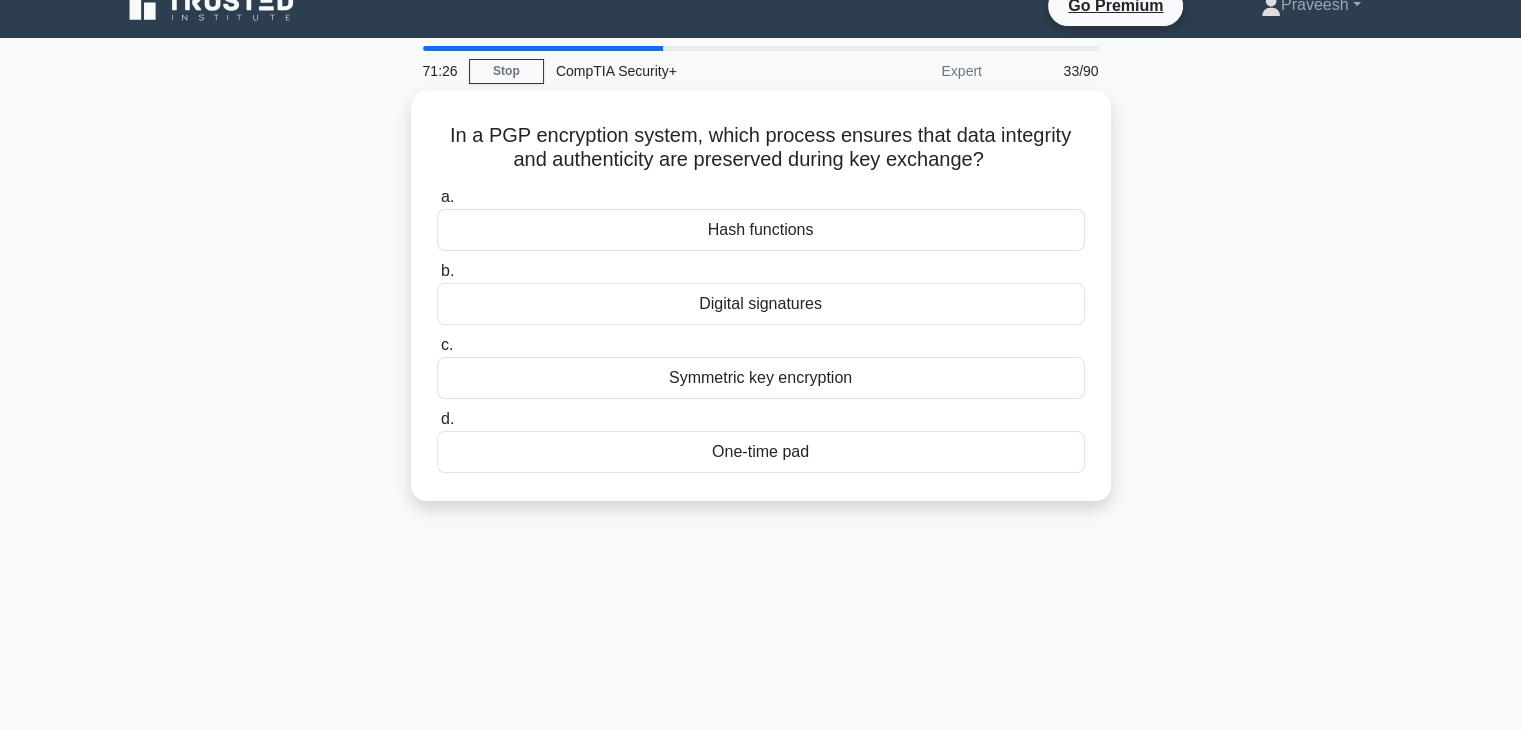 scroll, scrollTop: 0, scrollLeft: 0, axis: both 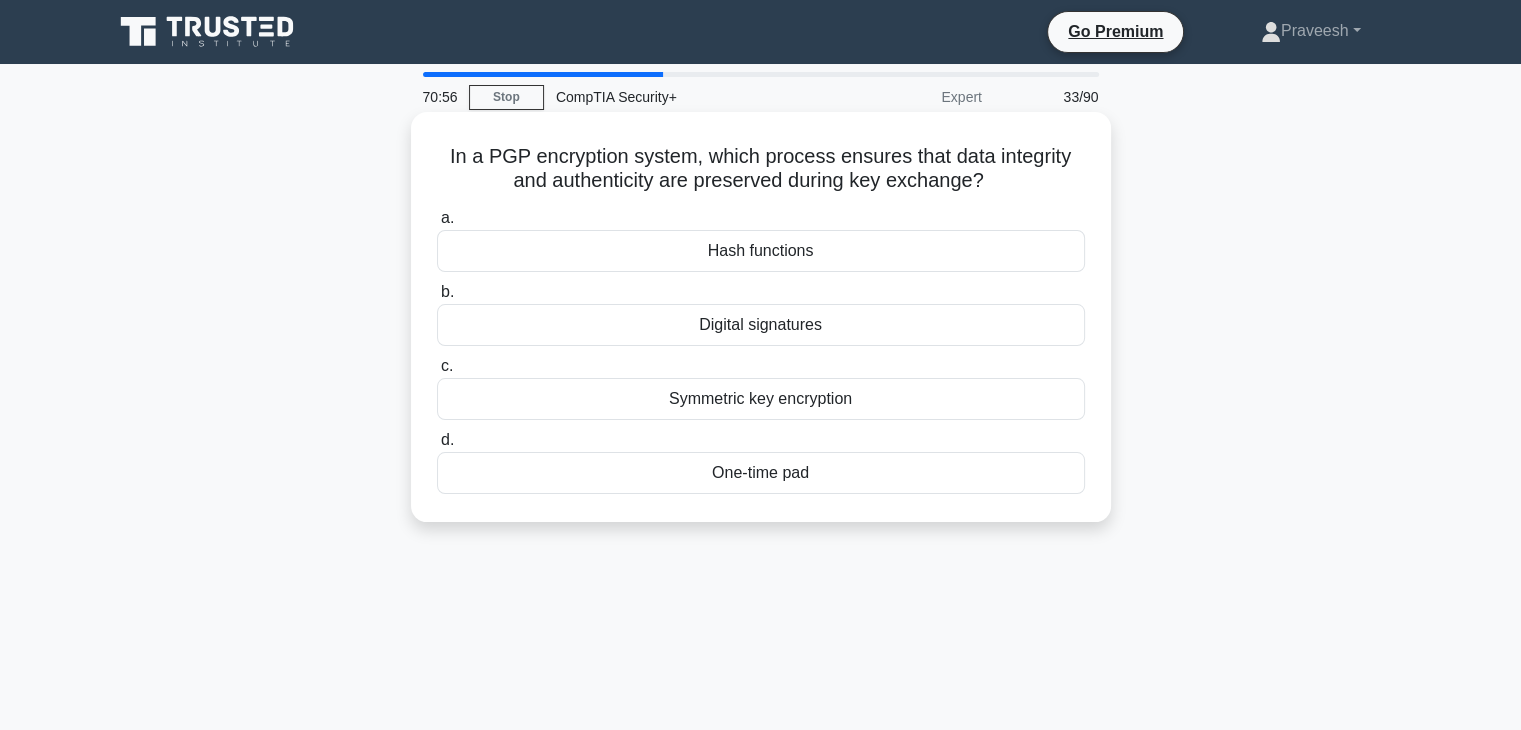 click on "In a PGP encryption system, which process ensures that data integrity and authenticity are preserved during key exchange?
.spinner_0XTQ{transform-origin:center;animation:spinner_y6GP .75s linear infinite}@keyframes spinner_y6GP{100%{transform:rotate(360deg)}}" at bounding box center [761, 169] 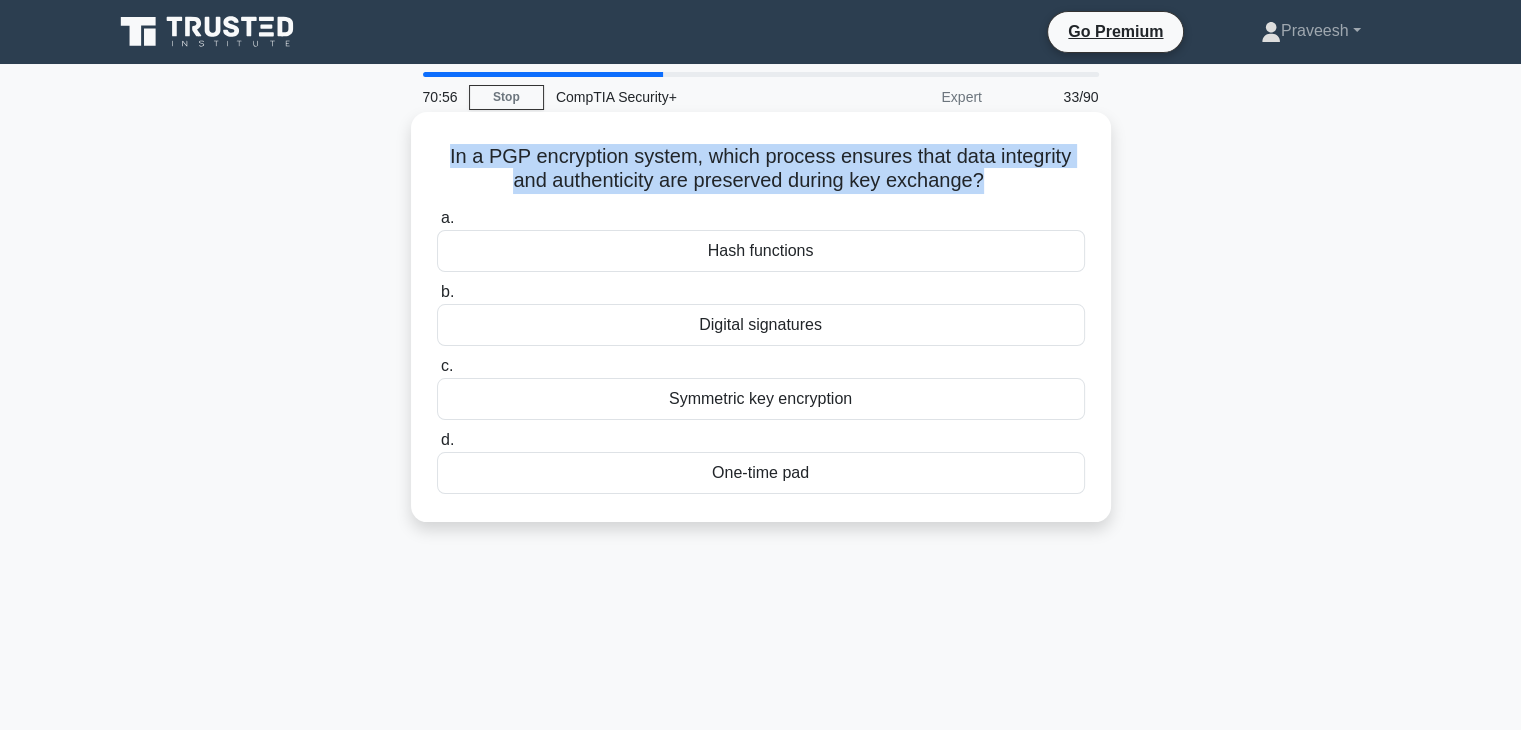 click on "In a PGP encryption system, which process ensures that data integrity and authenticity are preserved during key exchange?
.spinner_0XTQ{transform-origin:center;animation:spinner_y6GP .75s linear infinite}@keyframes spinner_y6GP{100%{transform:rotate(360deg)}}" at bounding box center [761, 169] 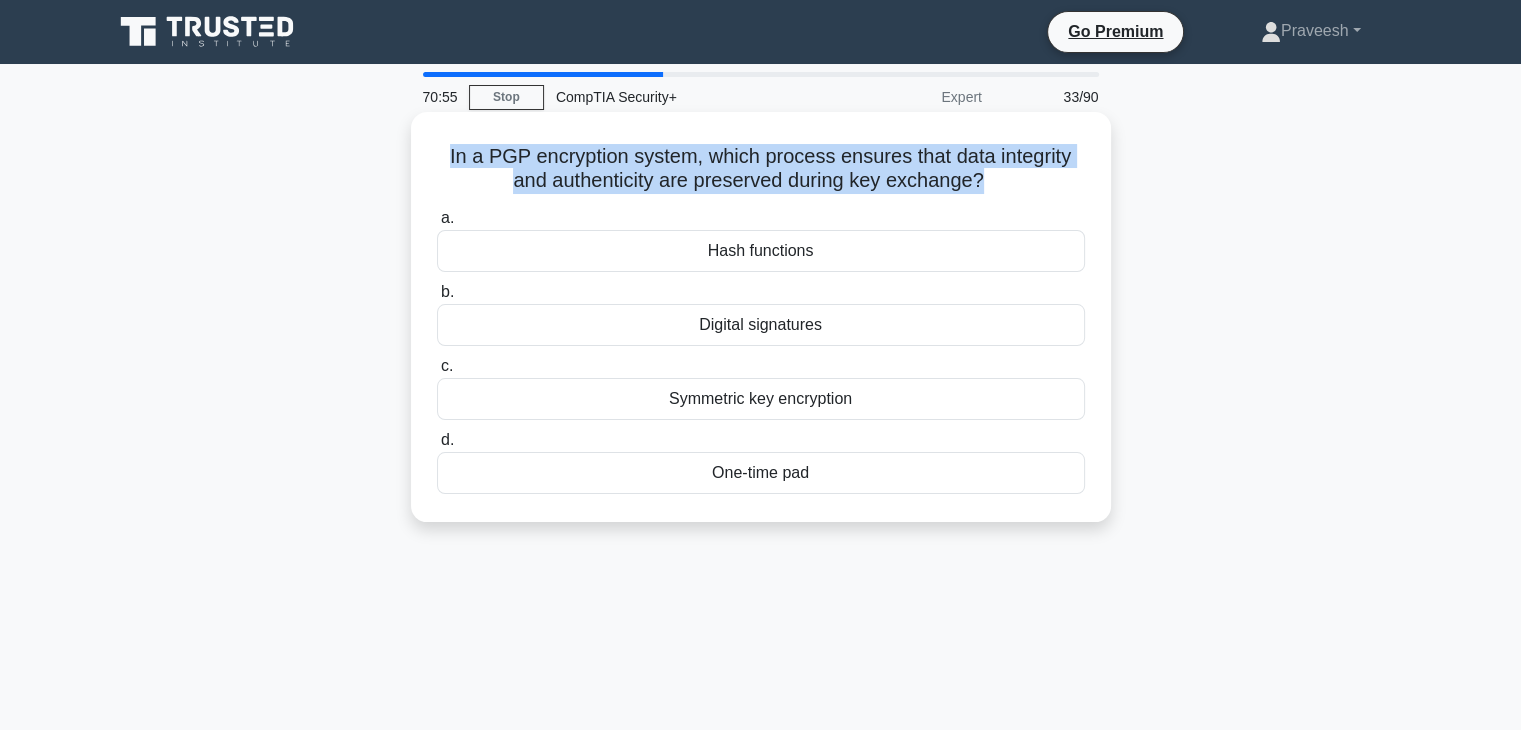 copy on "In a PGP encryption system, which process ensures that data integrity and authenticity are preserved during key exchange?
.spinner_0XTQ{transform-origin:center;animation:spinner_y6GP .75s linear infinite}@keyframes spinner_y6GP{100%{transform:rotate(360deg)}}" 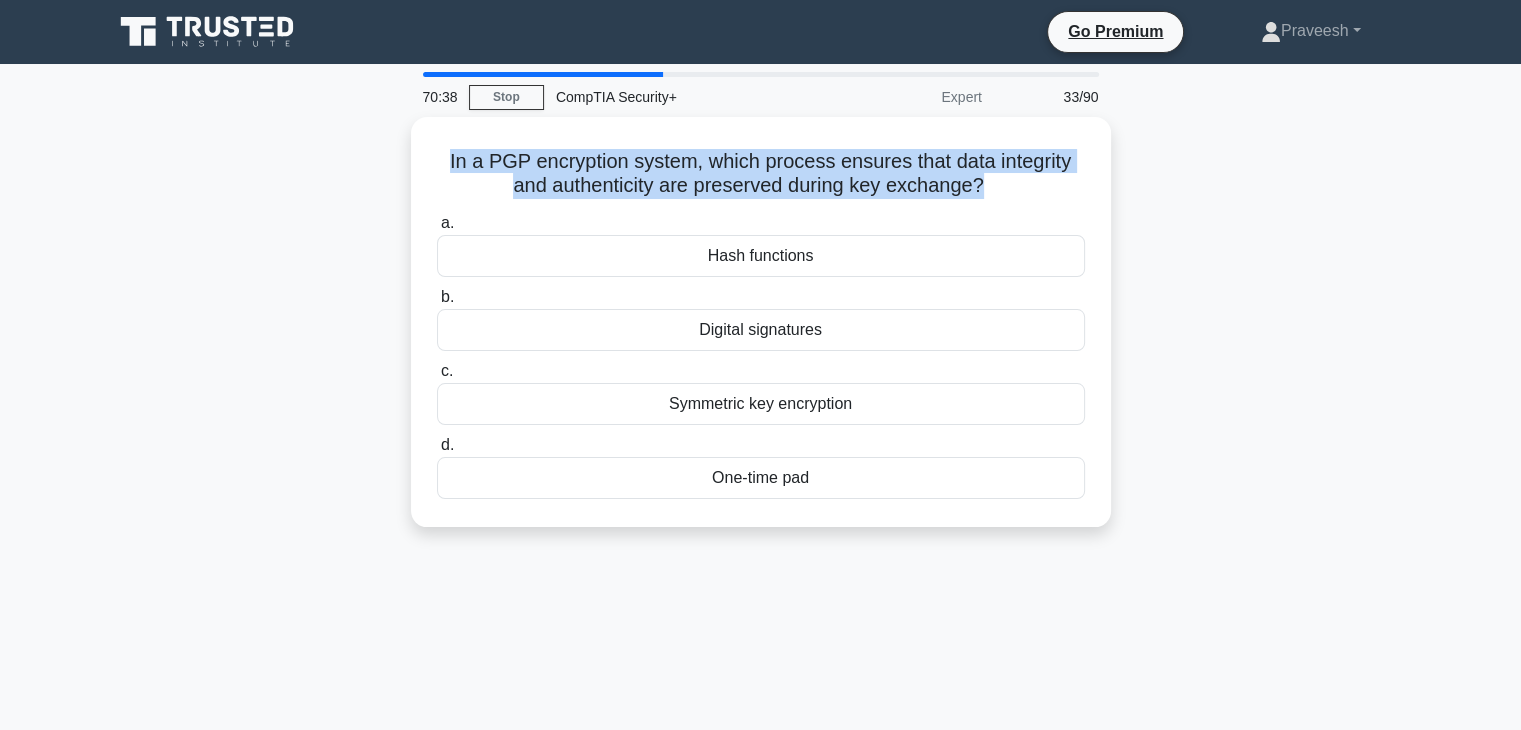click on "In a PGP encryption system, which process ensures that data integrity and authenticity are preserved during key exchange?
.spinner_0XTQ{transform-origin:center;animation:spinner_y6GP .75s linear infinite}@keyframes spinner_y6GP{100%{transform:rotate(360deg)}}
a.
Hash functions
b. c. d." at bounding box center [761, 334] 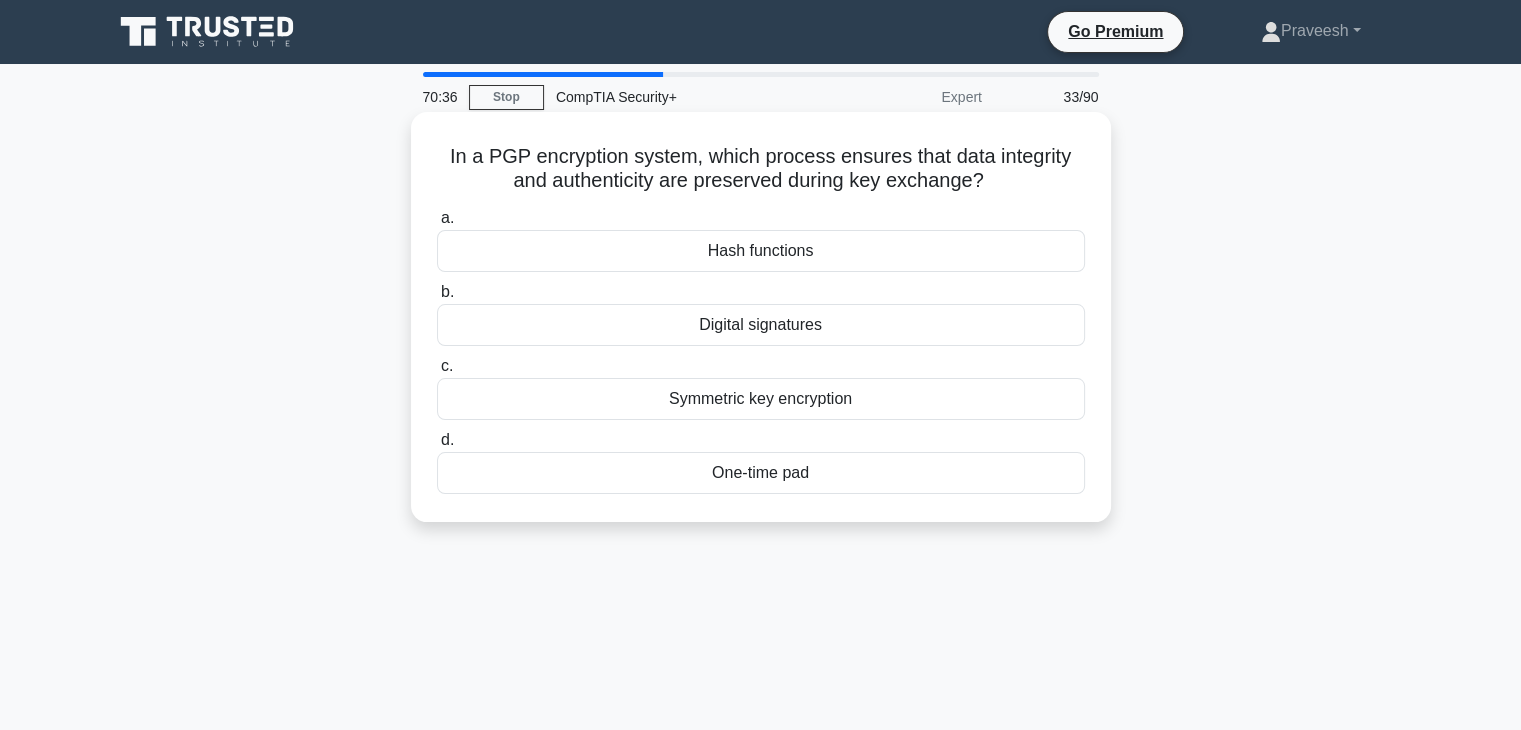 click on "Digital signatures" at bounding box center (761, 325) 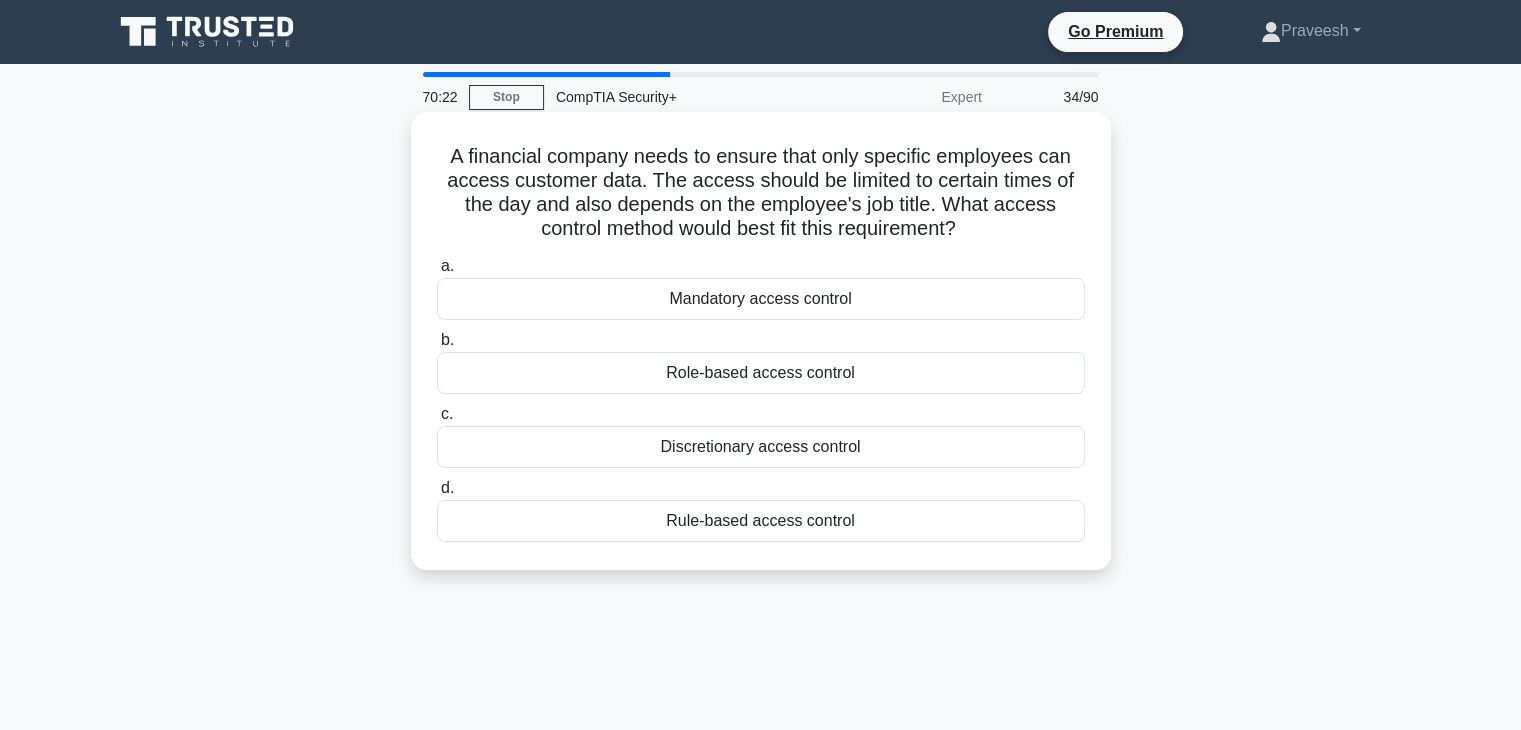 click on "Rule-based access control" at bounding box center [761, 521] 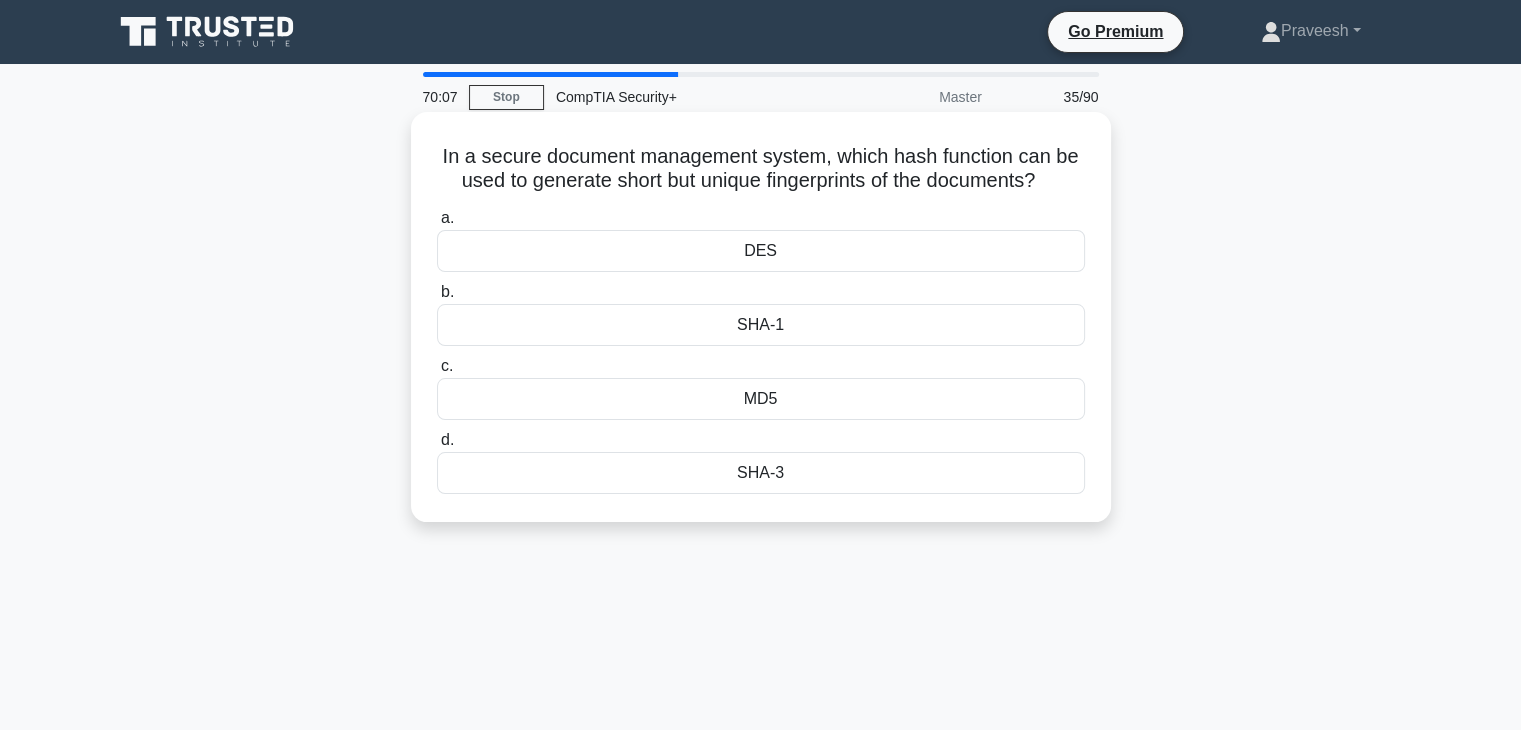 click on "SHA-1" at bounding box center [761, 325] 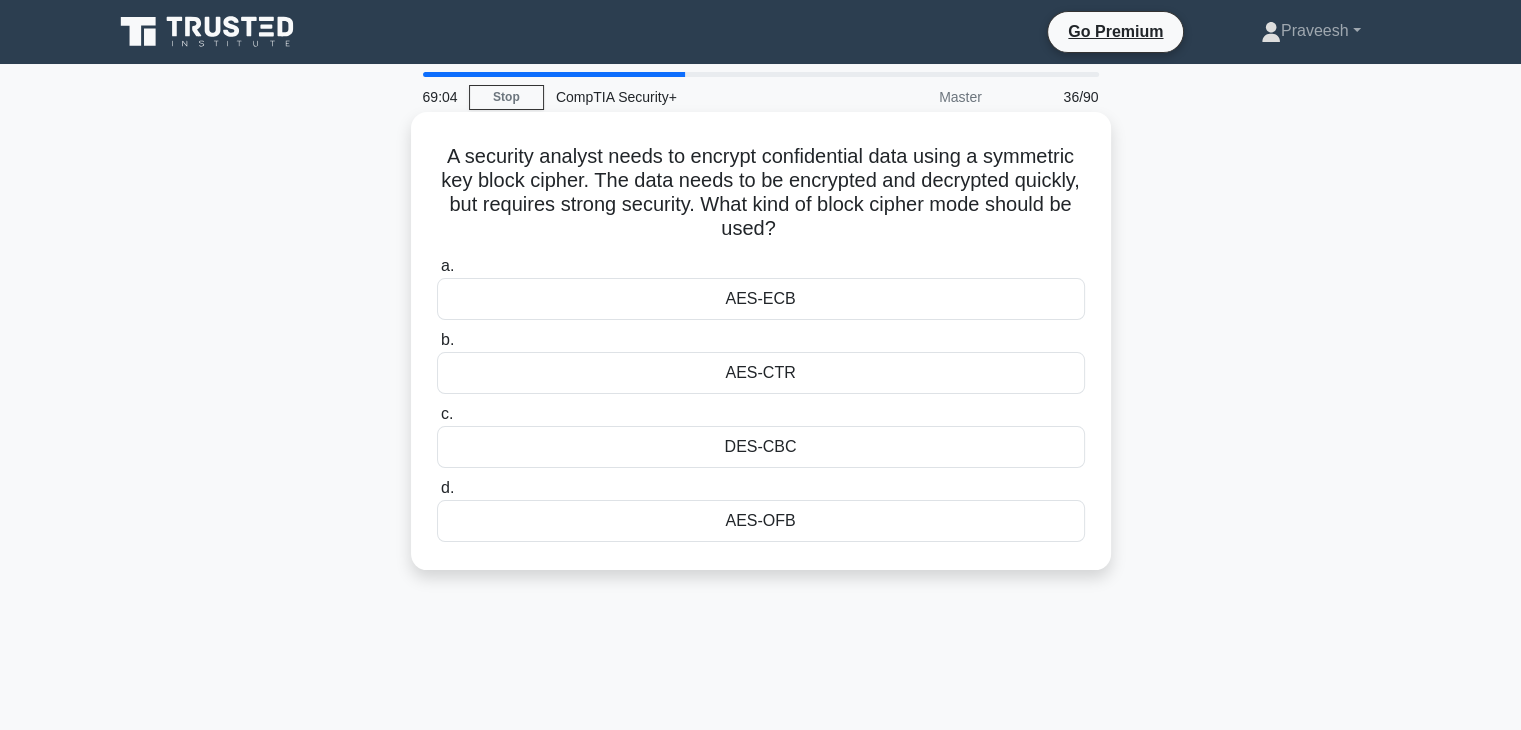 click on "AES-OFB" at bounding box center (761, 521) 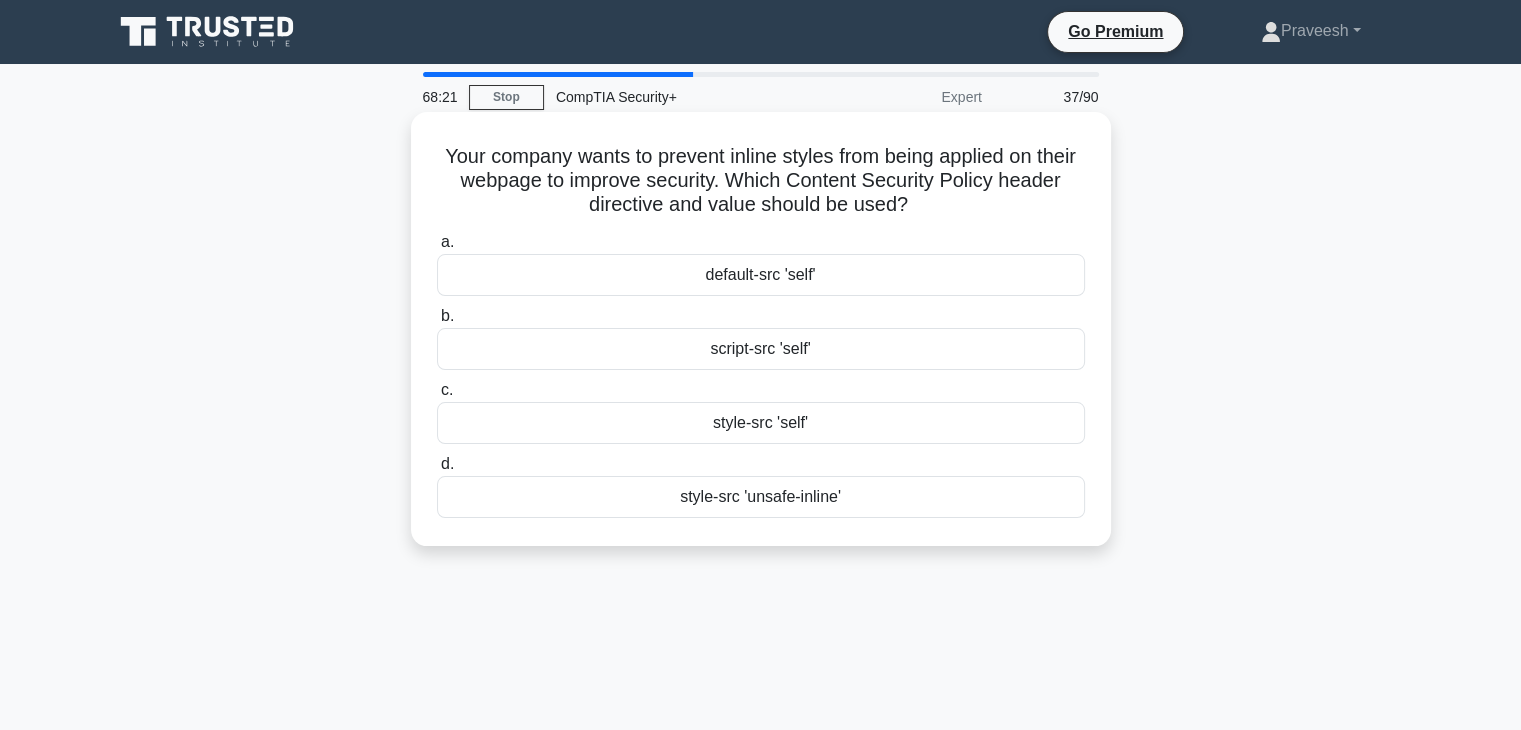 click on "style-src 'unsafe-inline'" at bounding box center [761, 497] 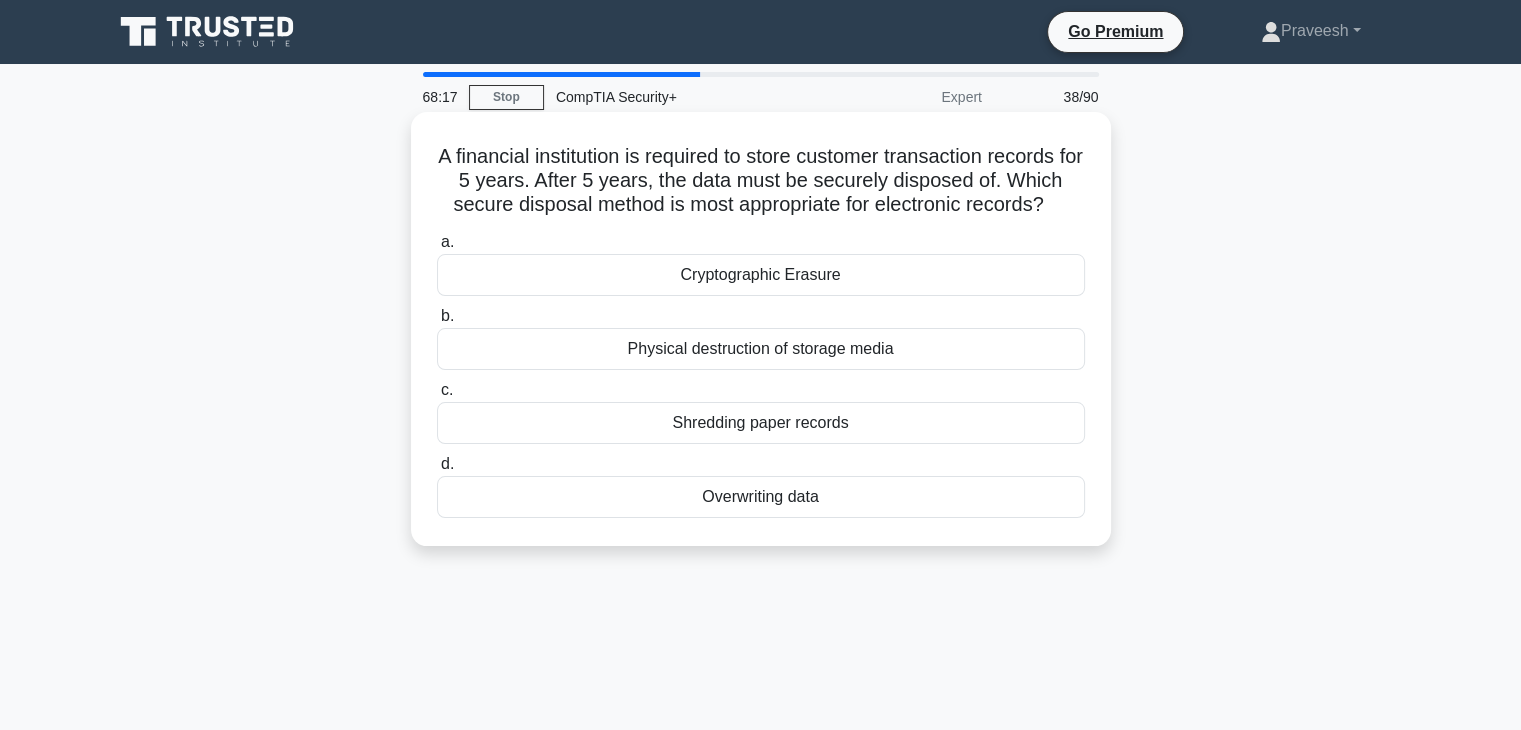 click on "Cryptographic Erasure" at bounding box center [761, 275] 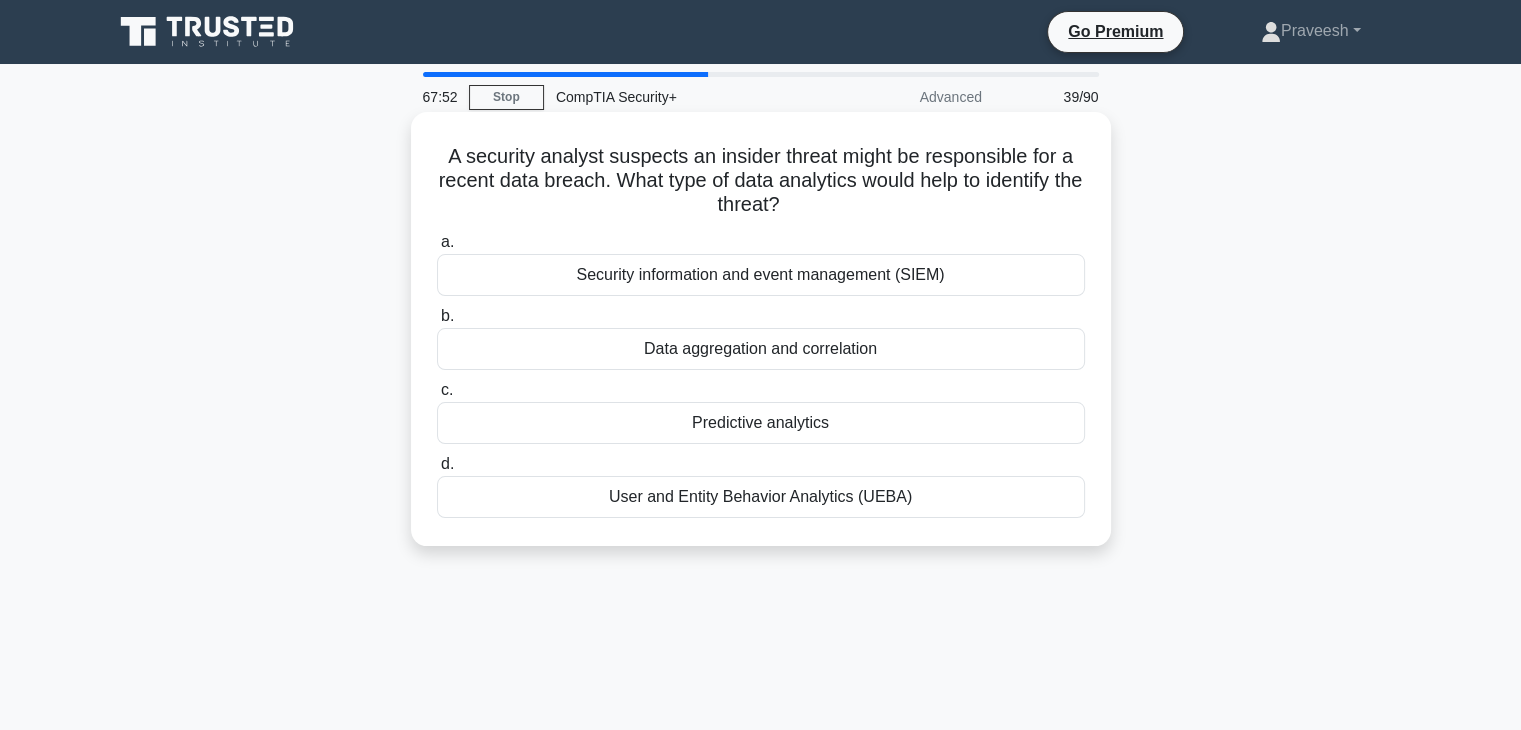 click on "User and Entity Behavior Analytics (UEBA)" at bounding box center [761, 497] 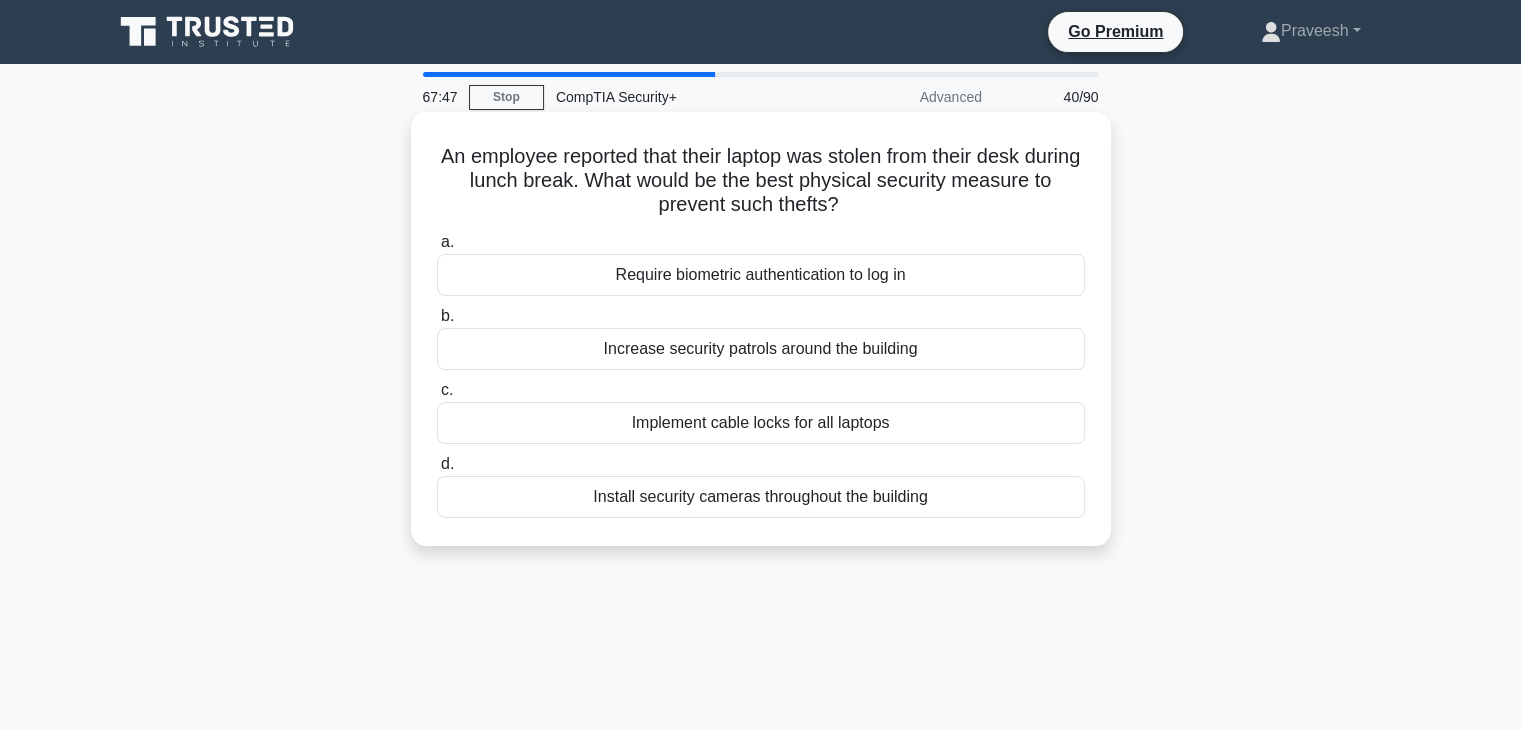 click on "Implement cable locks for all laptops" at bounding box center (761, 423) 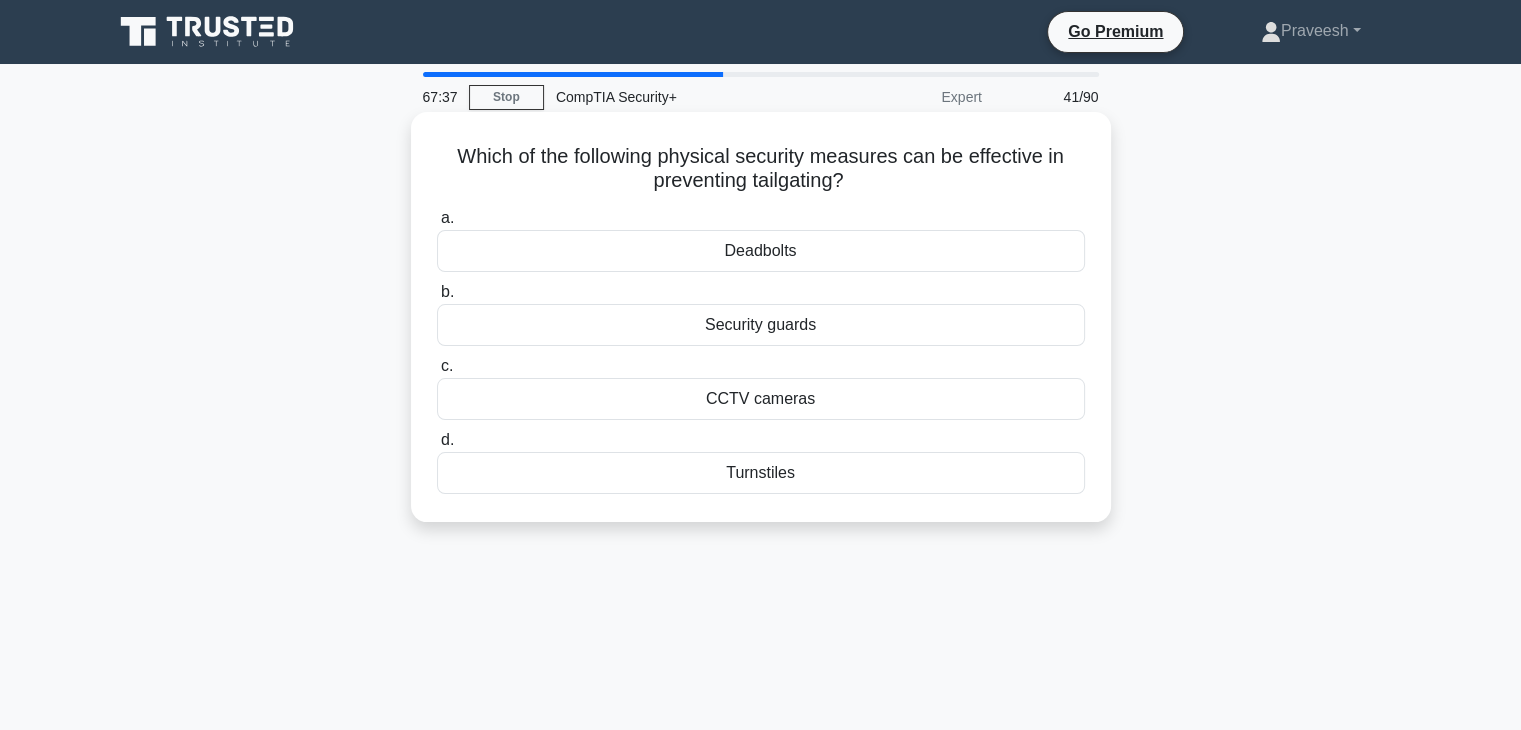 click on "Turnstiles" at bounding box center [761, 473] 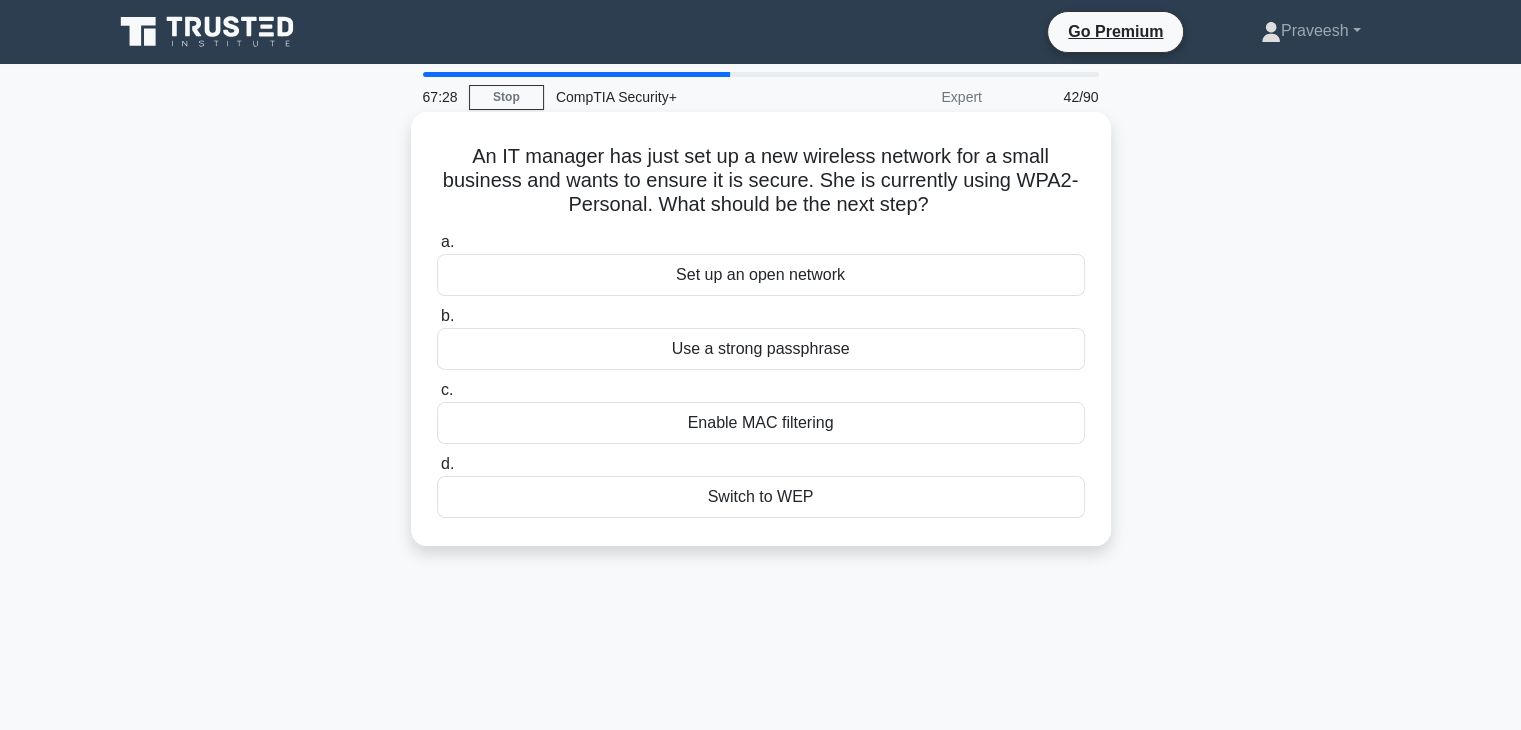 click on "Use a strong passphrase" at bounding box center [761, 349] 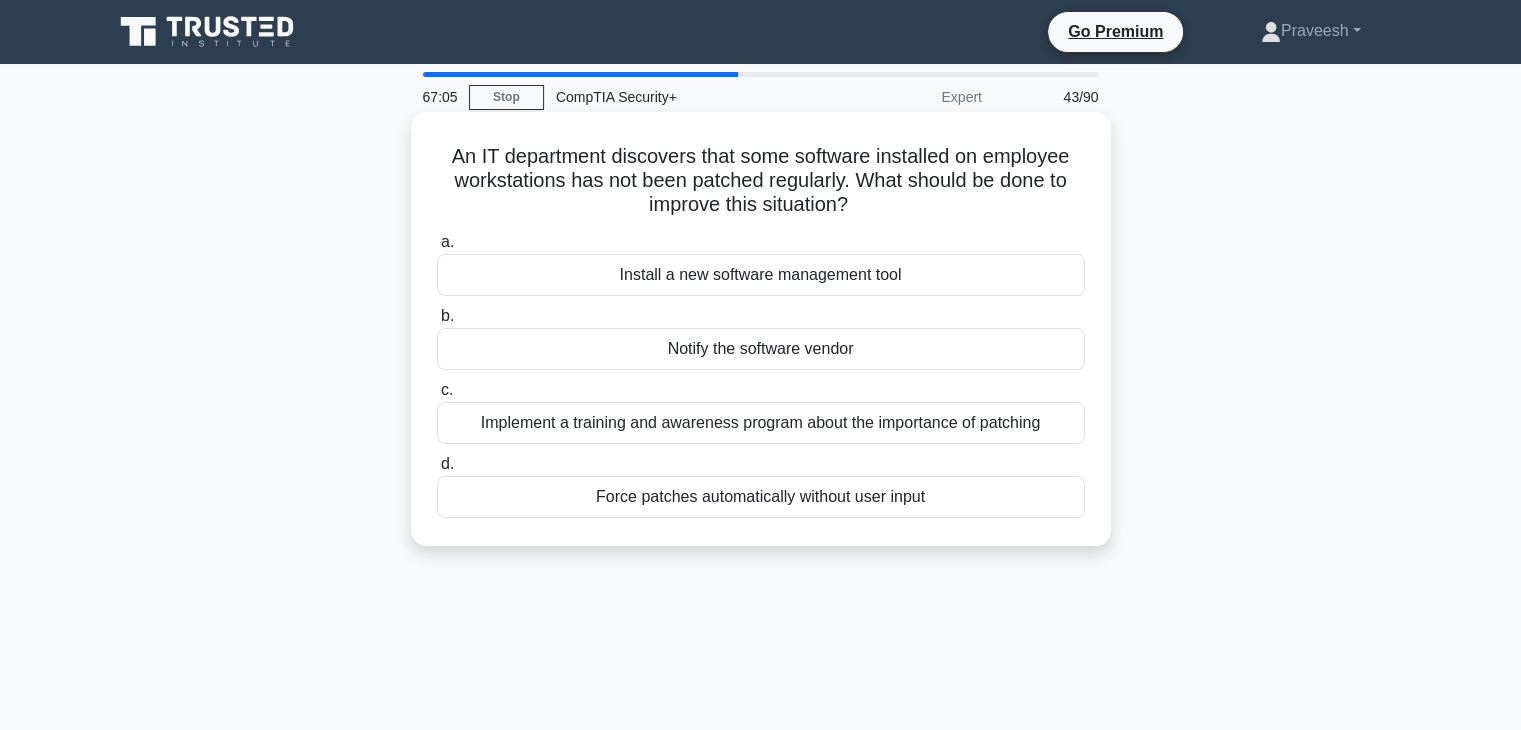 click on "Implement a training and awareness program about the importance of patching" at bounding box center (761, 423) 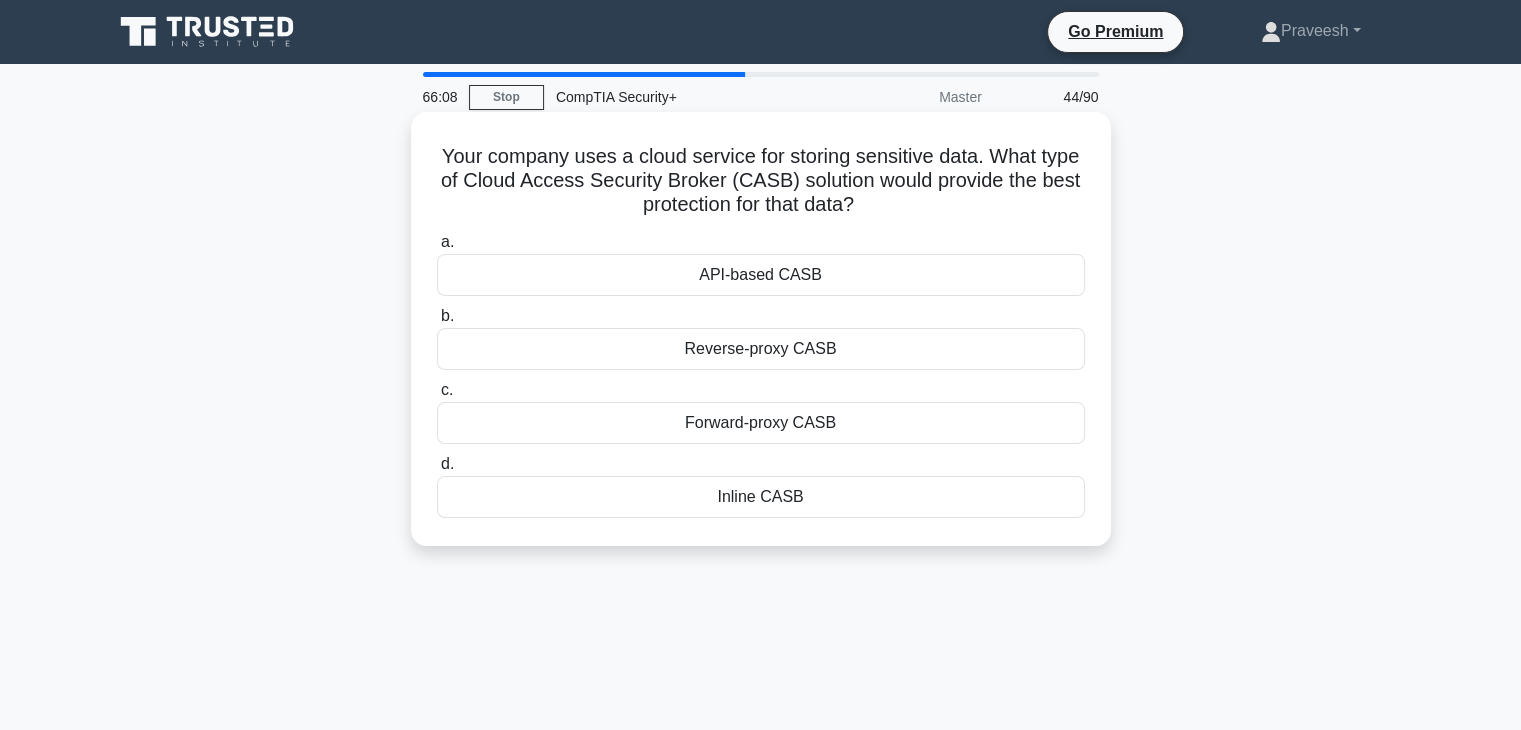 click on "API-based CASB" at bounding box center (761, 275) 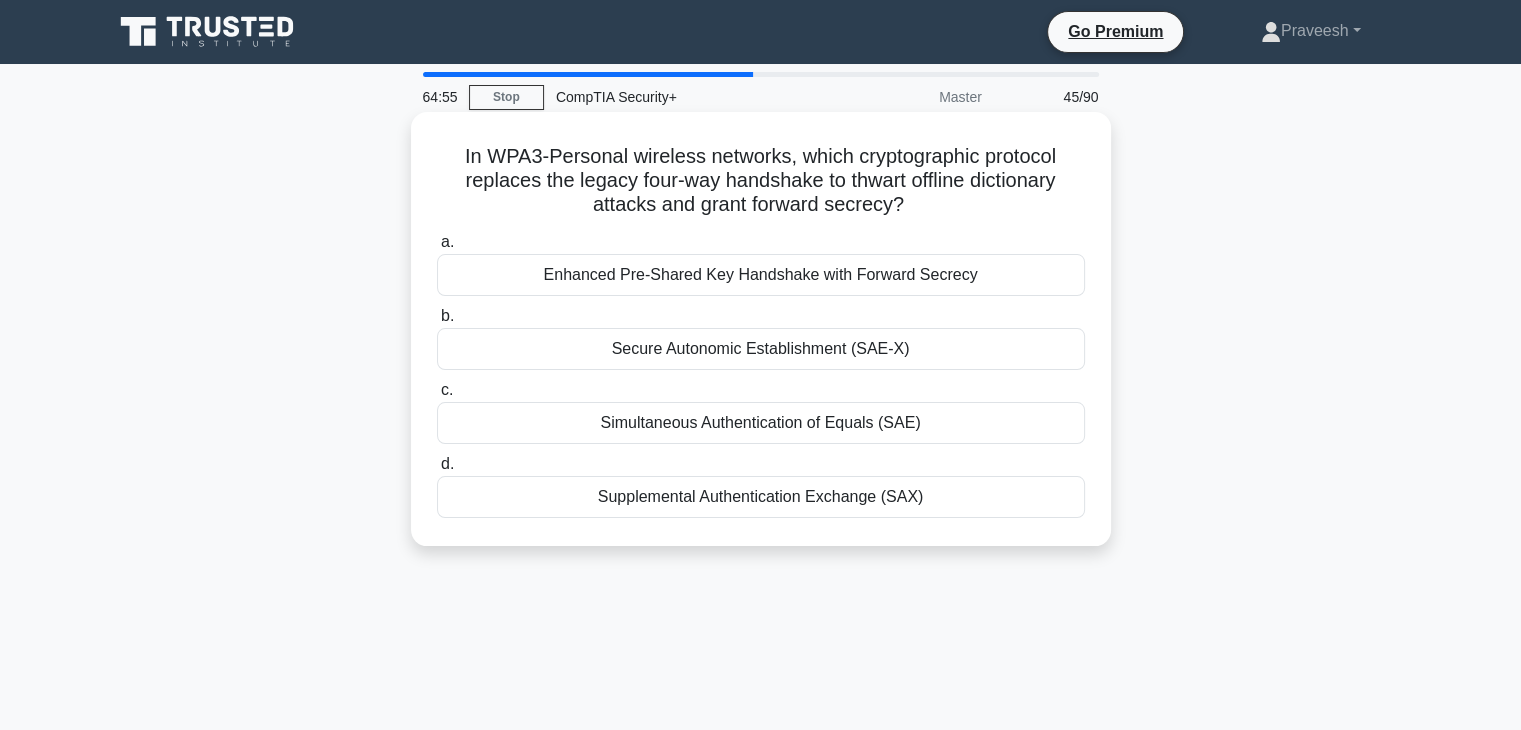 click on "Simultaneous Authentication of Equals (SAE)" at bounding box center (761, 423) 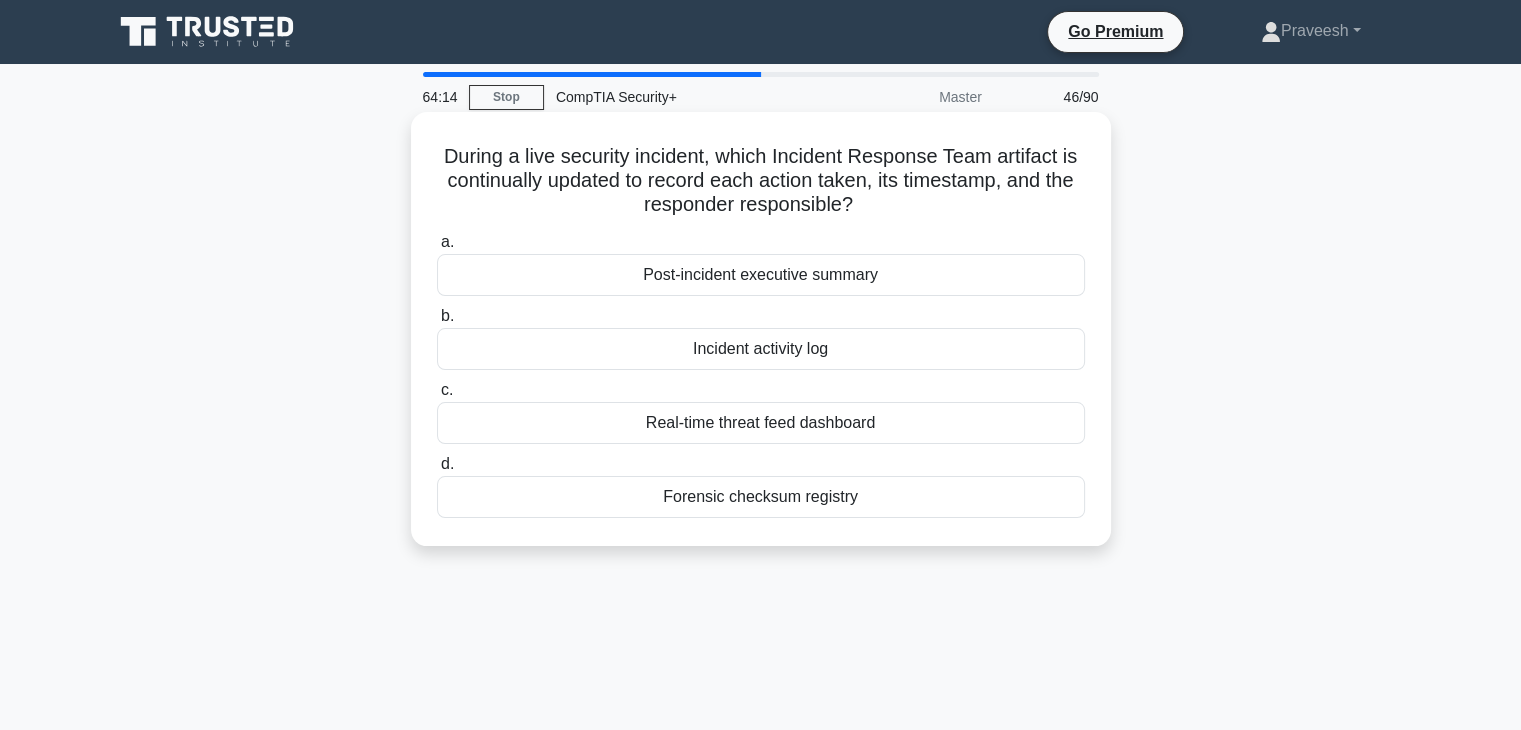 click on "Incident activity log" at bounding box center [761, 349] 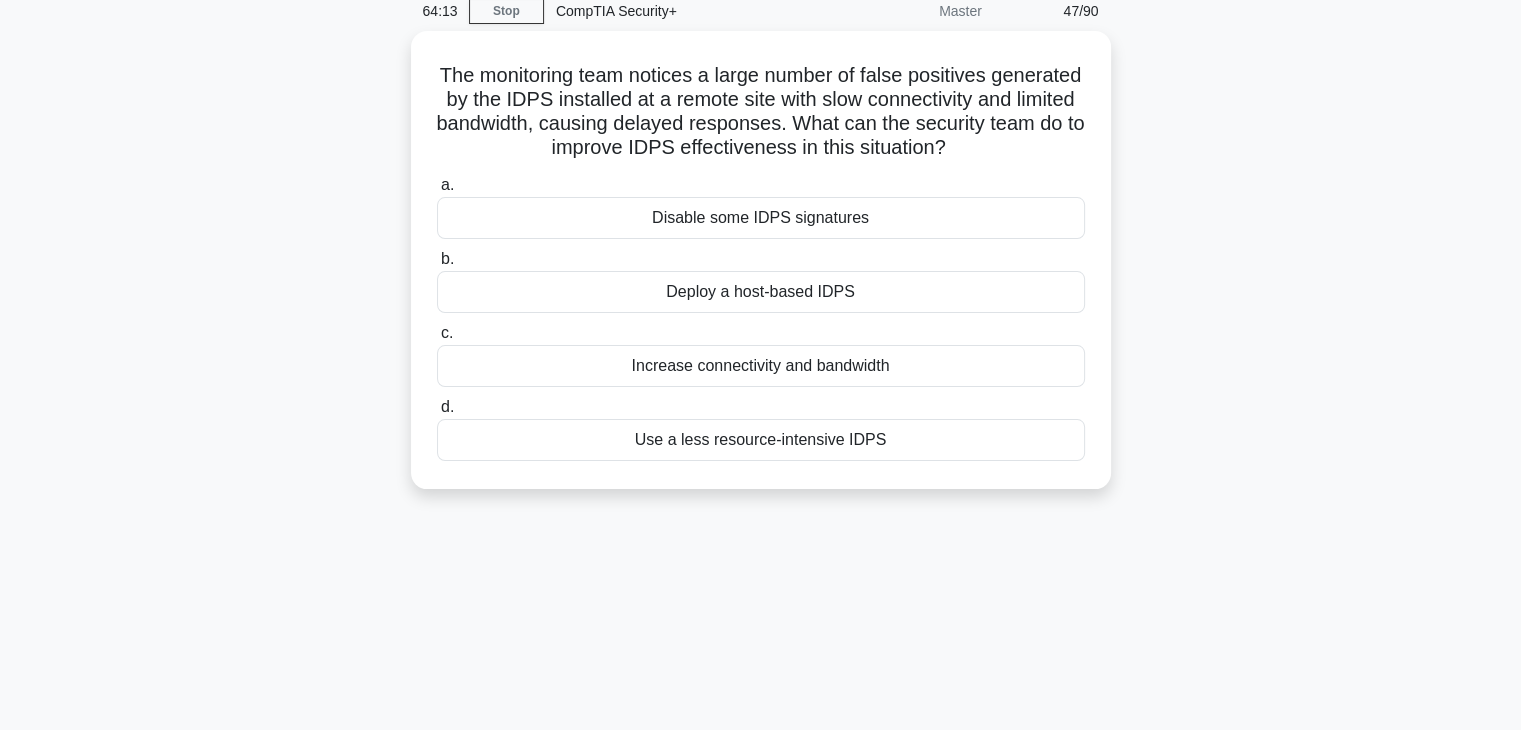 scroll, scrollTop: 0, scrollLeft: 0, axis: both 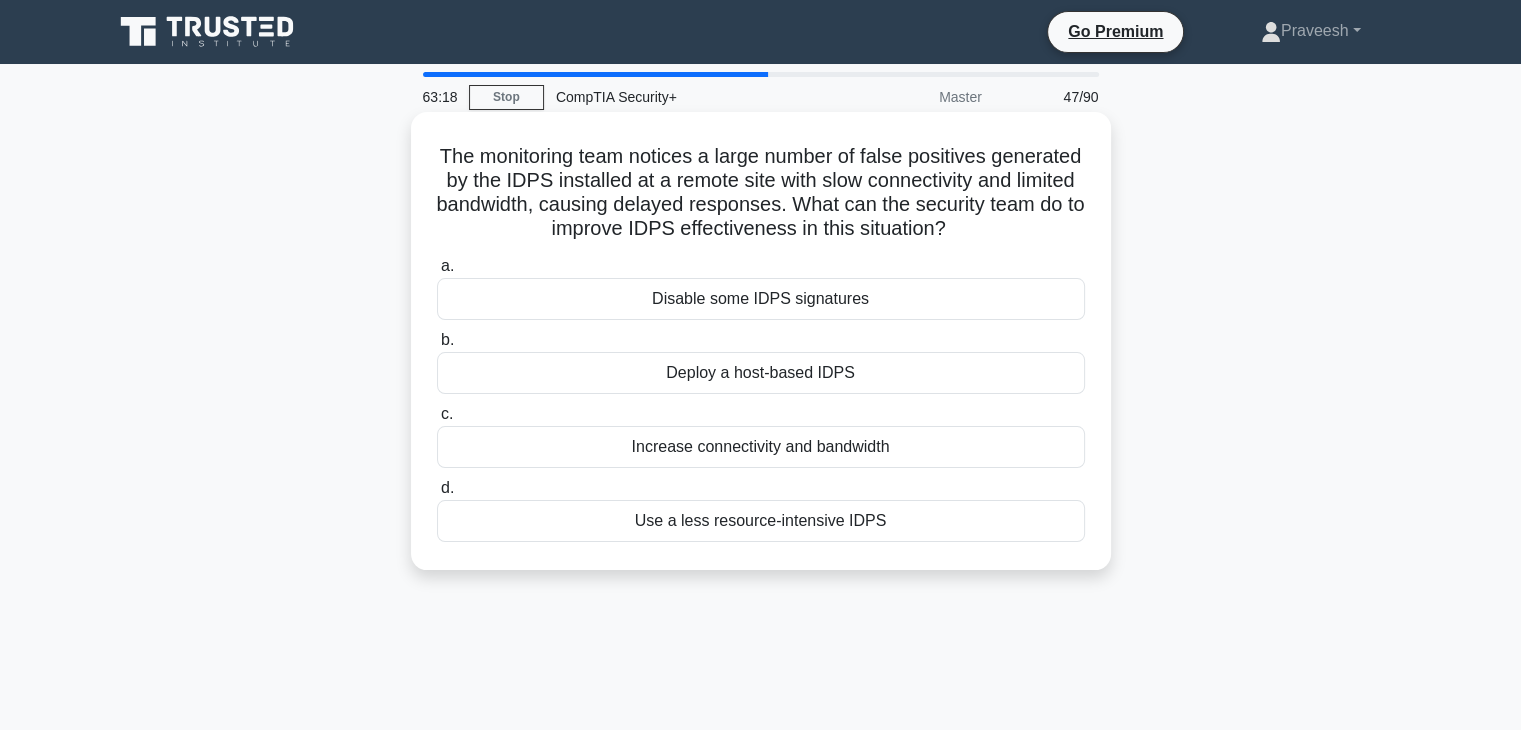 click on "Deploy a host-based IDPS" at bounding box center [761, 373] 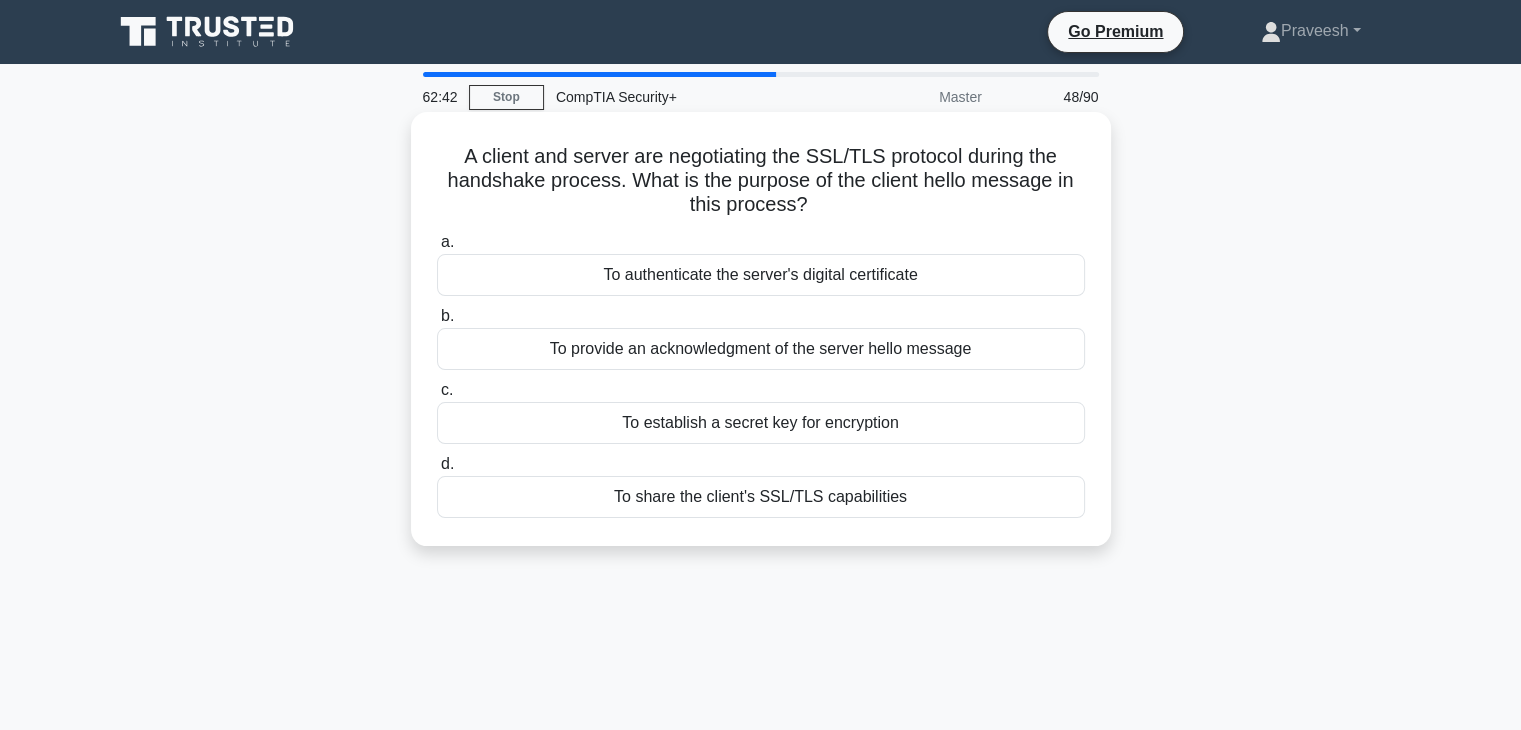 click on "To authenticate the server's digital certificate" at bounding box center (761, 275) 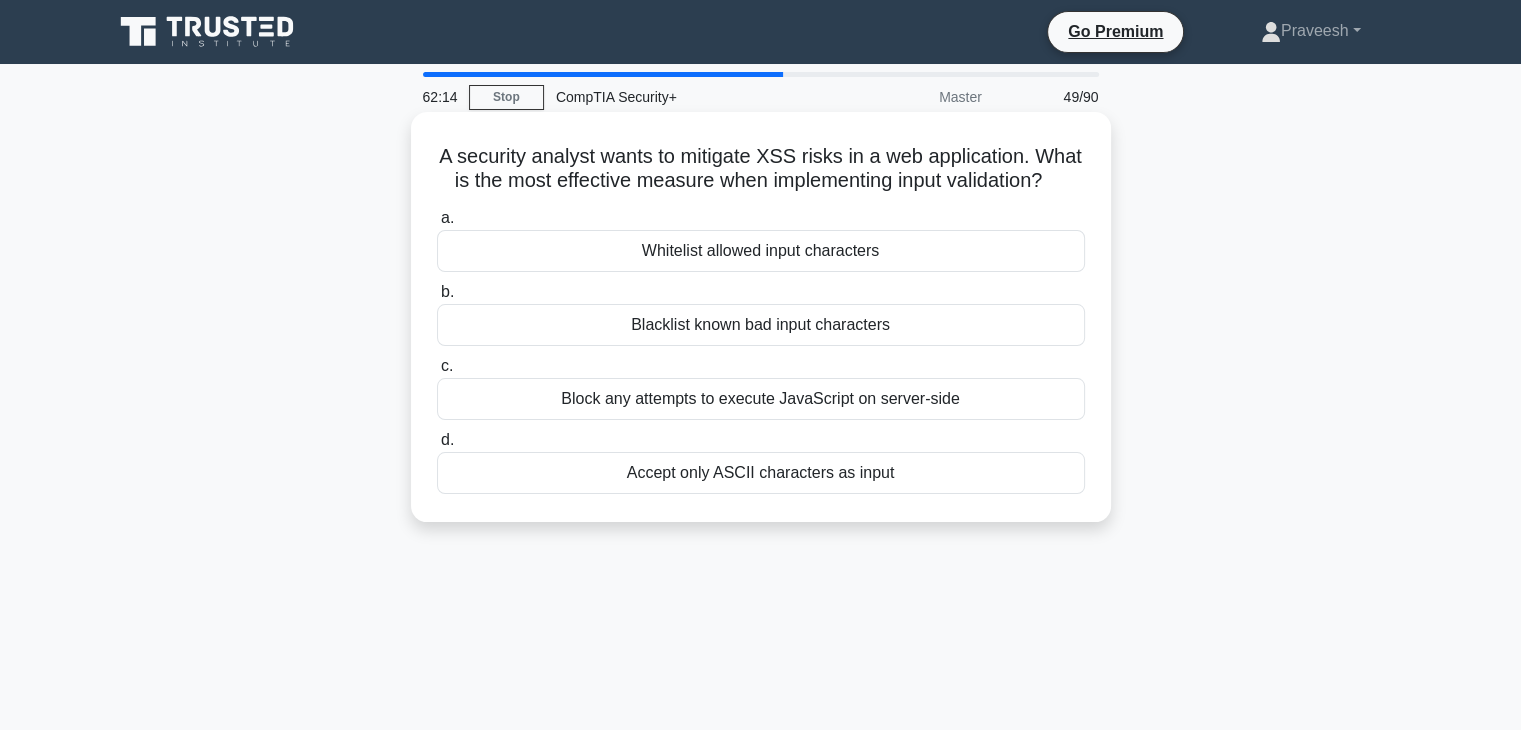 click on "Whitelist allowed input characters" at bounding box center (761, 251) 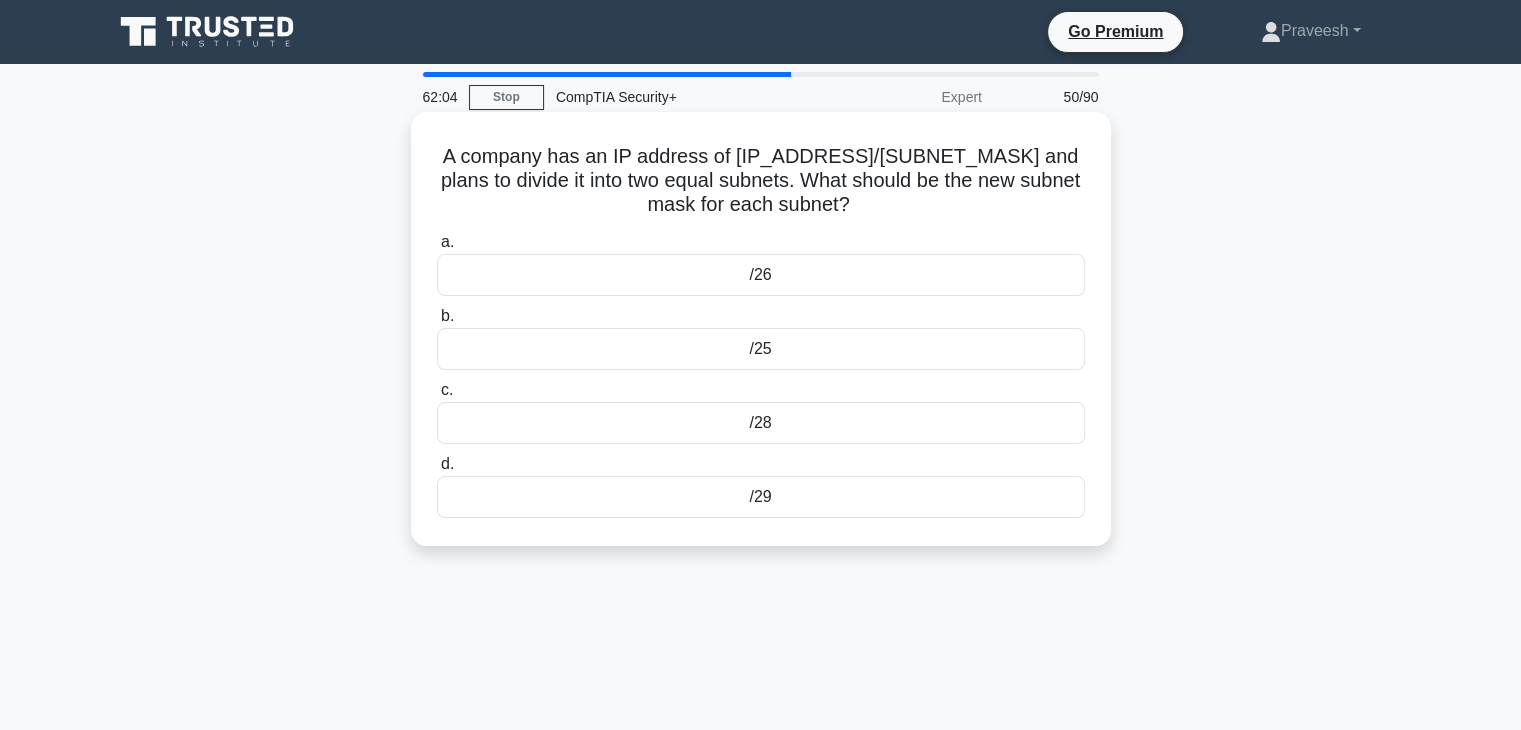 click on "/28" at bounding box center [761, 423] 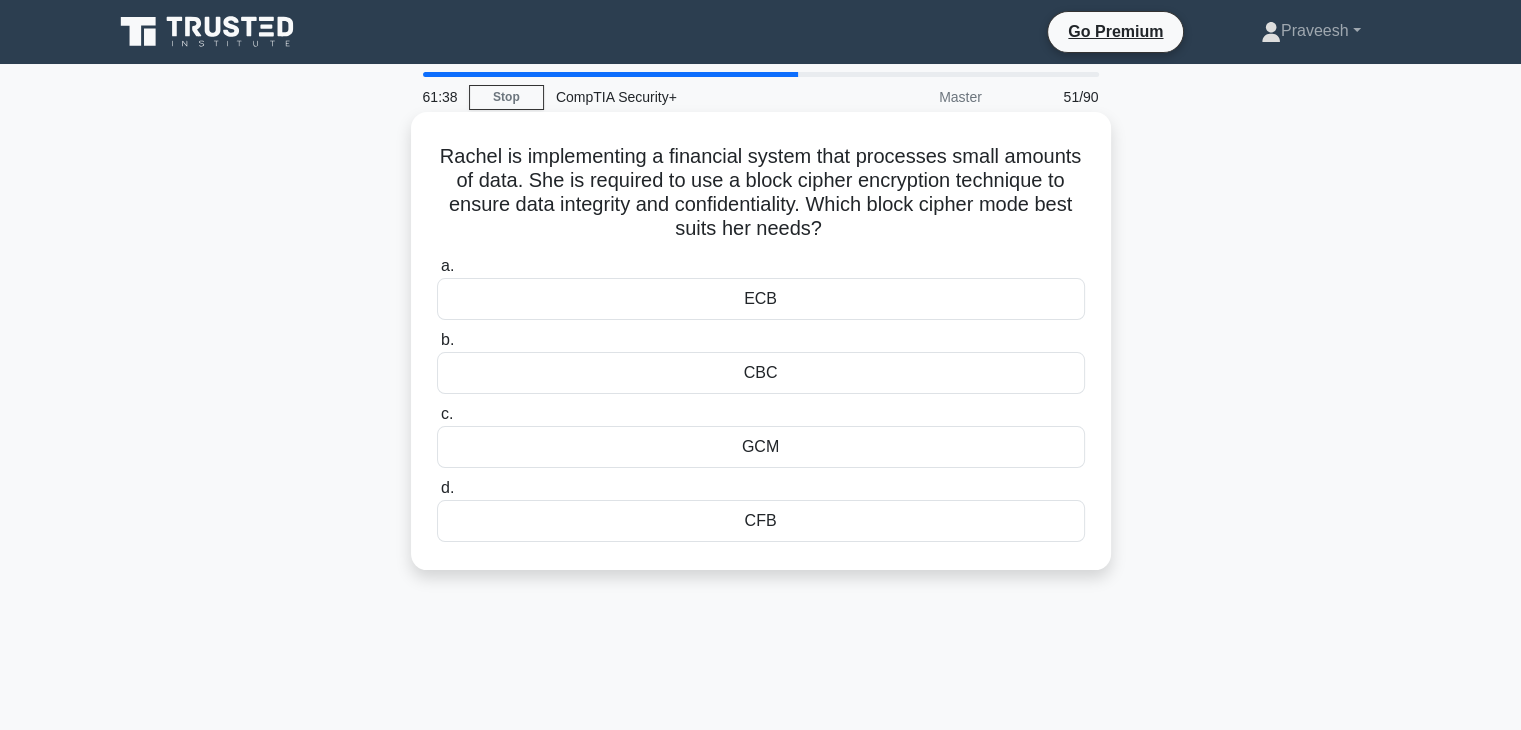 click on "CBC" at bounding box center (761, 373) 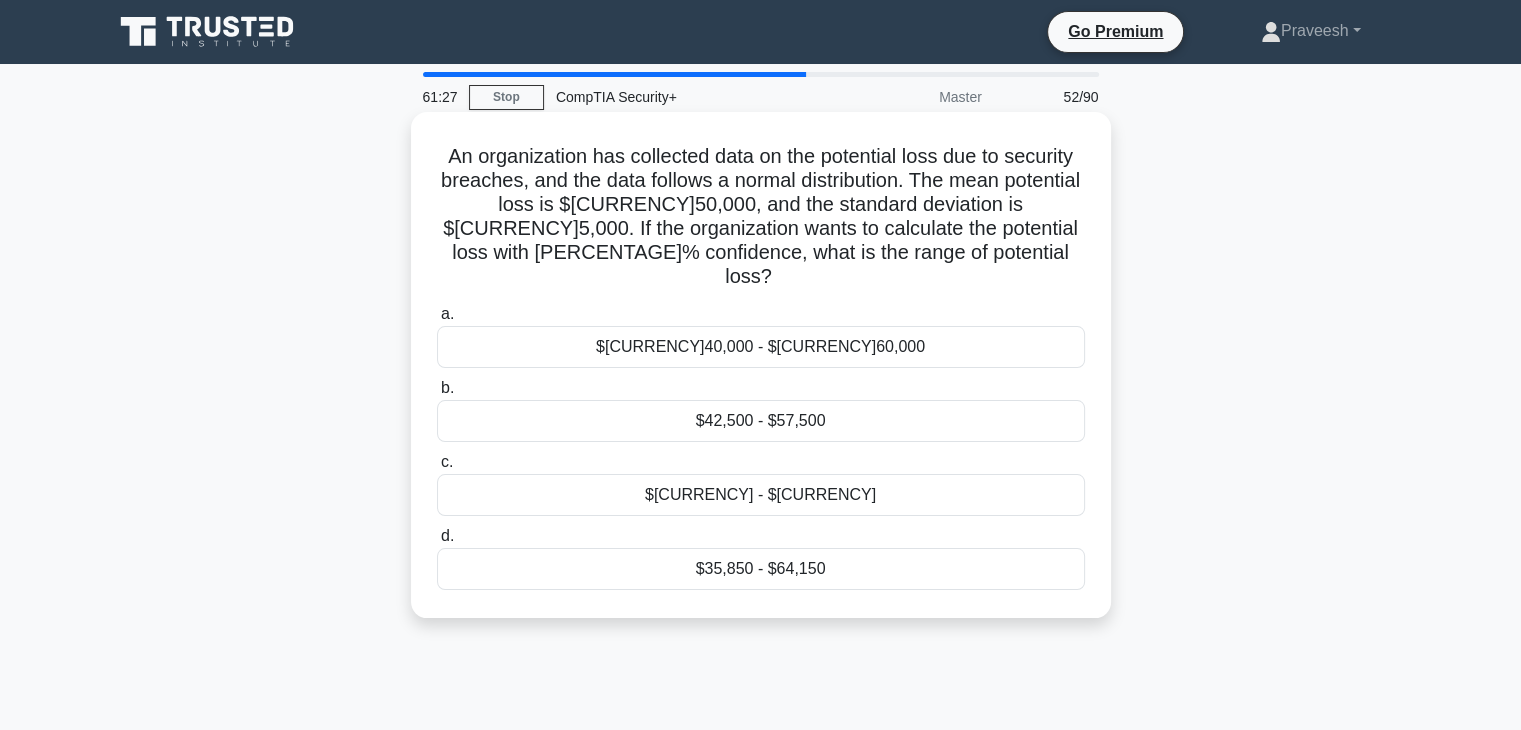 click on "An organization has collected data on the potential loss due to security breaches, and the data follows a normal distribution. The mean potential loss is $50,000, and the standard deviation is $5,000. If the organization wants to calculate the potential loss with 99% confidence, what is the range of potential loss?
.spinner_0XTQ{transform-origin:center;animation:spinner_y6GP .75s linear infinite}@keyframes spinner_y6GP{100%{transform:rotate(360deg)}}" at bounding box center (761, 217) 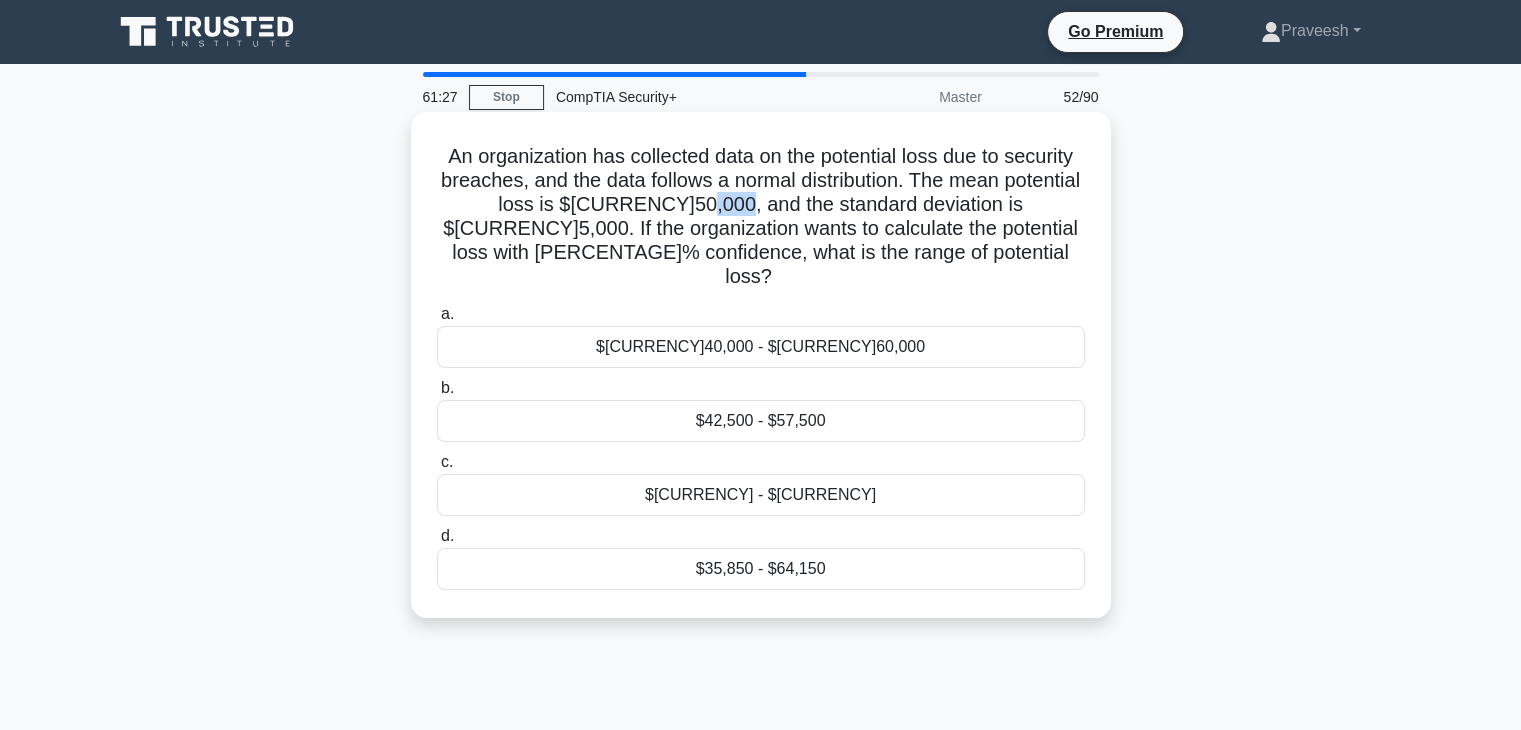 click on "An organization has collected data on the potential loss due to security breaches, and the data follows a normal distribution. The mean potential loss is $50,000, and the standard deviation is $5,000. If the organization wants to calculate the potential loss with 99% confidence, what is the range of potential loss?
.spinner_0XTQ{transform-origin:center;animation:spinner_y6GP .75s linear infinite}@keyframes spinner_y6GP{100%{transform:rotate(360deg)}}" at bounding box center [761, 217] 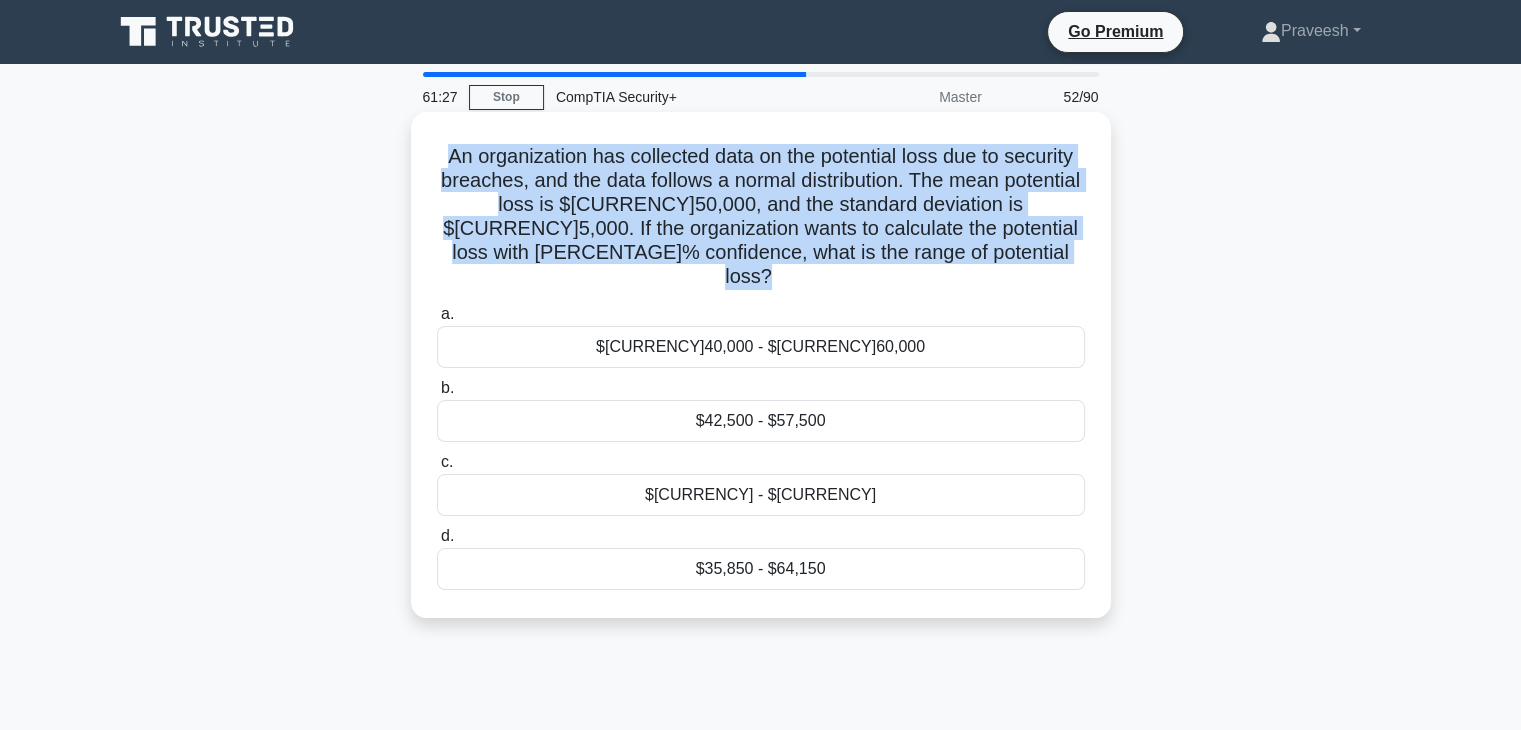 click on "An organization has collected data on the potential loss due to security breaches, and the data follows a normal distribution. The mean potential loss is $50,000, and the standard deviation is $5,000. If the organization wants to calculate the potential loss with 99% confidence, what is the range of potential loss?
.spinner_0XTQ{transform-origin:center;animation:spinner_y6GP .75s linear infinite}@keyframes spinner_y6GP{100%{transform:rotate(360deg)}}" at bounding box center [761, 217] 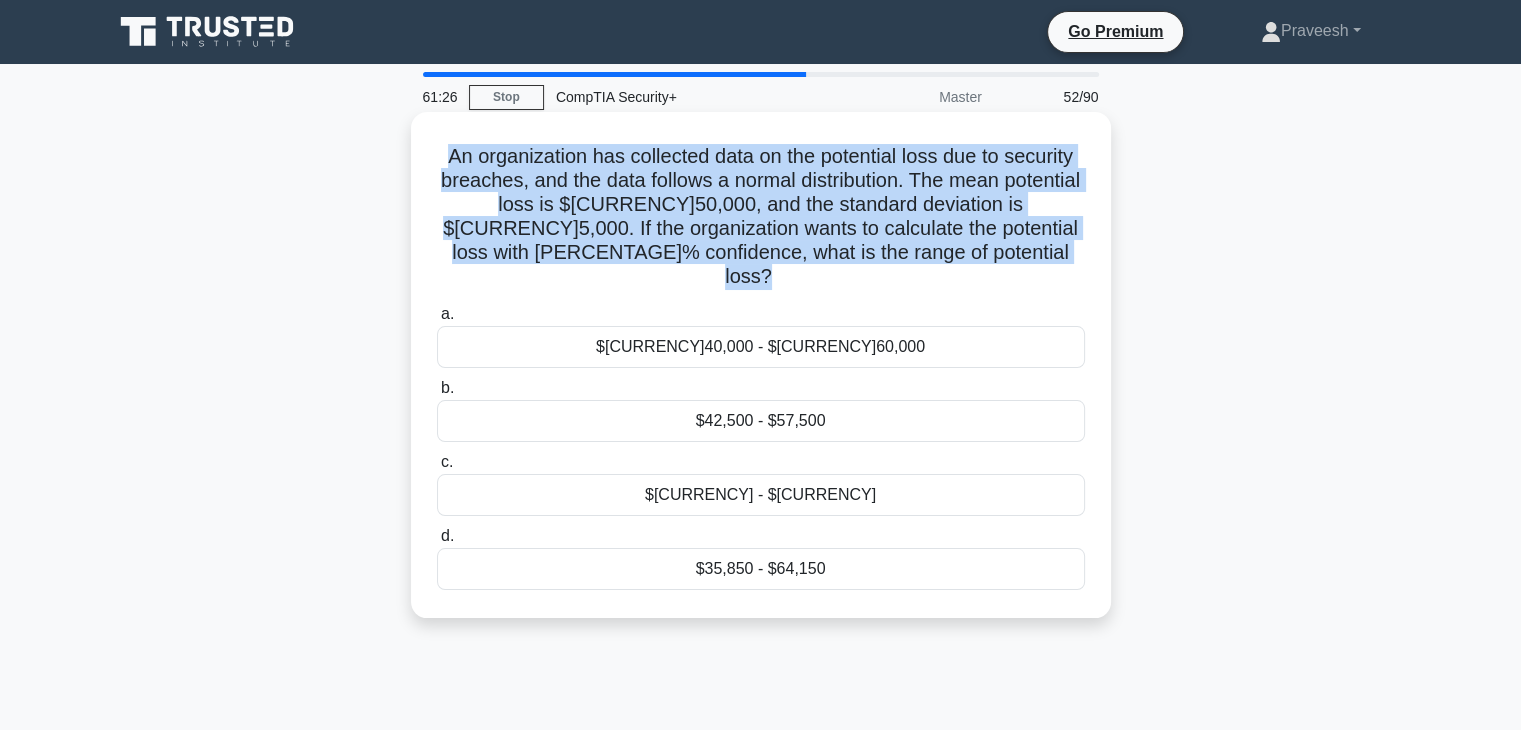 copy on "An organization has collected data on the potential loss due to security breaches, and the data follows a normal distribution. The mean potential loss is $50,000, and the standard deviation is $5,000. If the organization wants to calculate the potential loss with 99% confidence, what is the range of potential loss?
.spinner_0XTQ{transform-origin:center;animation:spinner_y6GP .75s linear infinite}@keyframes spinner_y6GP{100%{transform:rotate(360deg)}}" 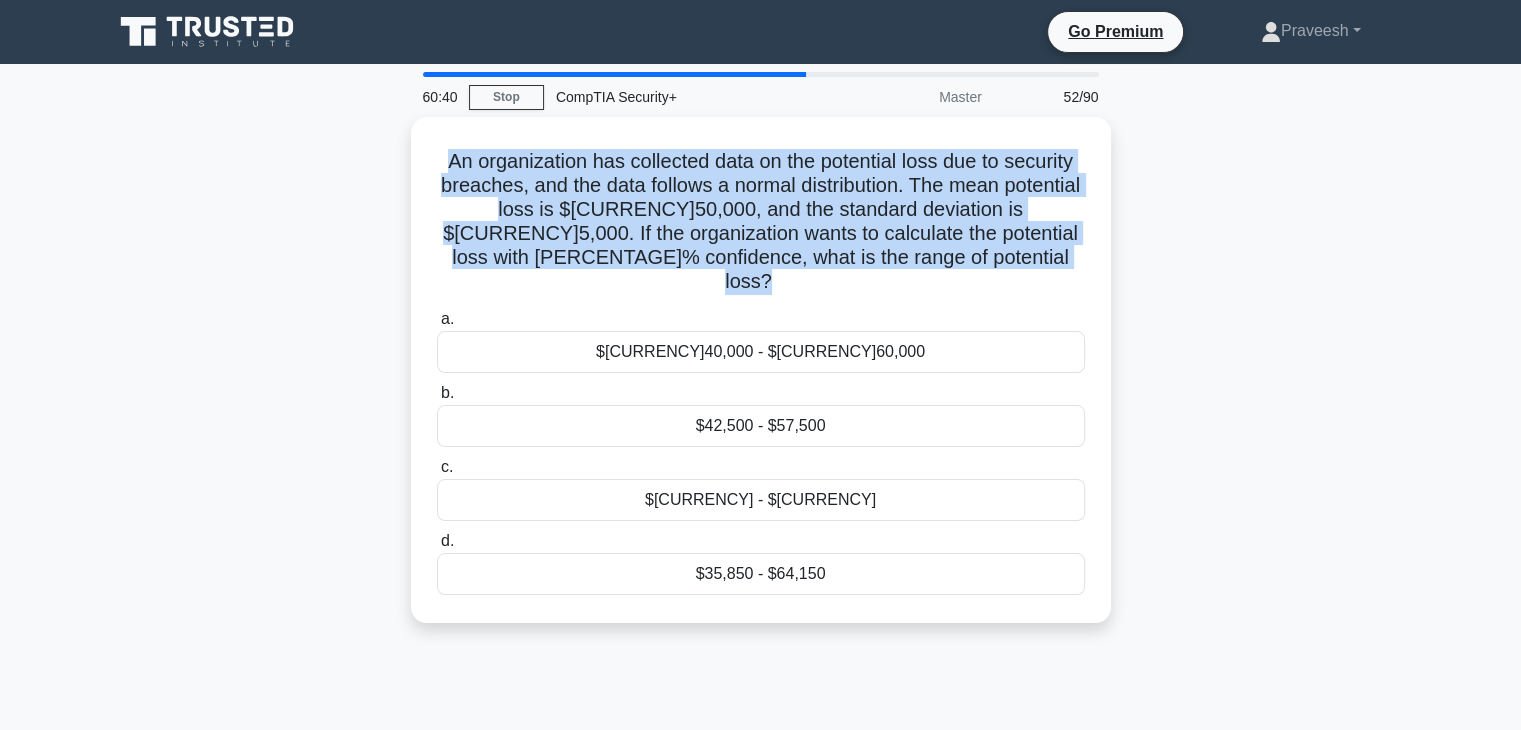 click on "An organization has collected data on the potential loss due to security breaches, and the data follows a normal distribution. The mean potential loss is $50,000, and the standard deviation is $5,000. If the organization wants to calculate the potential loss with 99% confidence, what is the range of potential loss?
.spinner_0XTQ{transform-origin:center;animation:spinner_y6GP .75s linear infinite}@keyframes spinner_y6GP{100%{transform:rotate(360deg)}}
a.
b. c. d." at bounding box center [761, 382] 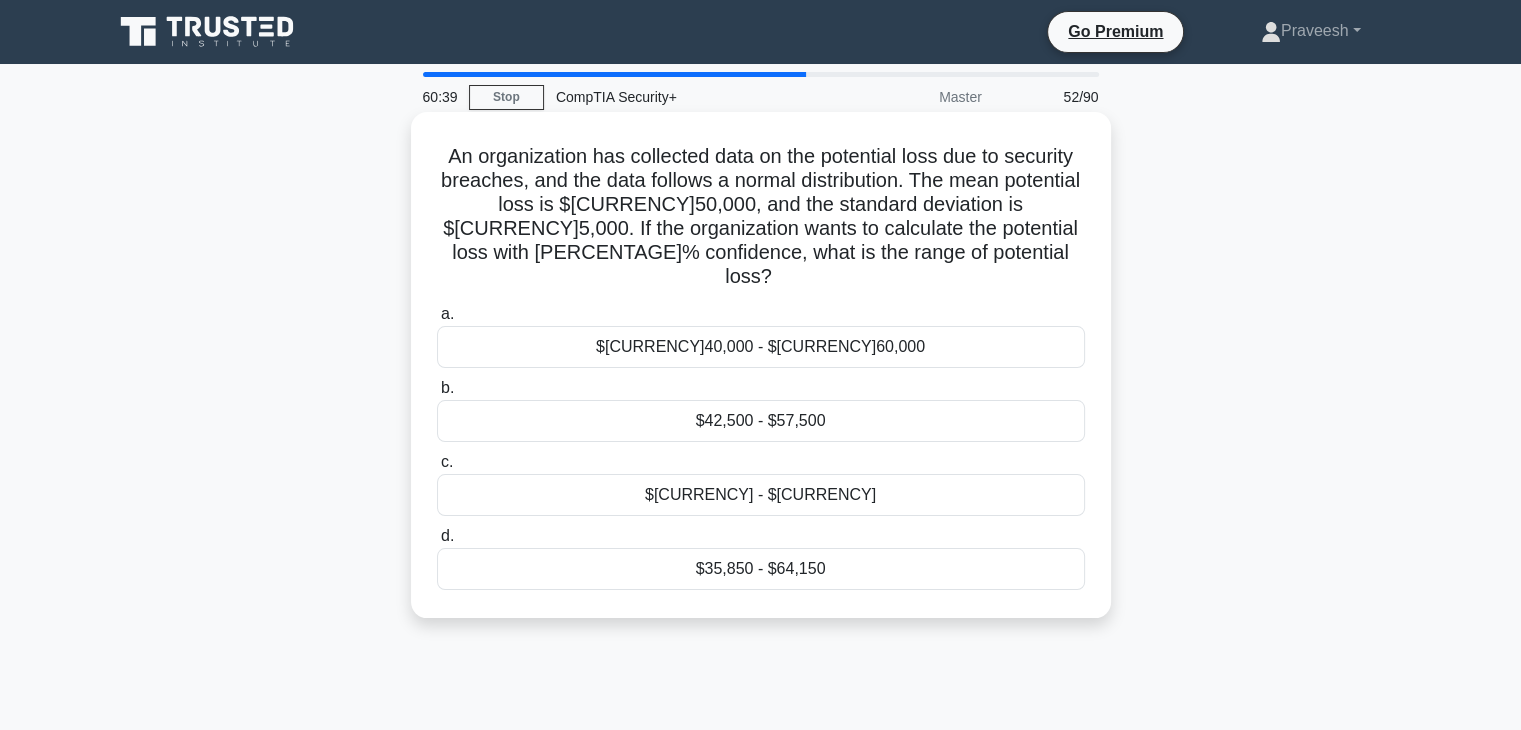click on "$35,850 - $64,150" at bounding box center [761, 569] 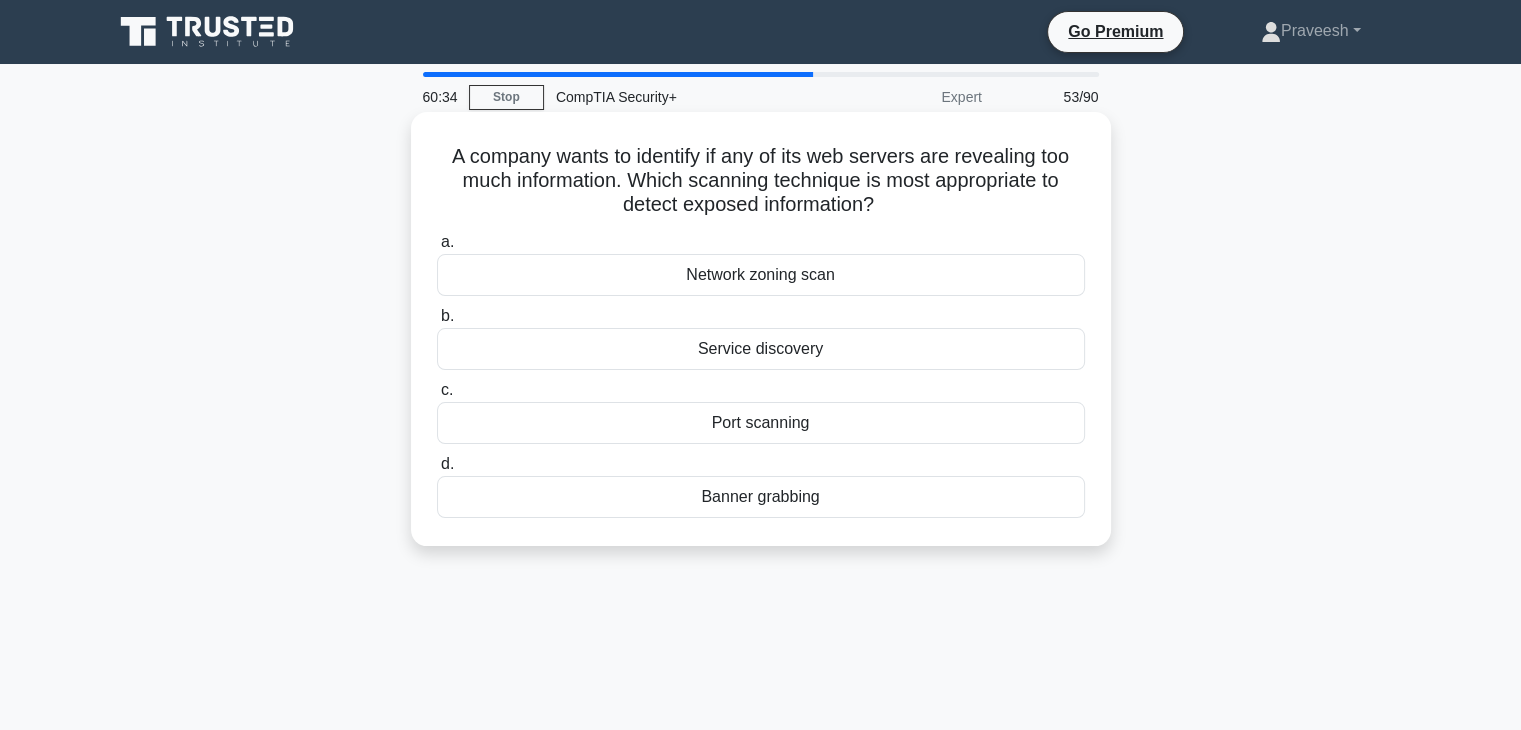 click on "Banner grabbing" at bounding box center (761, 497) 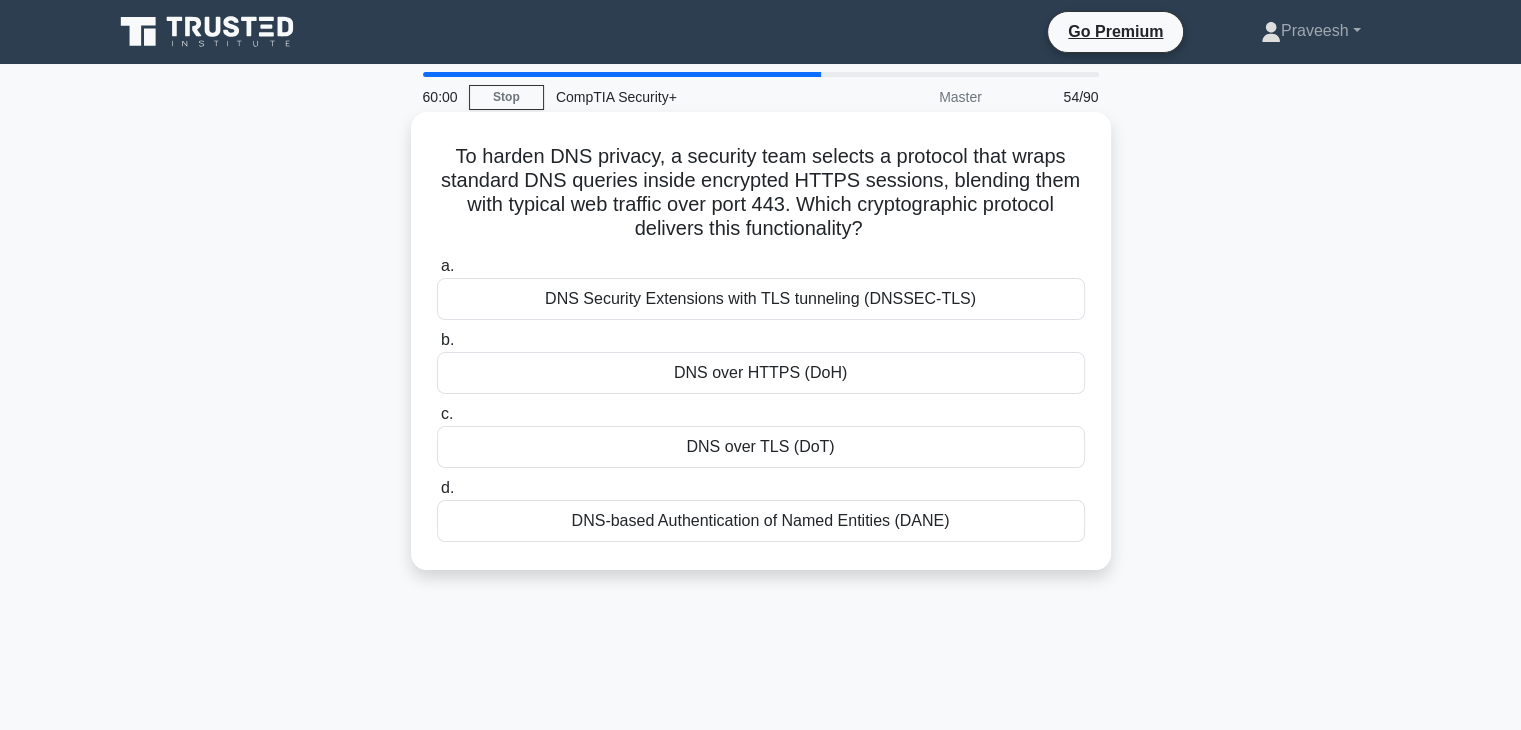 click on "To harden DNS privacy, a security team selects a protocol that wraps standard DNS queries inside encrypted HTTPS sessions, blending them with typical web traffic over port 443. Which cryptographic protocol delivers this functionality?
.spinner_0XTQ{transform-origin:center;animation:spinner_y6GP .75s linear infinite}@keyframes spinner_y6GP{100%{transform:rotate(360deg)}}" at bounding box center (761, 193) 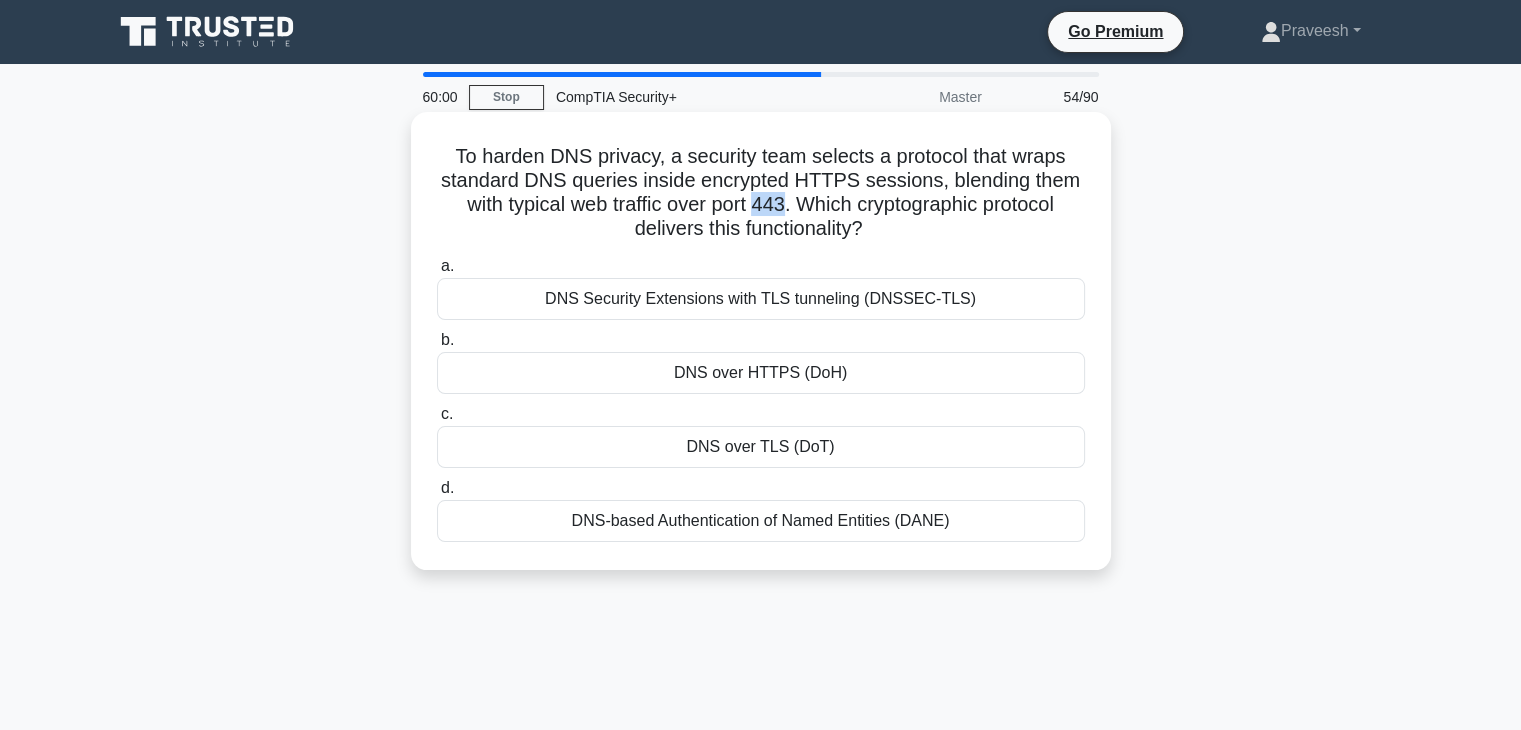 click on "To harden DNS privacy, a security team selects a protocol that wraps standard DNS queries inside encrypted HTTPS sessions, blending them with typical web traffic over port 443. Which cryptographic protocol delivers this functionality?
.spinner_0XTQ{transform-origin:center;animation:spinner_y6GP .75s linear infinite}@keyframes spinner_y6GP{100%{transform:rotate(360deg)}}" at bounding box center [761, 193] 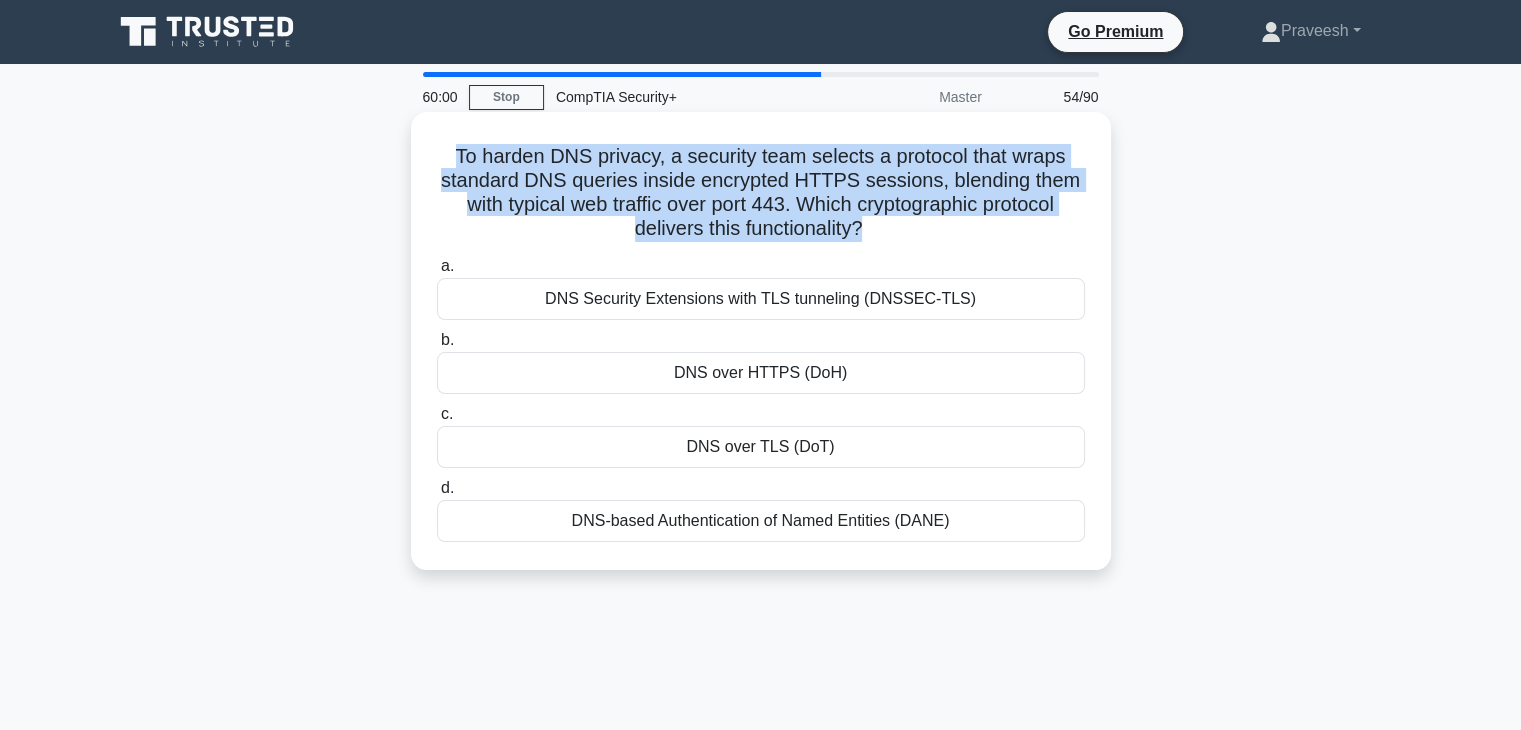 click on "To harden DNS privacy, a security team selects a protocol that wraps standard DNS queries inside encrypted HTTPS sessions, blending them with typical web traffic over port 443. Which cryptographic protocol delivers this functionality?
.spinner_0XTQ{transform-origin:center;animation:spinner_y6GP .75s linear infinite}@keyframes spinner_y6GP{100%{transform:rotate(360deg)}}" at bounding box center (761, 193) 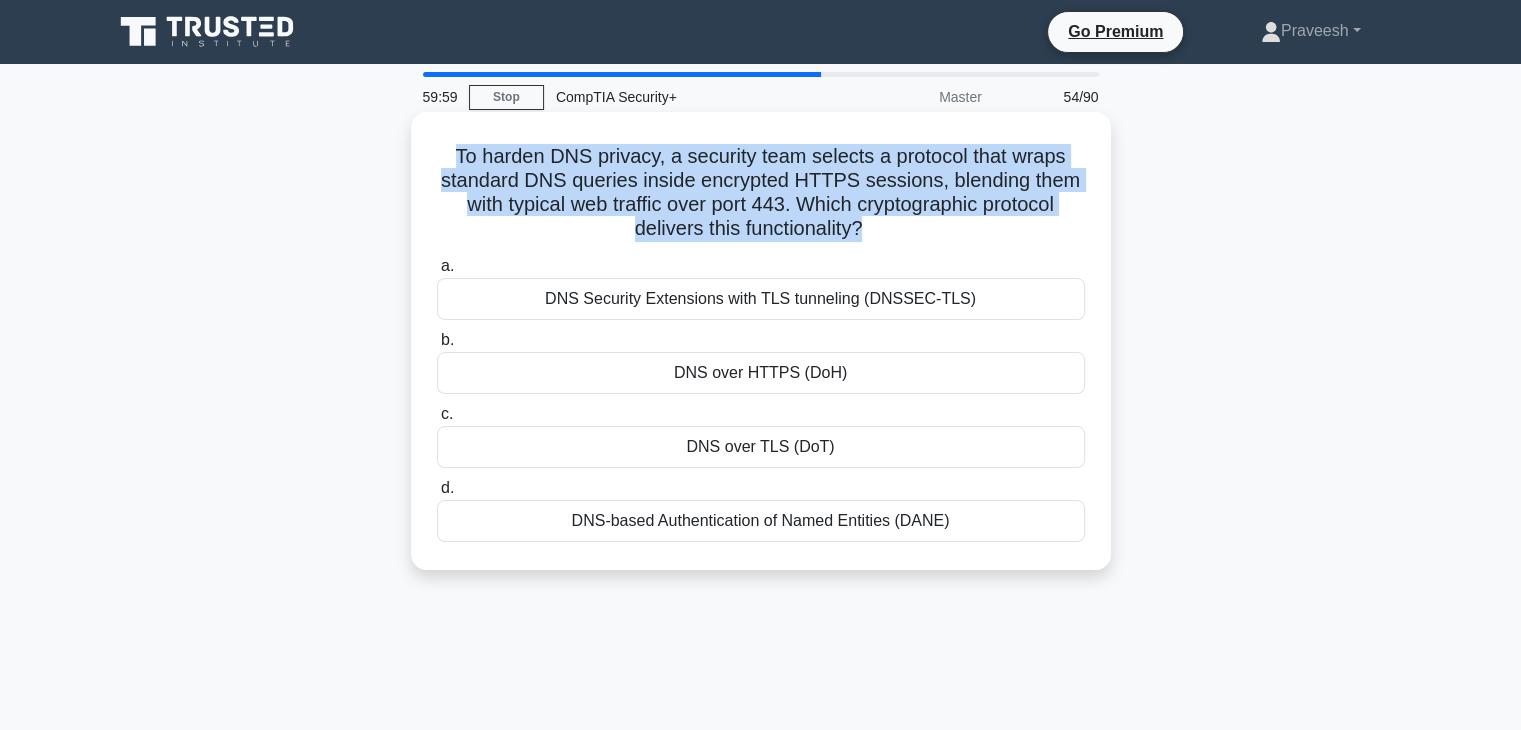 copy on "To harden DNS privacy, a security team selects a protocol that wraps standard DNS queries inside encrypted HTTPS sessions, blending them with typical web traffic over port 443. Which cryptographic protocol delivers this functionality?
.spinner_0XTQ{transform-origin:center;animation:spinner_y6GP .75s linear infinite}@keyframes spinner_y6GP{100%{transform:rotate(360deg)}}" 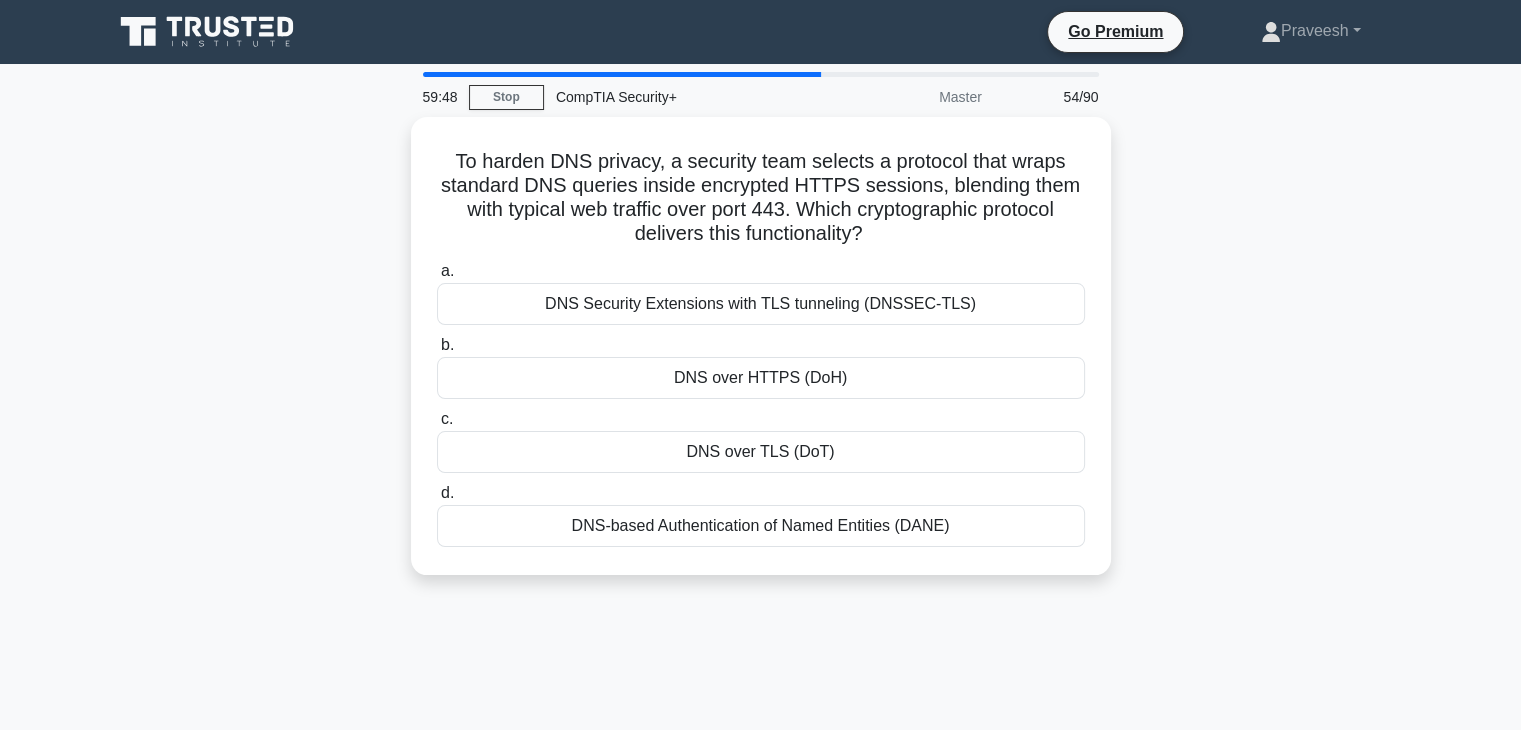 click on "To harden DNS privacy, a security team selects a protocol that wraps standard DNS queries inside encrypted HTTPS sessions, blending them with typical web traffic over port 443. Which cryptographic protocol delivers this functionality?
.spinner_0XTQ{transform-origin:center;animation:spinner_y6GP .75s linear infinite}@keyframes spinner_y6GP{100%{transform:rotate(360deg)}}
a." at bounding box center (761, 358) 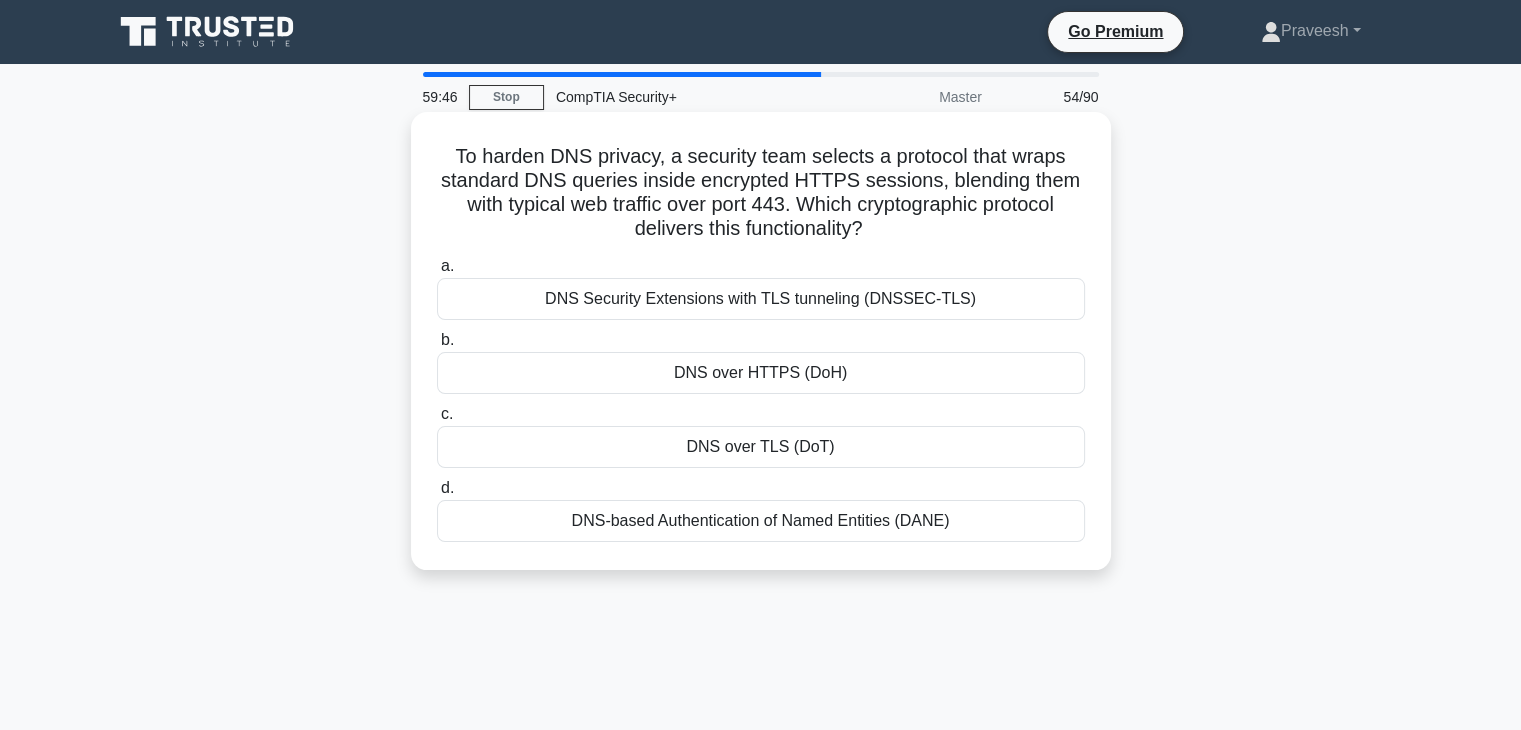 click on "DNS over HTTPS (DoH)" at bounding box center (761, 373) 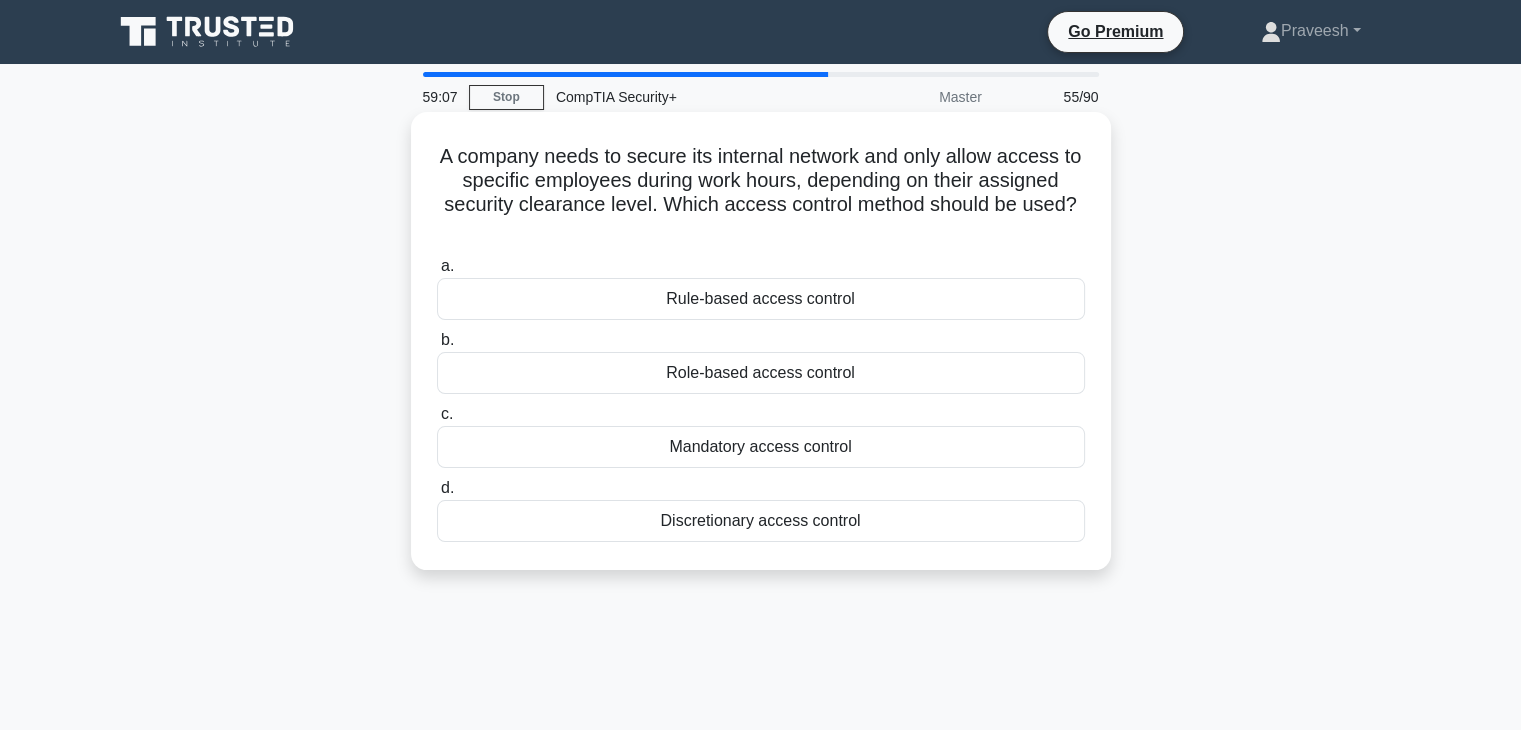 click on "Mandatory access control" at bounding box center [761, 447] 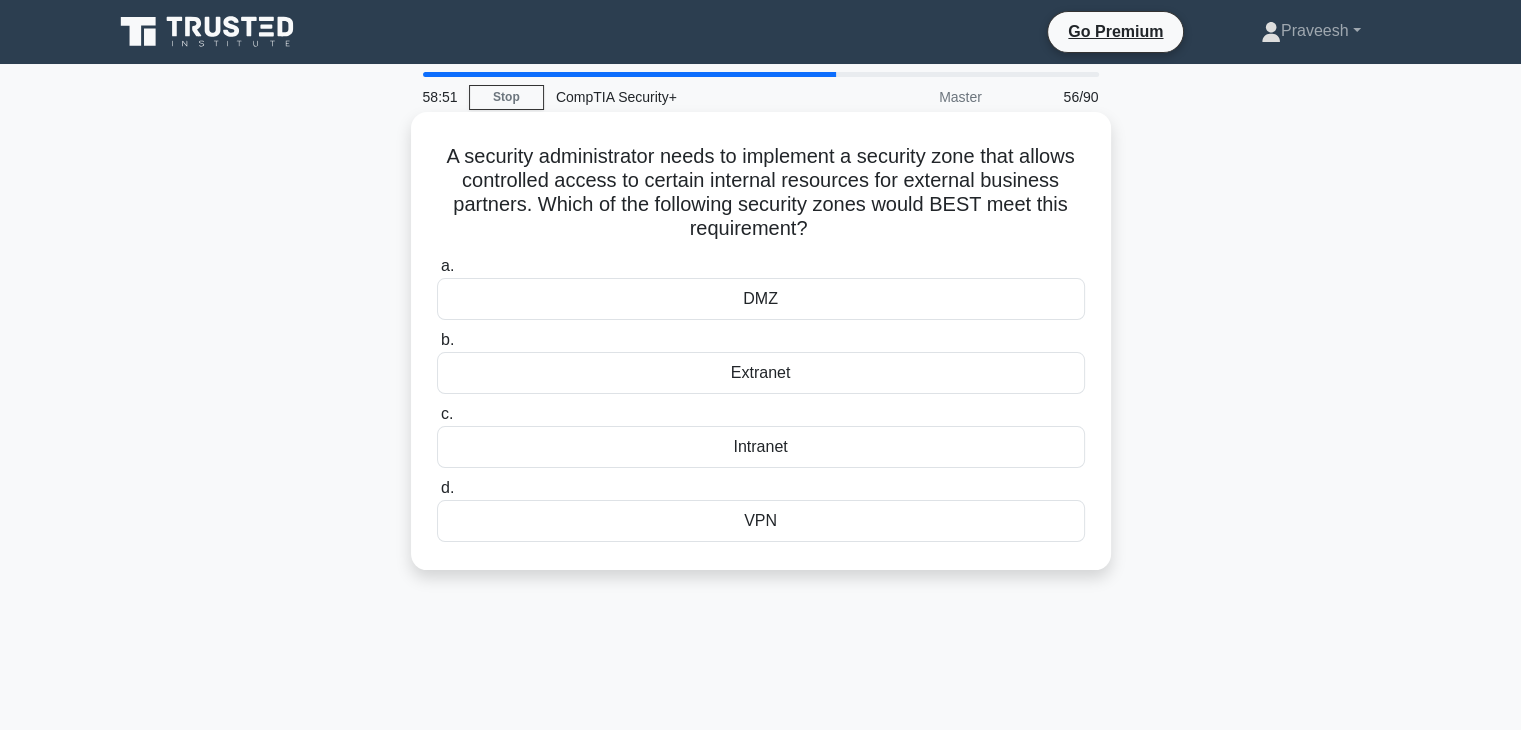 click on "DMZ" at bounding box center [761, 299] 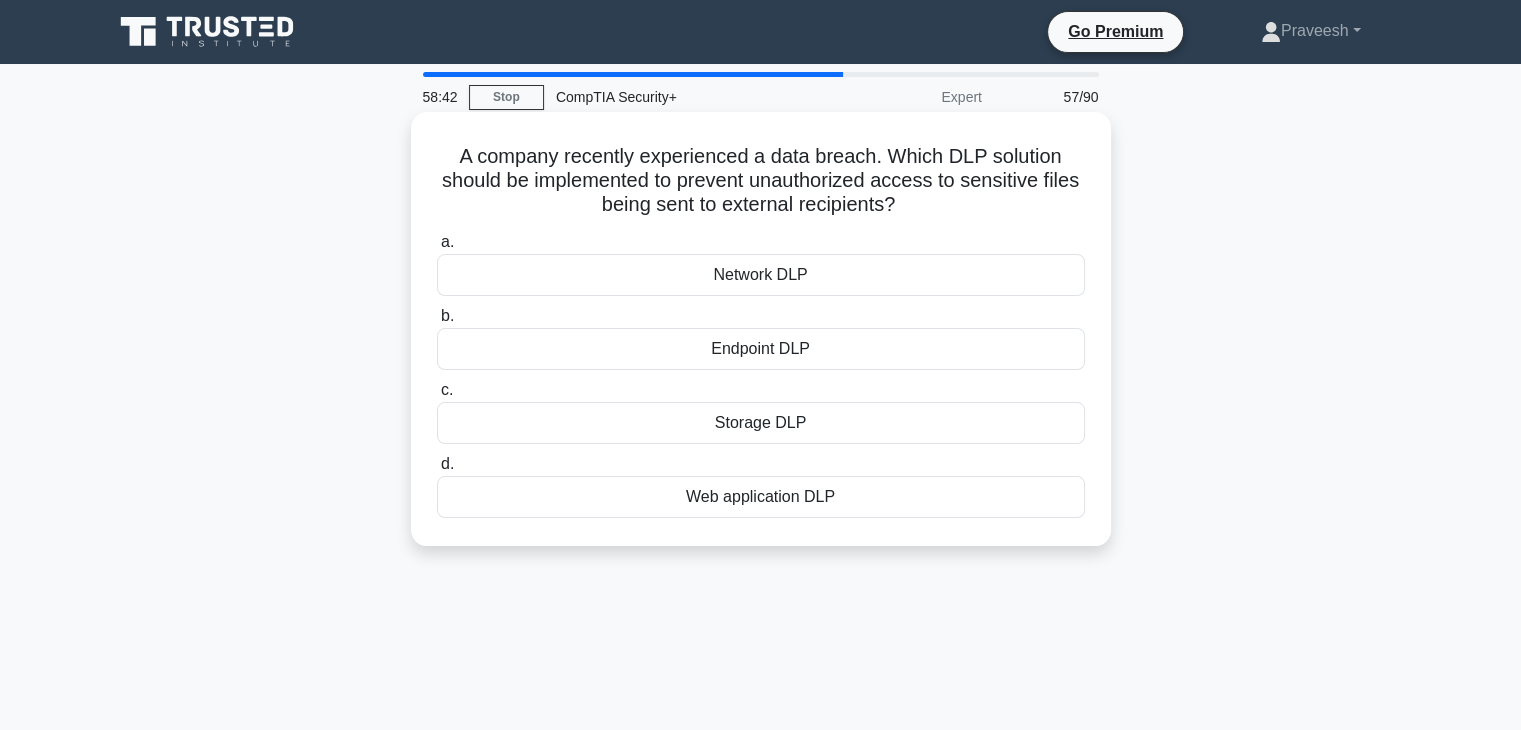 click on "Network DLP" at bounding box center [761, 275] 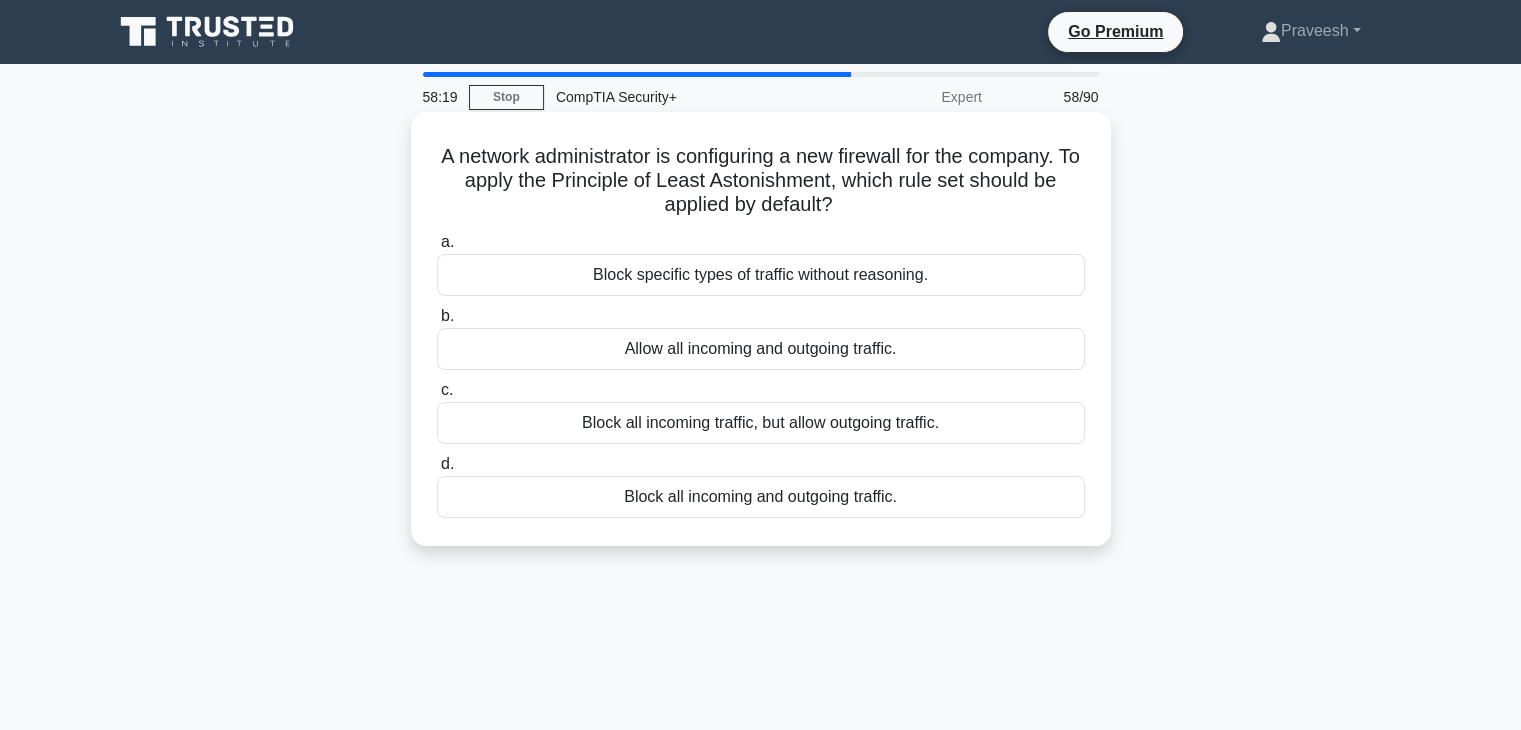 click on "Block all incoming traffic, but allow outgoing traffic." at bounding box center (761, 423) 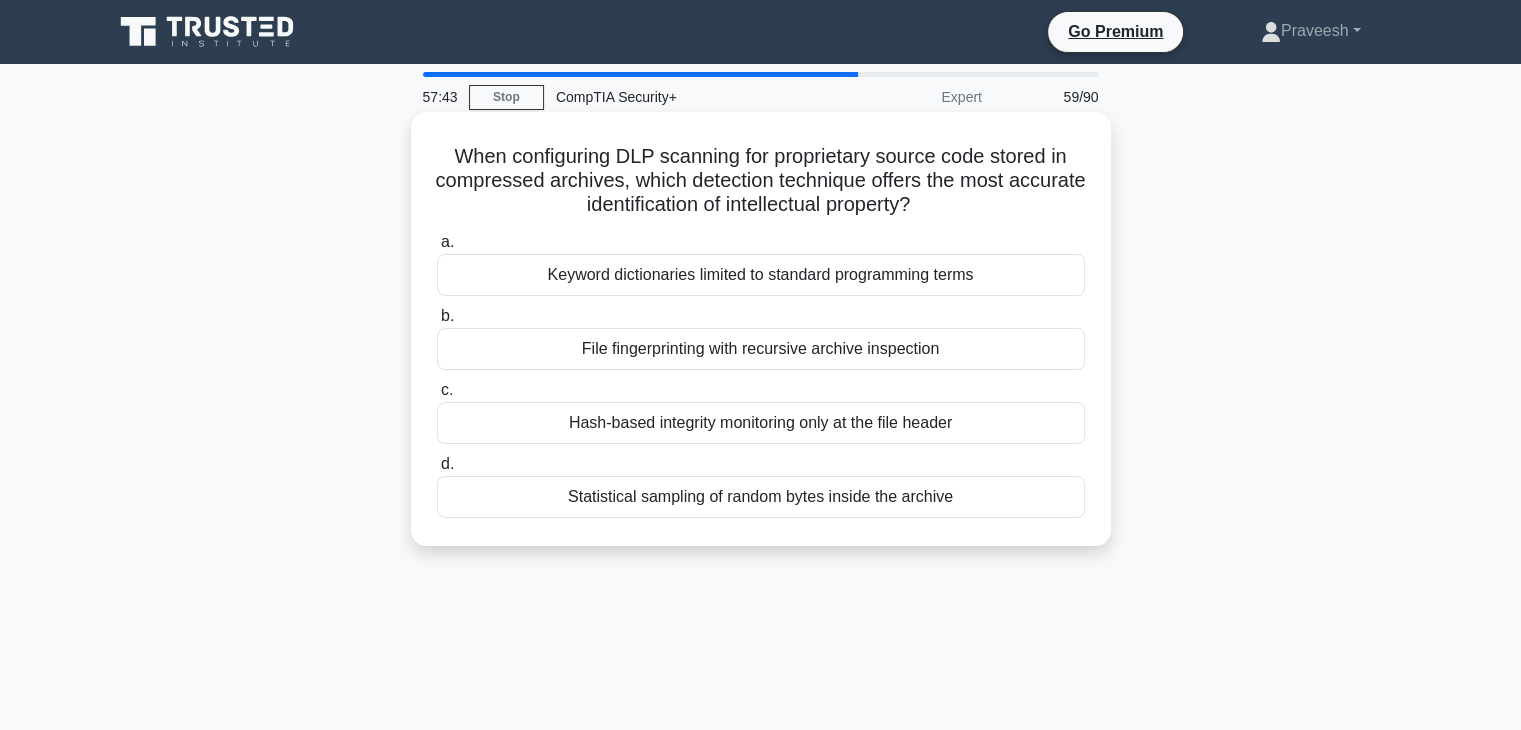 click on "When configuring DLP scanning for proprietary source code stored in compressed archives, which detection technique offers the most accurate identification of intellectual property?
.spinner_0XTQ{transform-origin:center;animation:spinner_y6GP .75s linear infinite}@keyframes spinner_y6GP{100%{transform:rotate(360deg)}}" at bounding box center (761, 181) 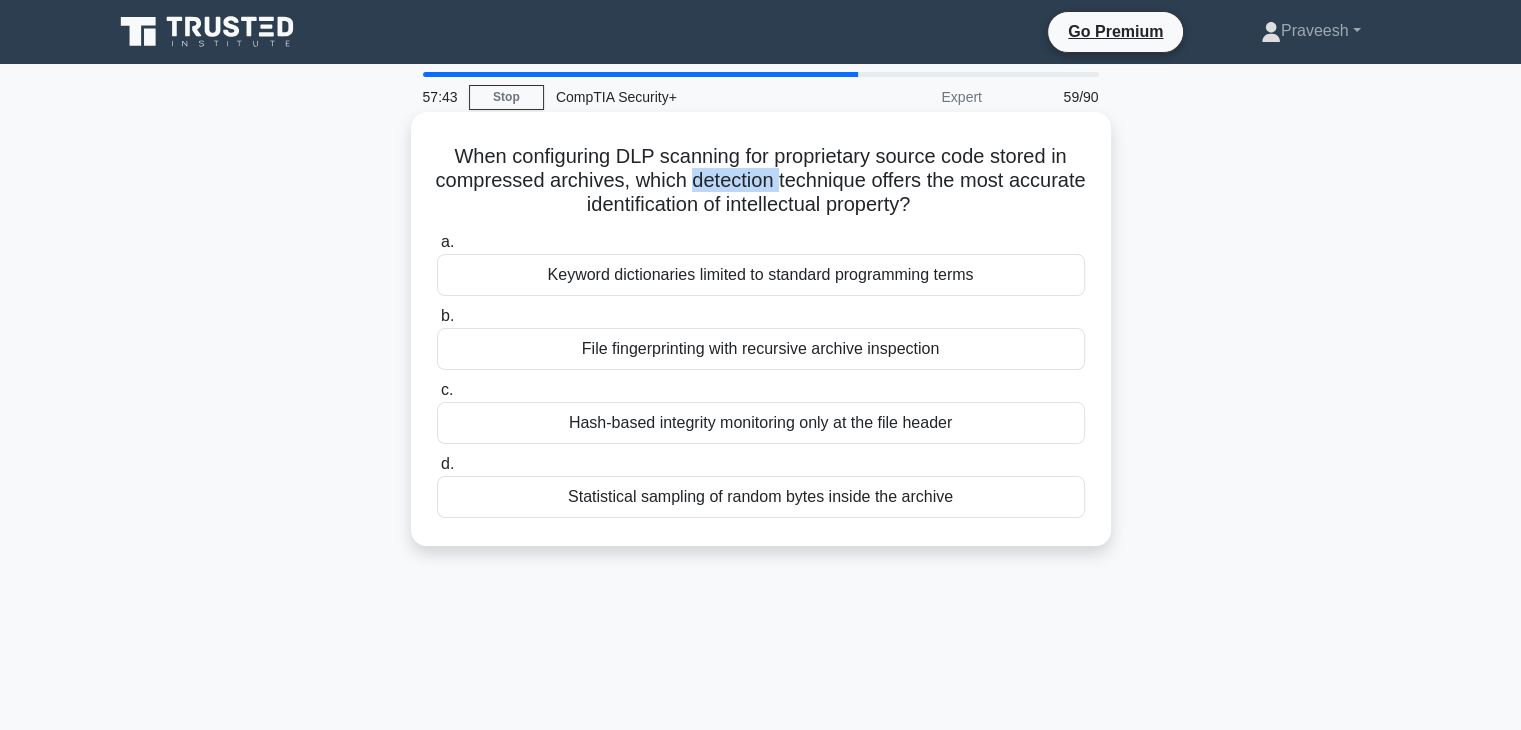 click on "When configuring DLP scanning for proprietary source code stored in compressed archives, which detection technique offers the most accurate identification of intellectual property?
.spinner_0XTQ{transform-origin:center;animation:spinner_y6GP .75s linear infinite}@keyframes spinner_y6GP{100%{transform:rotate(360deg)}}" at bounding box center [761, 181] 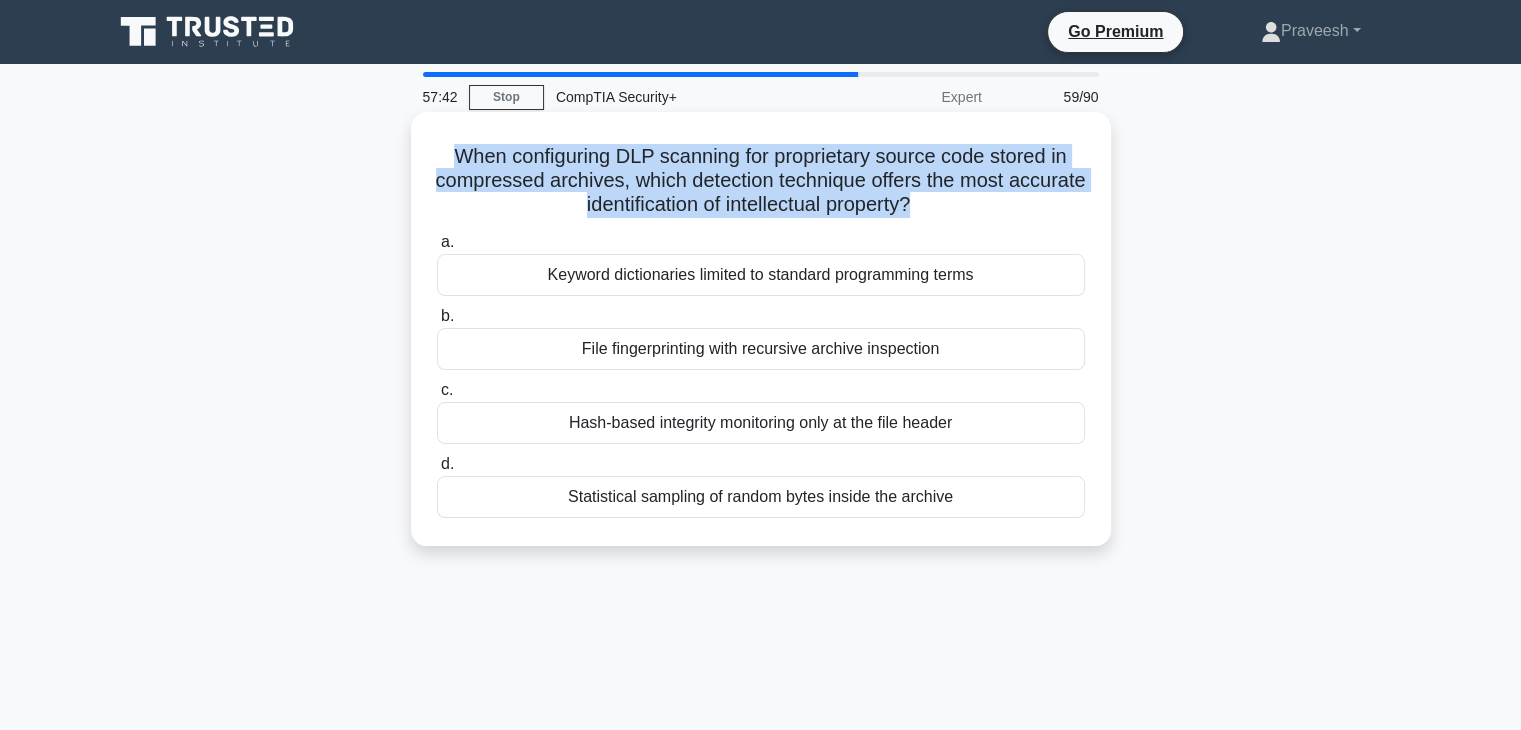 click on "When configuring DLP scanning for proprietary source code stored in compressed archives, which detection technique offers the most accurate identification of intellectual property?
.spinner_0XTQ{transform-origin:center;animation:spinner_y6GP .75s linear infinite}@keyframes spinner_y6GP{100%{transform:rotate(360deg)}}" at bounding box center (761, 181) 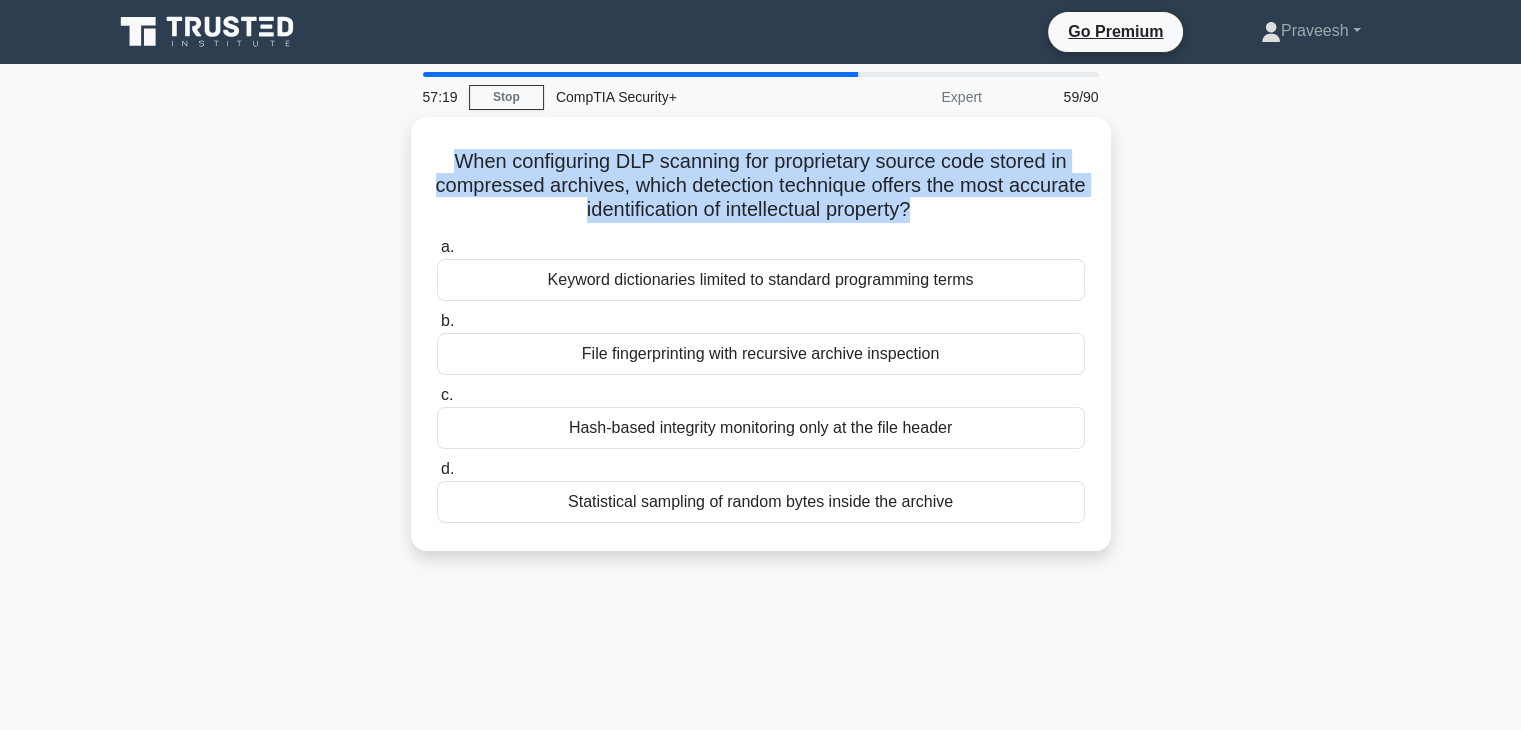 click on "57:19
Stop
CompTIA Security+
Expert
59/90
When configuring DLP scanning for proprietary source code stored in compressed archives, which detection technique offers the most accurate identification of intellectual property?
.spinner_0XTQ{transform-origin:center;animation:spinner_y6GP .75s linear infinite}@keyframes spinner_y6GP{100%{transform:rotate(360deg)}}
a.
b. c." at bounding box center (761, 572) 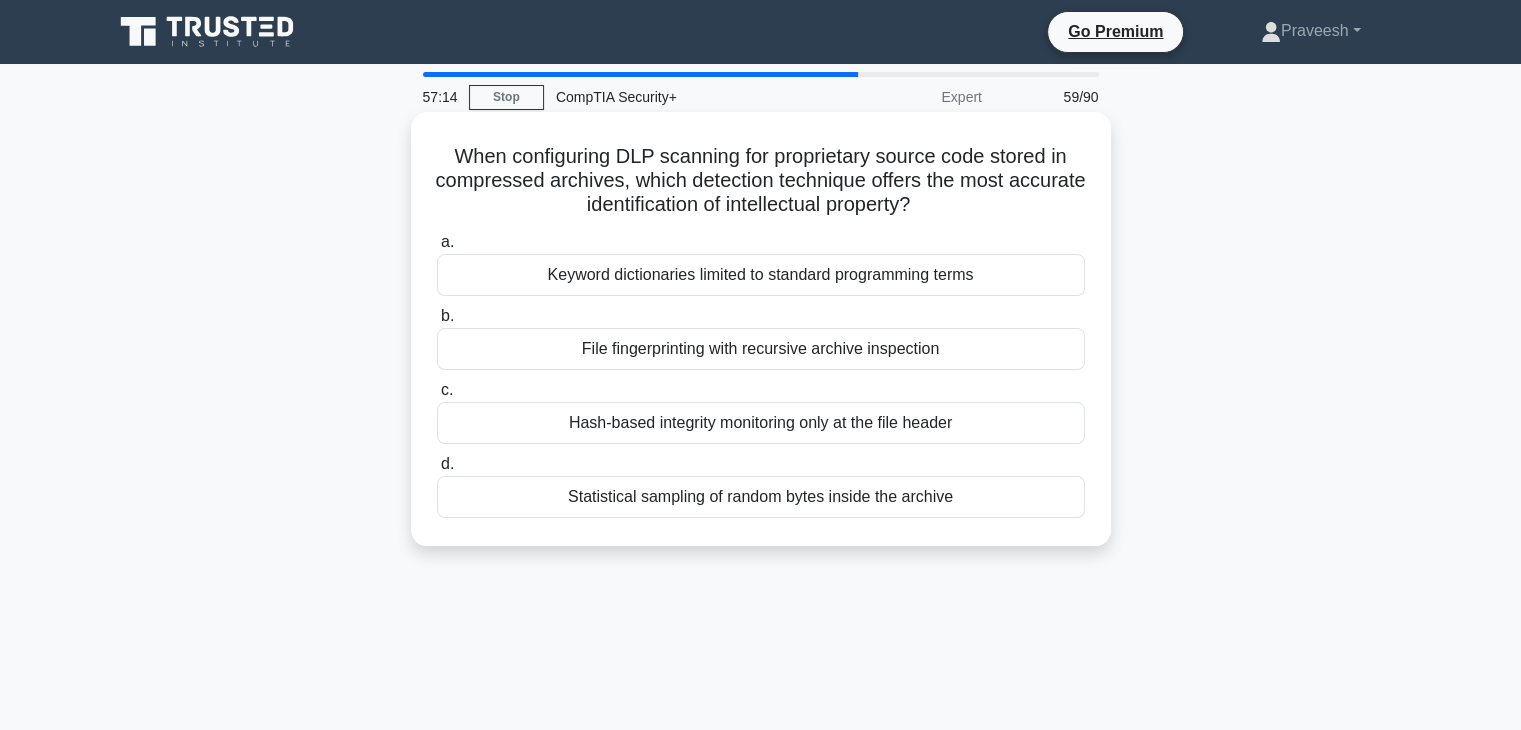 click on "File fingerprinting with recursive archive inspection" at bounding box center [761, 349] 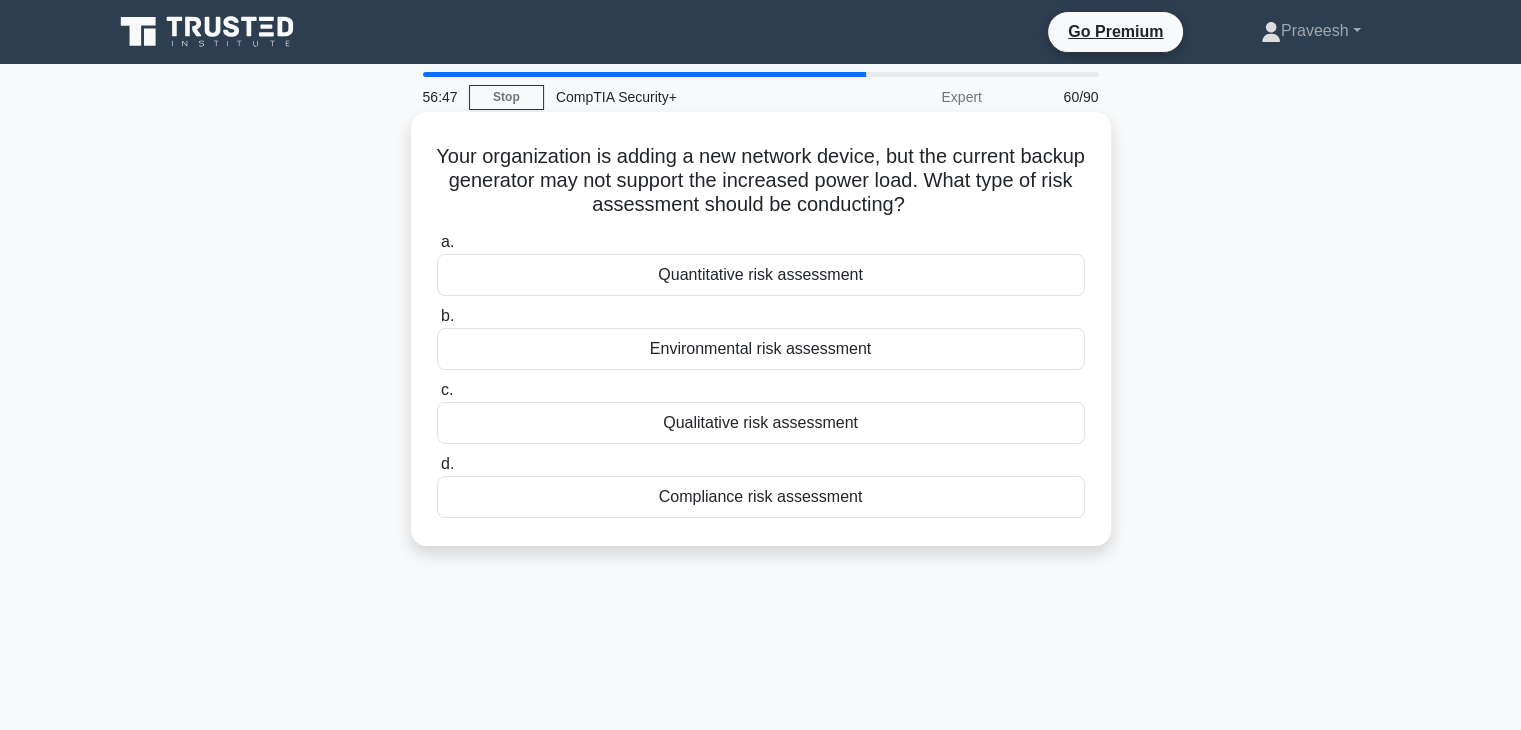 click on "Qualitative risk assessment" at bounding box center (761, 423) 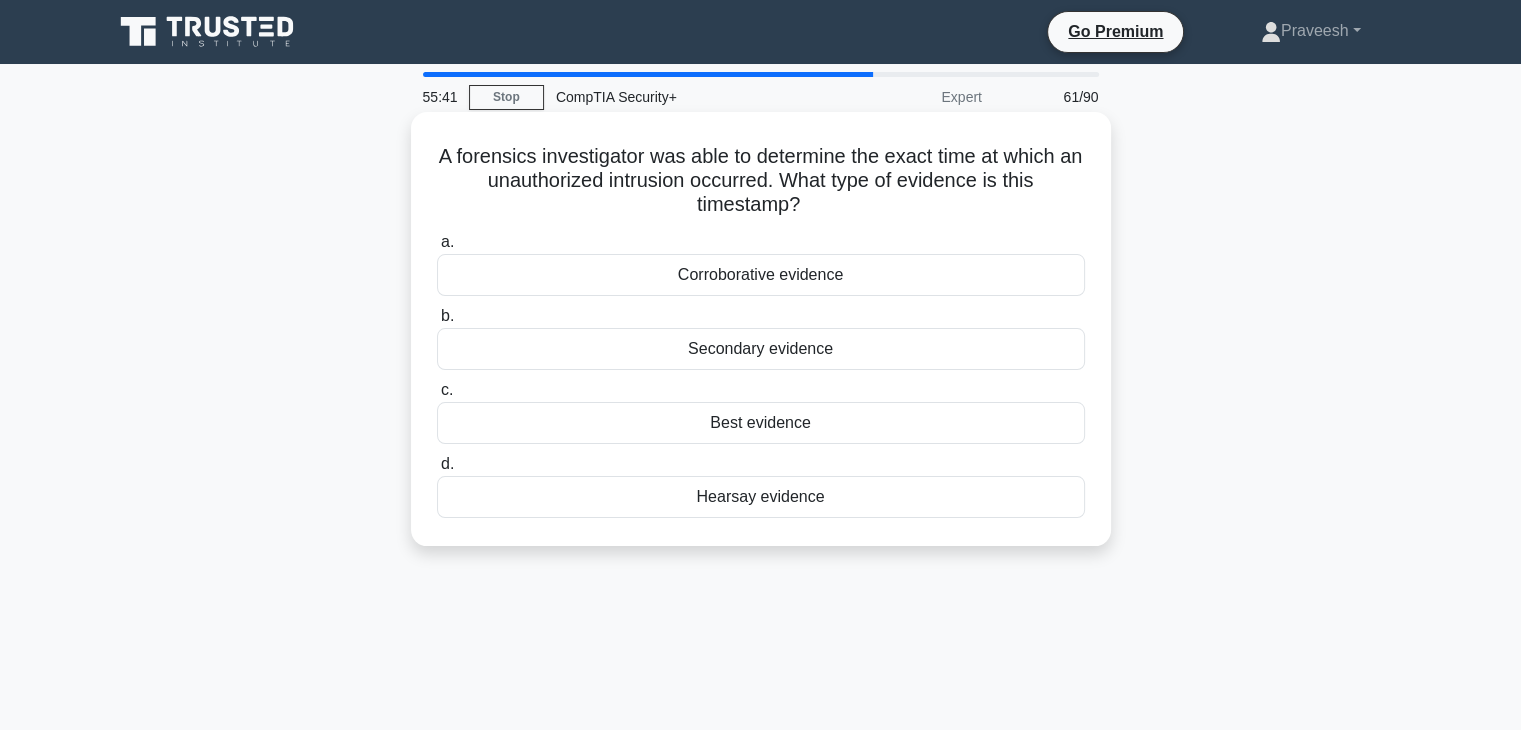 click on "A forensics investigator was able to determine the exact time at which an unauthorized intrusion occurred. What type of evidence is this timestamp?
.spinner_0XTQ{transform-origin:center;animation:spinner_y6GP .75s linear infinite}@keyframes spinner_y6GP{100%{transform:rotate(360deg)}}" at bounding box center (761, 181) 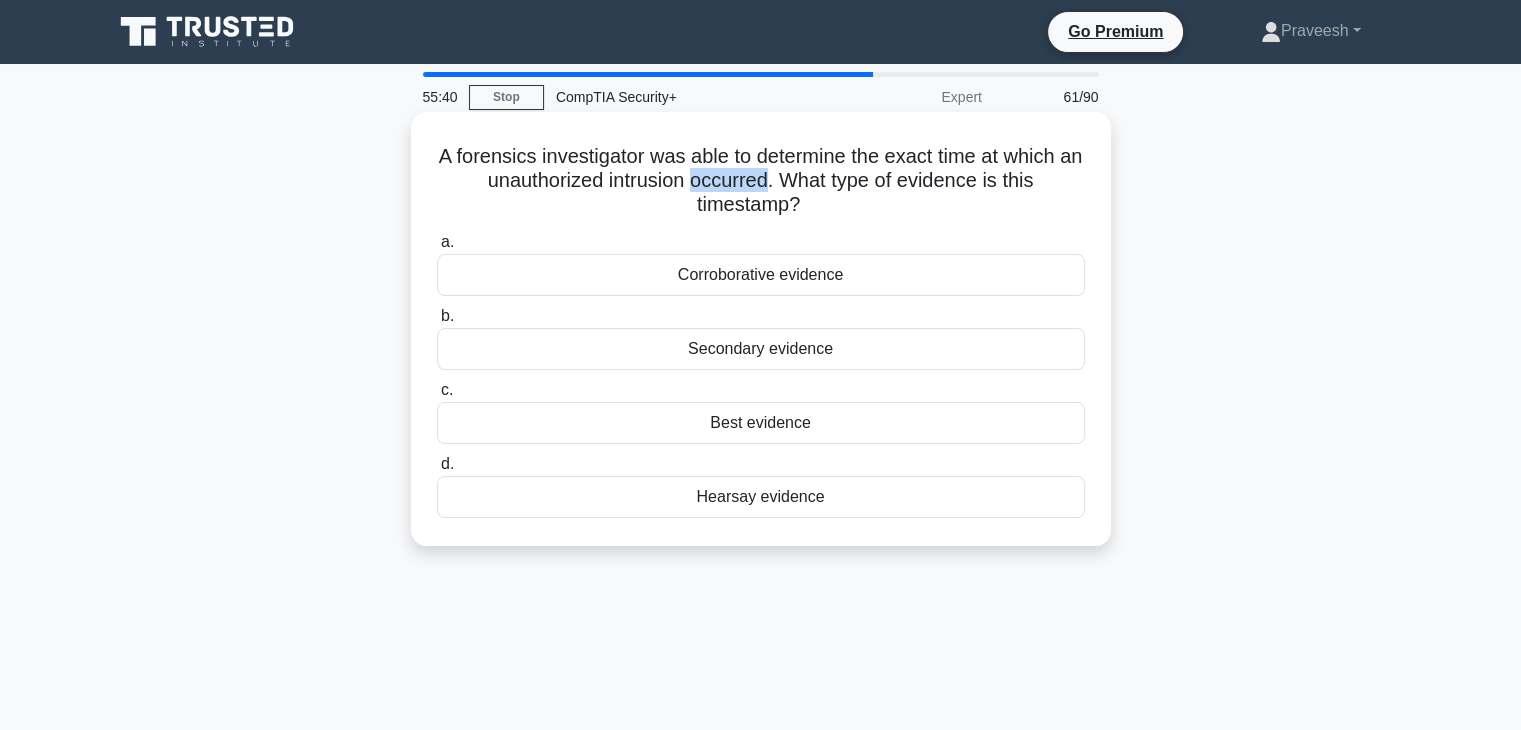 click on "A forensics investigator was able to determine the exact time at which an unauthorized intrusion occurred. What type of evidence is this timestamp?
.spinner_0XTQ{transform-origin:center;animation:spinner_y6GP .75s linear infinite}@keyframes spinner_y6GP{100%{transform:rotate(360deg)}}" at bounding box center [761, 181] 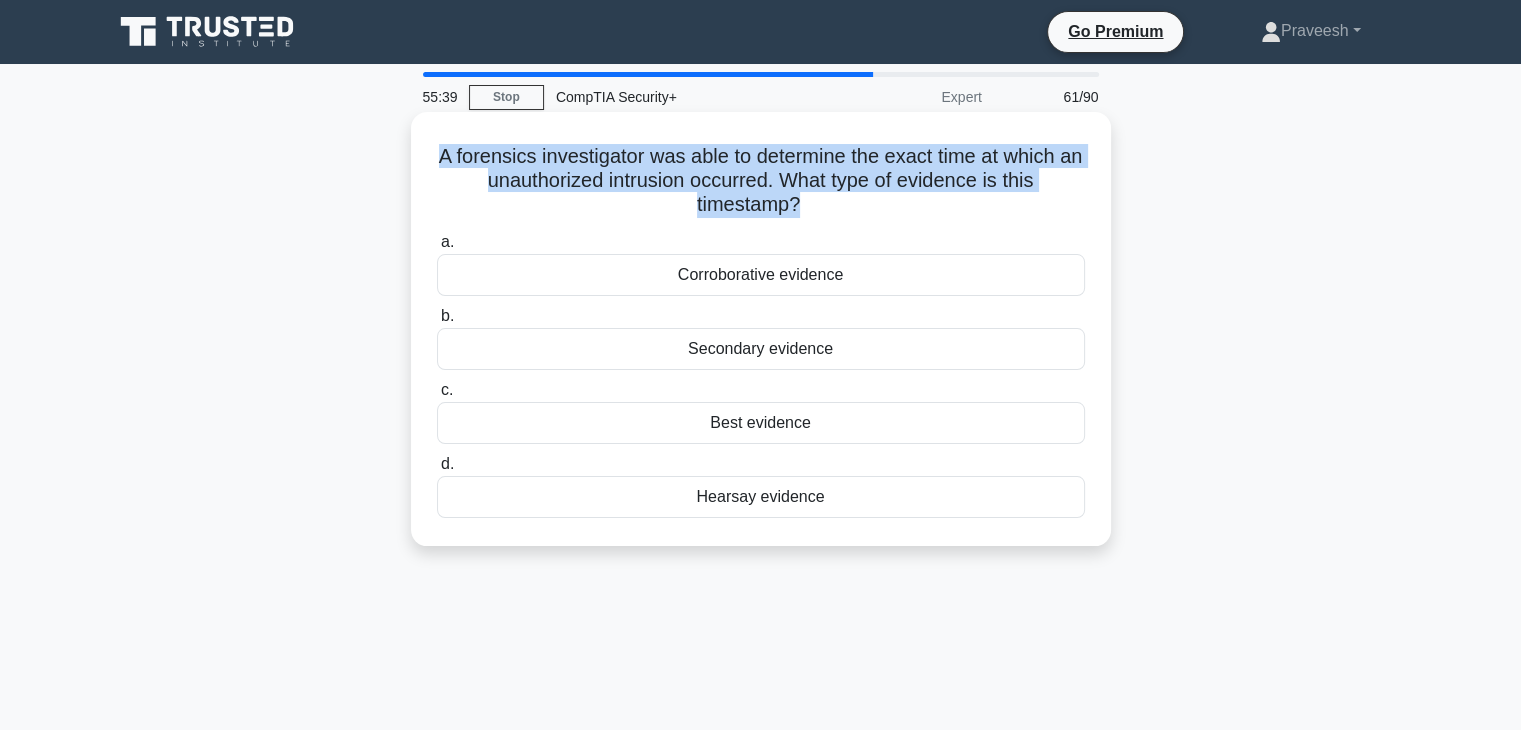 copy on "A forensics investigator was able to determine the exact time at which an unauthorized intrusion occurred. What type of evidence is this timestamp?
.spinner_0XTQ{transform-origin:center;animation:spinner_y6GP .75s linear infinite}@keyframes spinner_y6GP{100%{transform:rotate(360deg)}}" 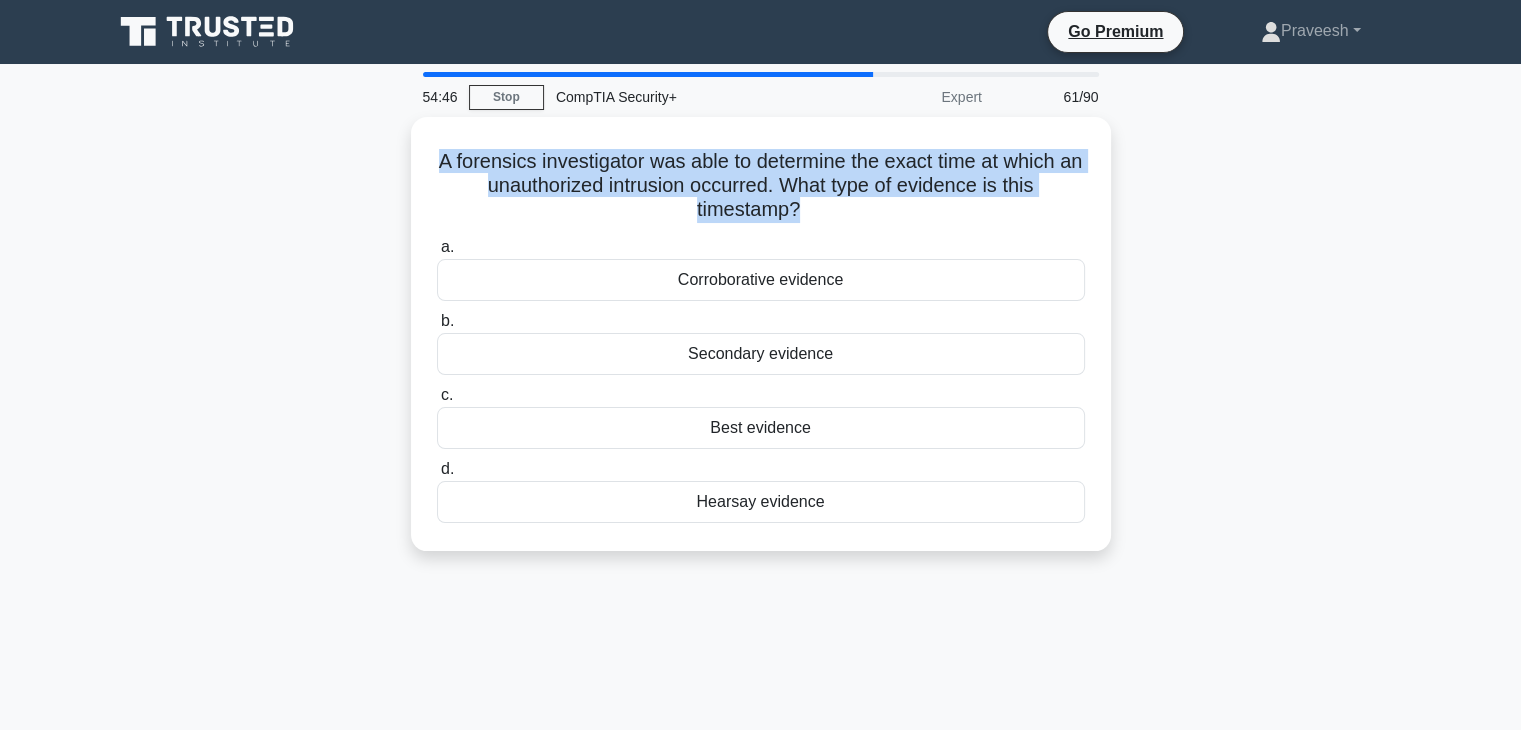 click on "A forensics investigator was able to determine the exact time at which an unauthorized intrusion occurred. What type of evidence is this timestamp?
.spinner_0XTQ{transform-origin:center;animation:spinner_y6GP .75s linear infinite}@keyframes spinner_y6GP{100%{transform:rotate(360deg)}}
a.
Corroborative evidence
b." at bounding box center (761, 346) 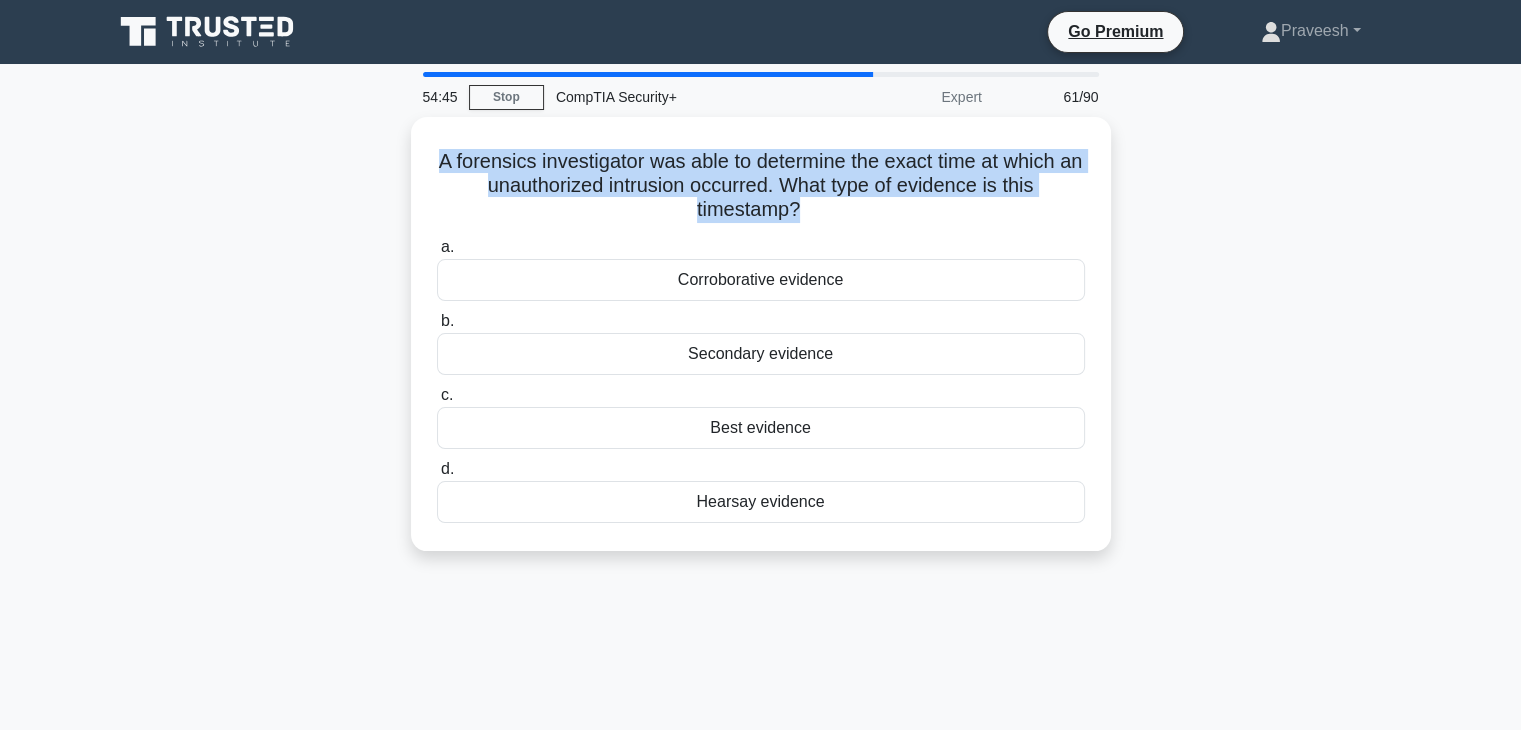 click on "A forensics investigator was able to determine the exact time at which an unauthorized intrusion occurred. What type of evidence is this timestamp?
.spinner_0XTQ{transform-origin:center;animation:spinner_y6GP .75s linear infinite}@keyframes spinner_y6GP{100%{transform:rotate(360deg)}}
a.
Corroborative evidence
b." at bounding box center [761, 346] 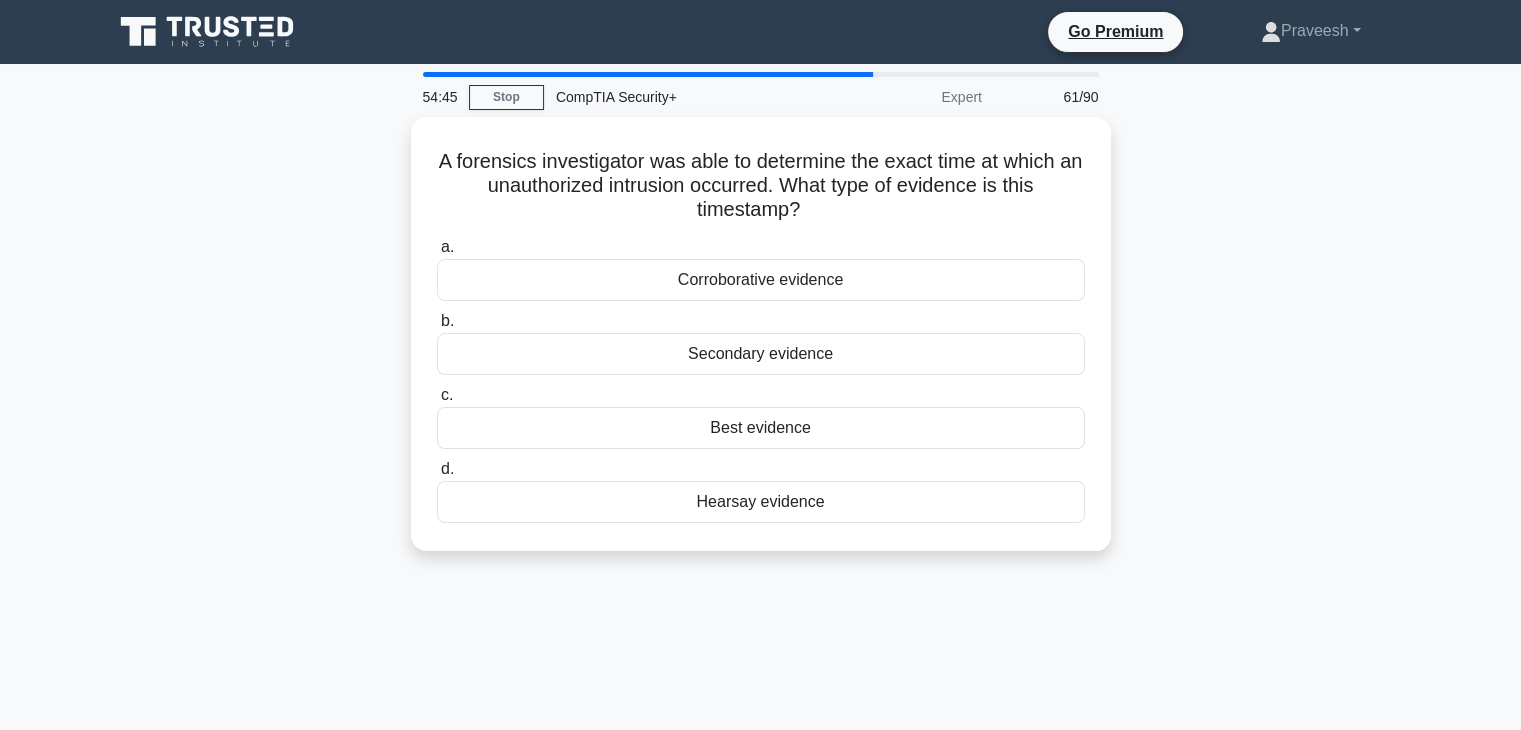 click on "A forensics investigator was able to determine the exact time at which an unauthorized intrusion occurred. What type of evidence is this timestamp?
.spinner_0XTQ{transform-origin:center;animation:spinner_y6GP .75s linear infinite}@keyframes spinner_y6GP{100%{transform:rotate(360deg)}}
a.
Corroborative evidence
b." at bounding box center (761, 346) 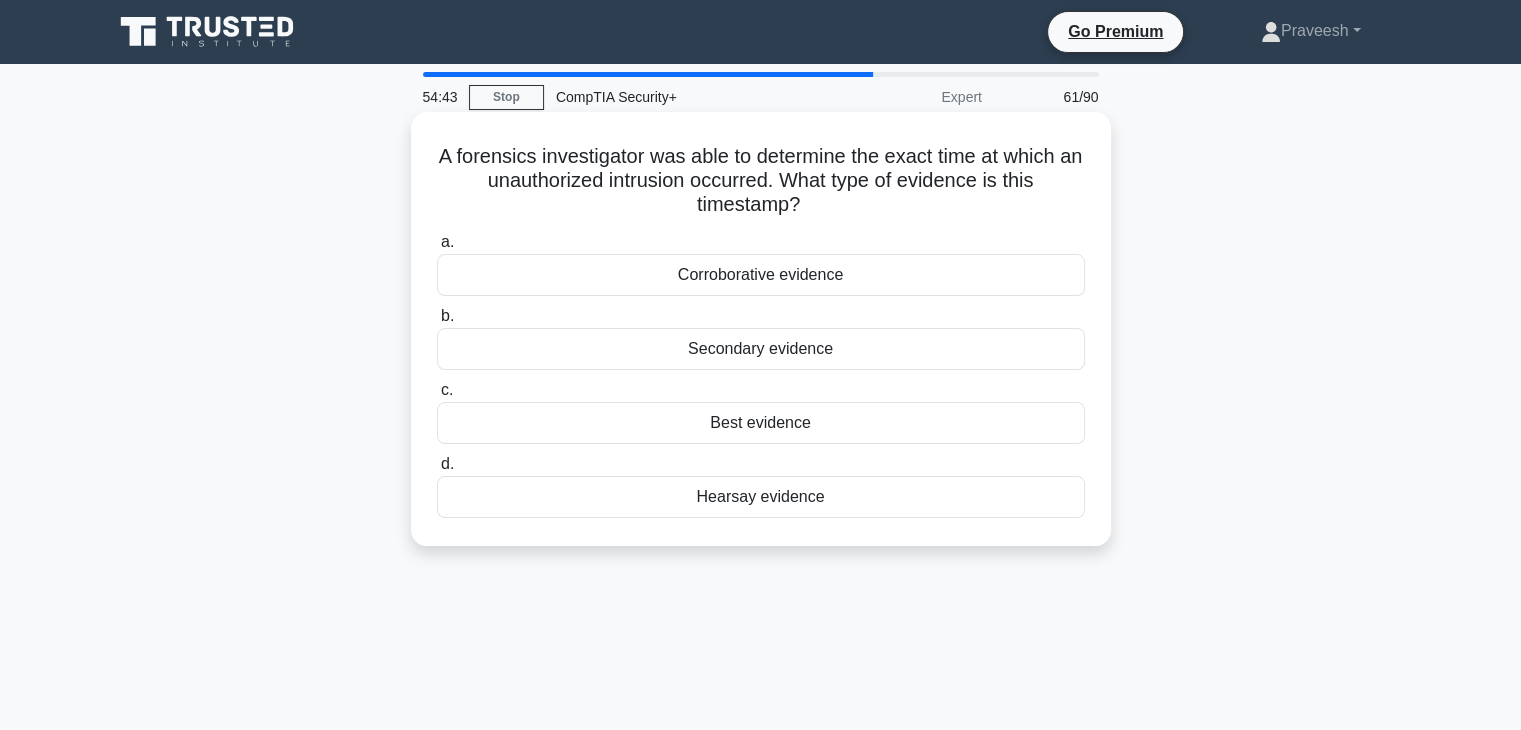 click on "Best evidence" at bounding box center (761, 423) 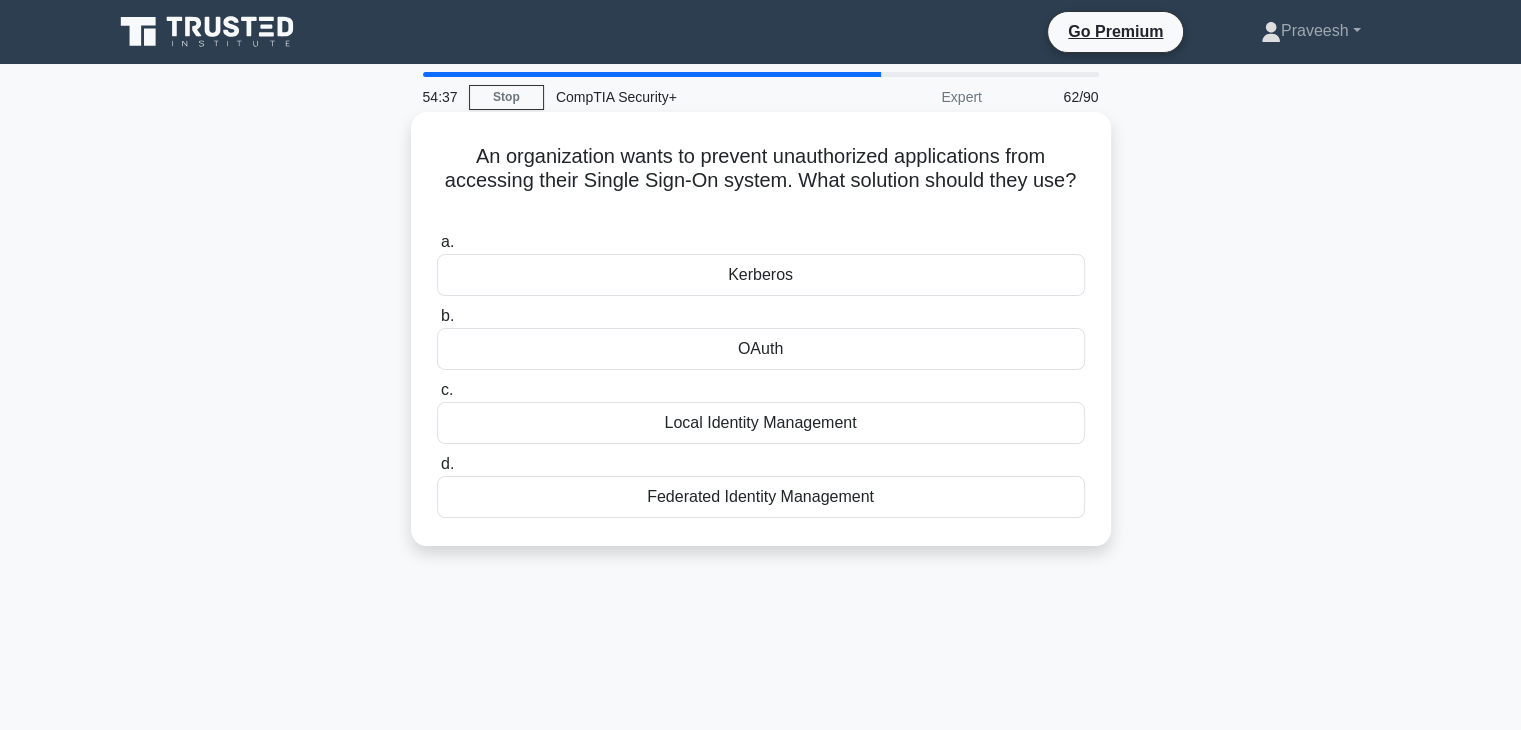 click on "Federated Identity Management" at bounding box center (761, 497) 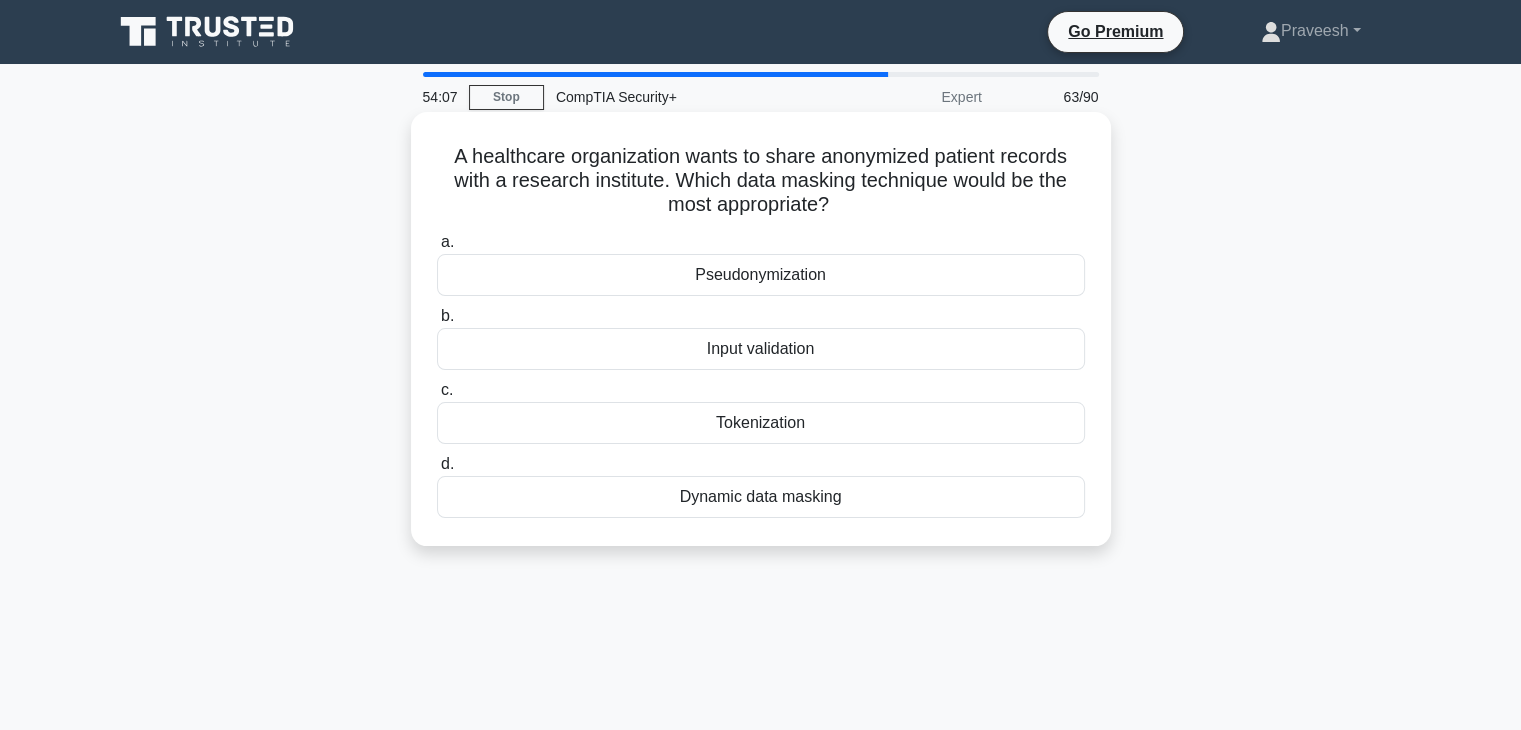 click on "Pseudonymization" at bounding box center (761, 275) 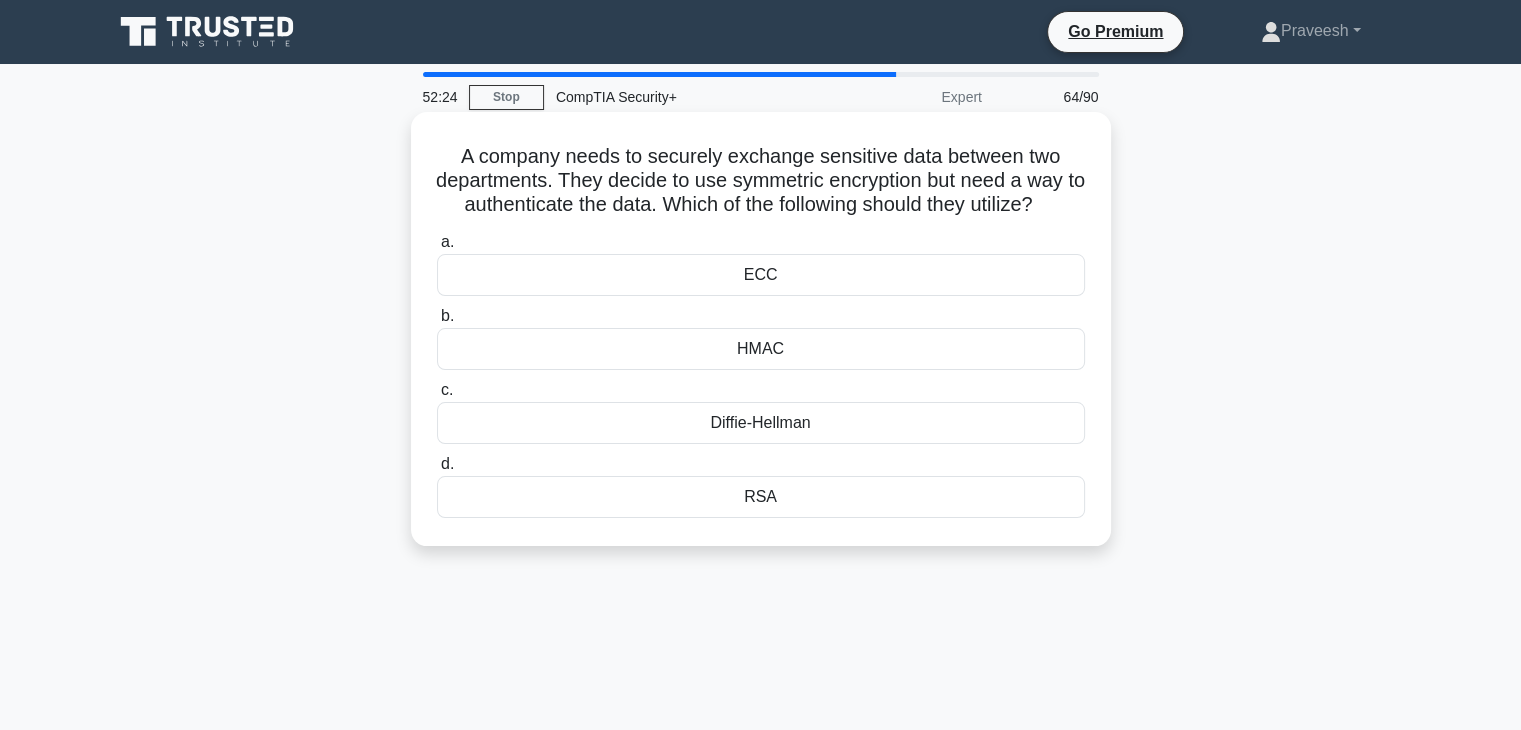click on "HMAC" at bounding box center [761, 349] 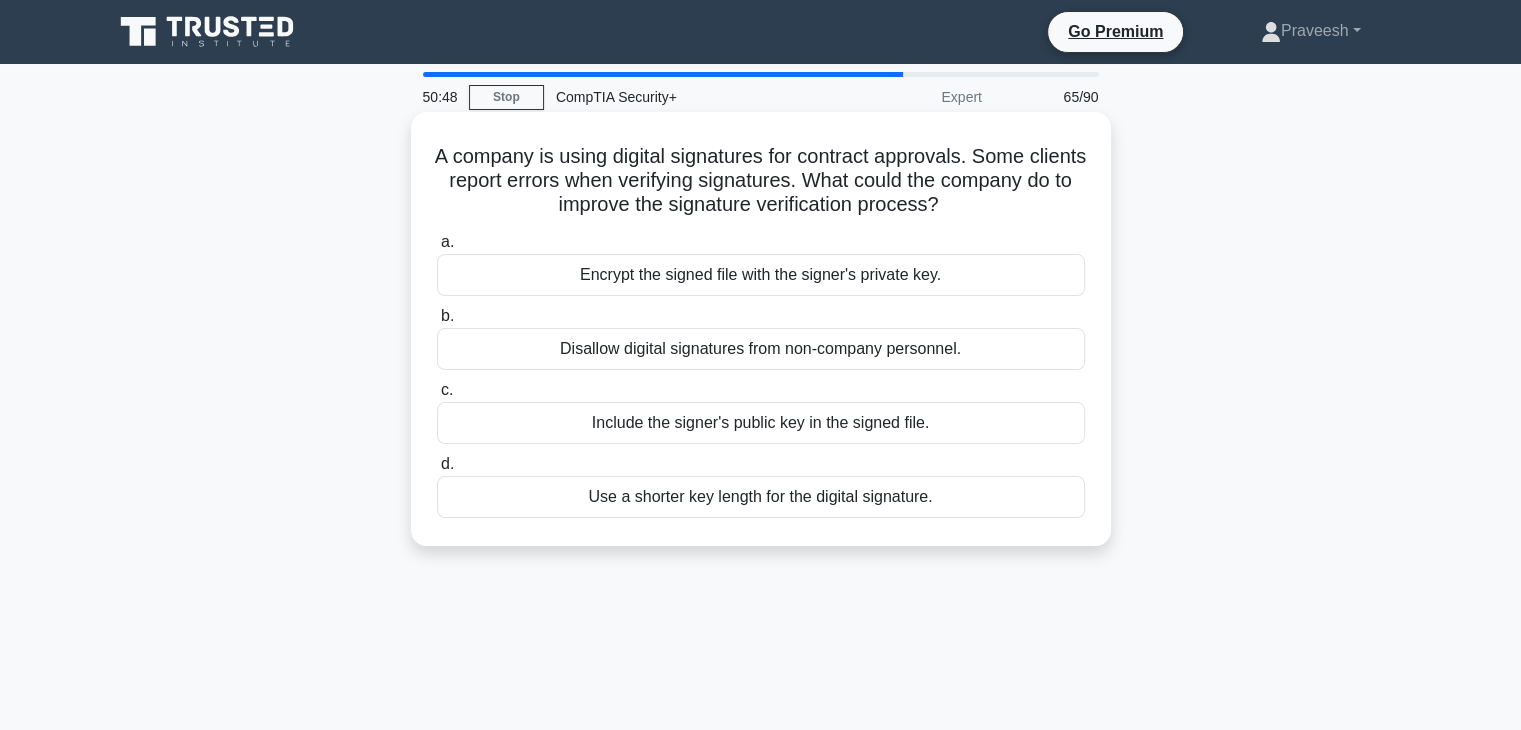 click on "Include the signer's public key in the signed file." at bounding box center [761, 423] 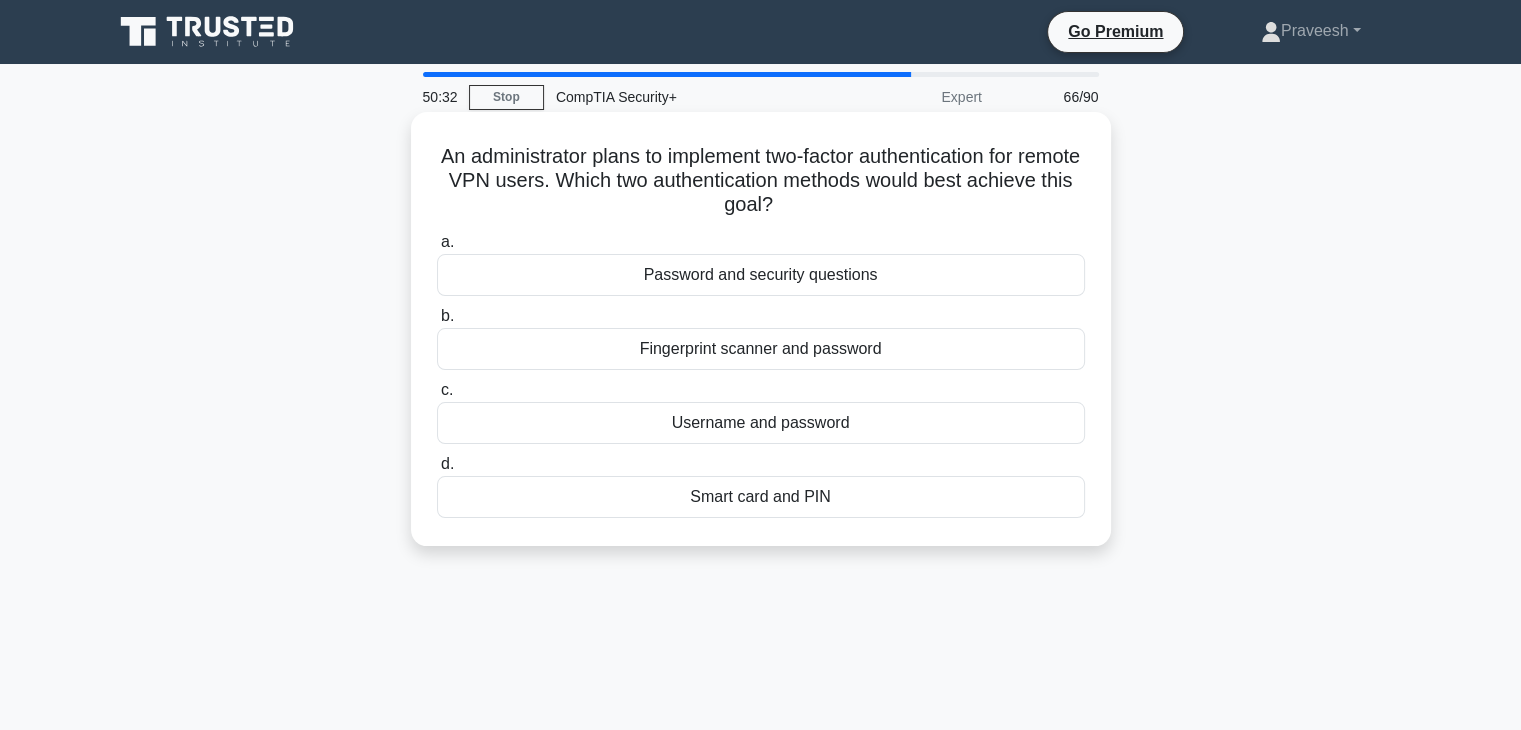 click on "Fingerprint scanner and password" at bounding box center (761, 349) 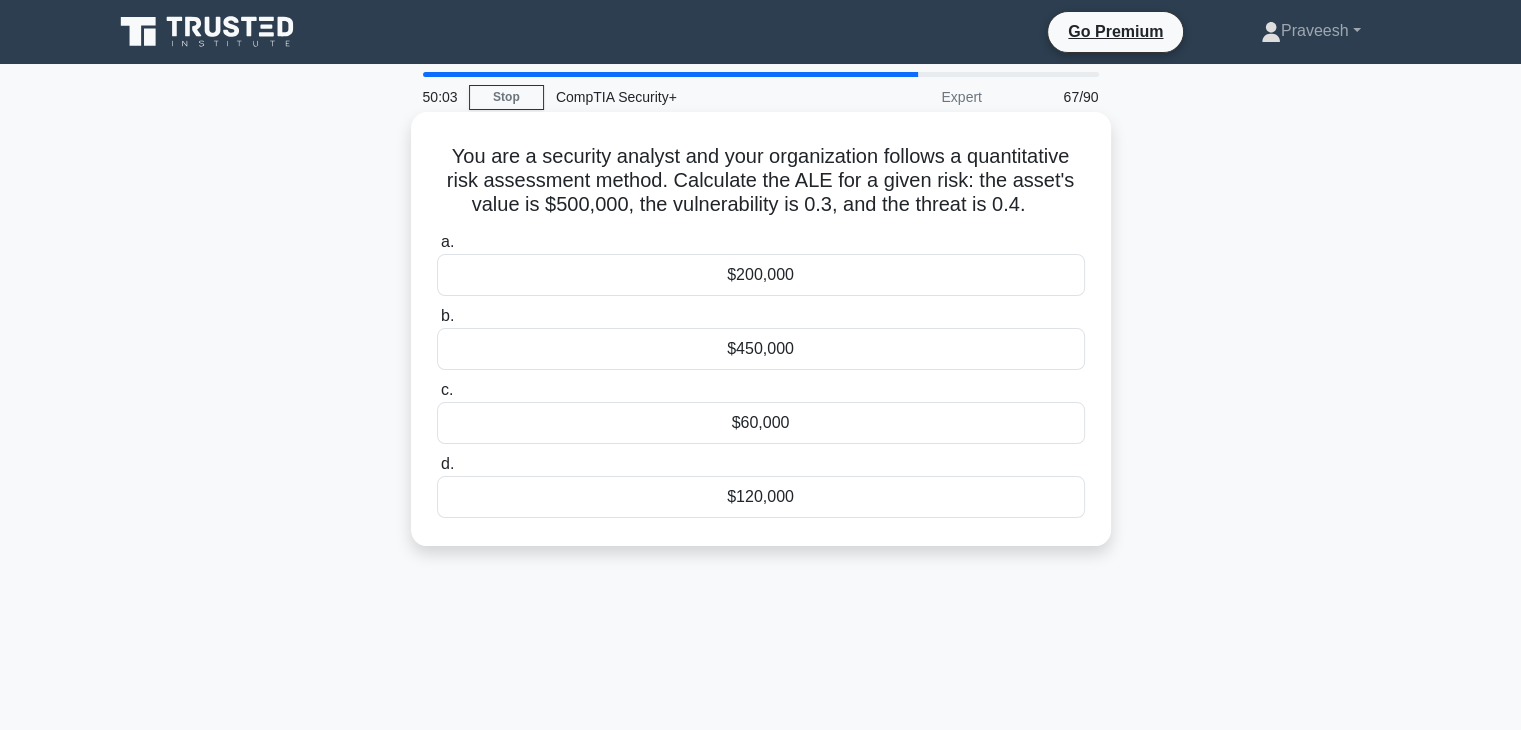 click on "You are a security analyst and your organization follows a quantitative risk assessment method. Calculate the ALE for a given risk: the asset's value is $500,000, the vulnerability is 0.3, and the threat is 0.4.
.spinner_0XTQ{transform-origin:center;animation:spinner_y6GP .75s linear infinite}@keyframes spinner_y6GP{100%{transform:rotate(360deg)}}" at bounding box center [761, 181] 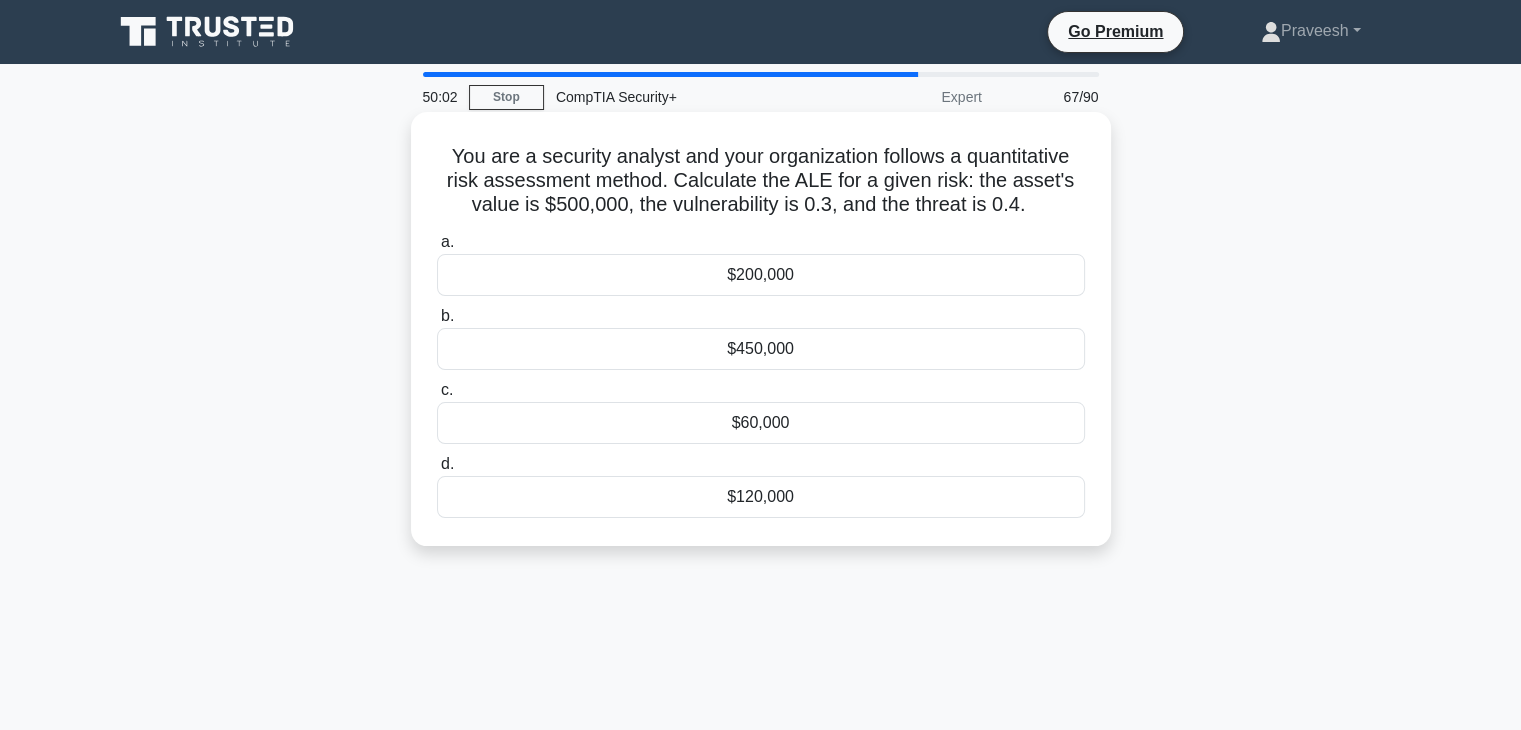 click on "You are a security analyst and your organization follows a quantitative risk assessment method. Calculate the ALE for a given risk: the asset's value is $500,000, the vulnerability is 0.3, and the threat is 0.4.
.spinner_0XTQ{transform-origin:center;animation:spinner_y6GP .75s linear infinite}@keyframes spinner_y6GP{100%{transform:rotate(360deg)}}" at bounding box center [761, 181] 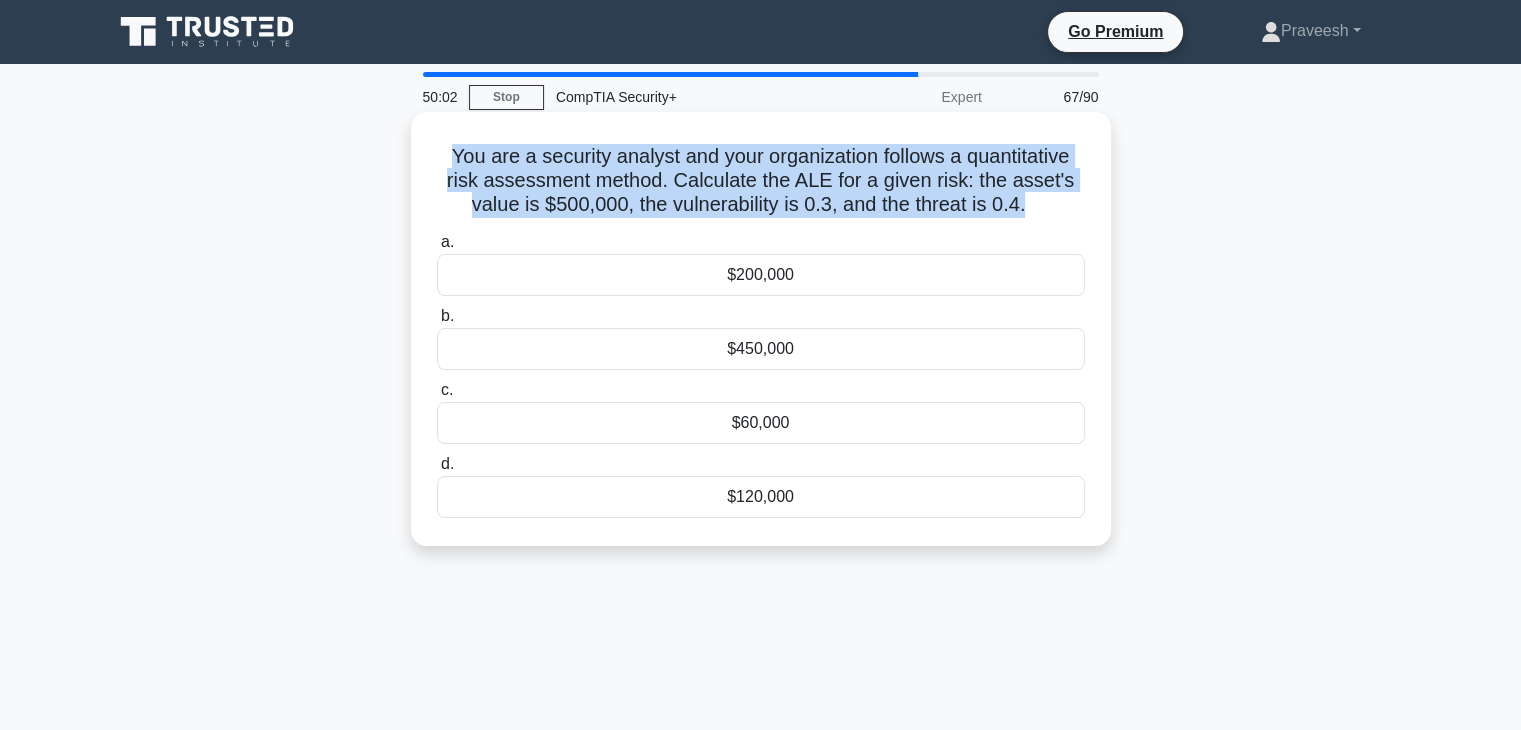 click on "You are a security analyst and your organization follows a quantitative risk assessment method. Calculate the ALE for a given risk: the asset's value is $500,000, the vulnerability is 0.3, and the threat is 0.4.
.spinner_0XTQ{transform-origin:center;animation:spinner_y6GP .75s linear infinite}@keyframes spinner_y6GP{100%{transform:rotate(360deg)}}" at bounding box center [761, 181] 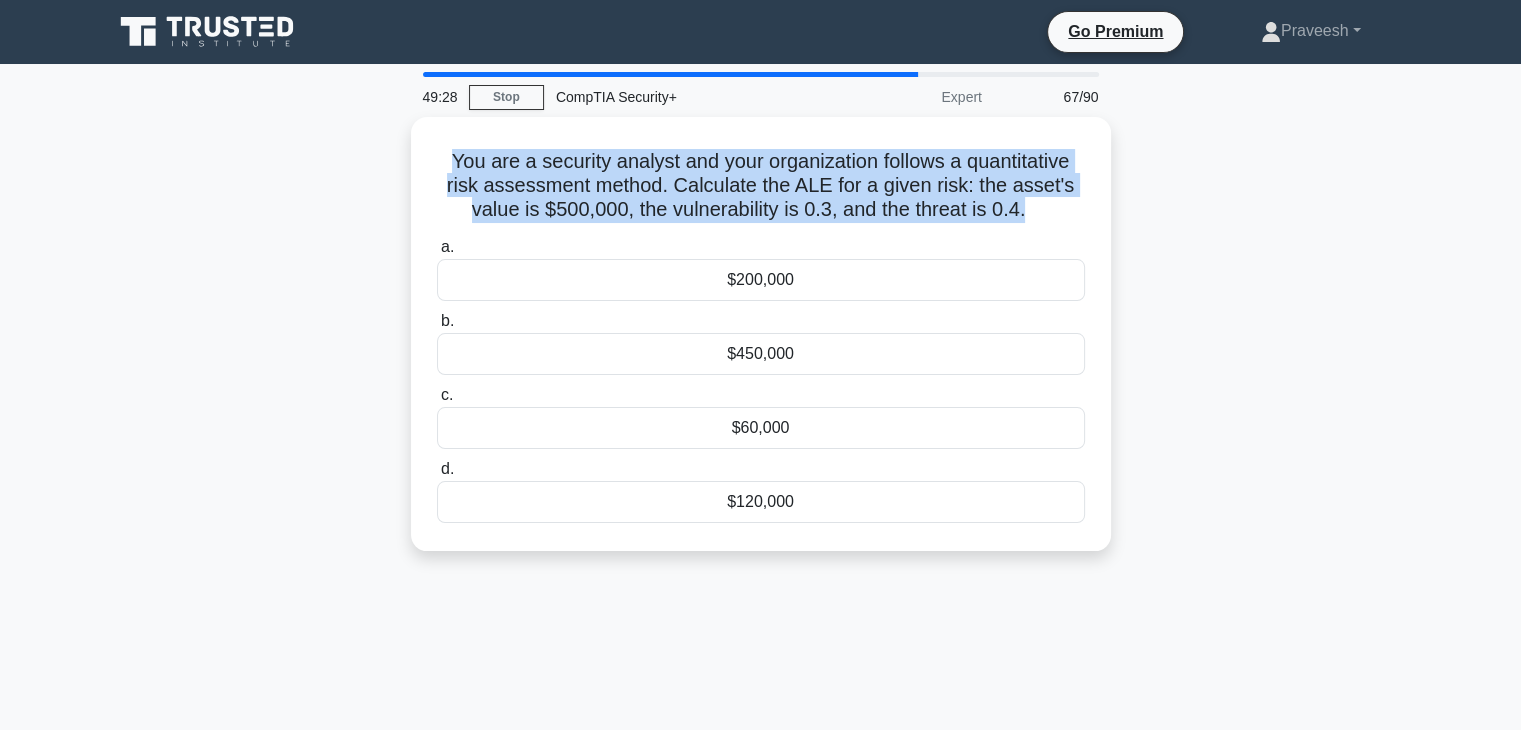 click on "49:28
Stop
CompTIA Security+
Expert
67/90
You are a security analyst and your organization follows a quantitative risk assessment method. Calculate the ALE for a given risk: the asset's value is $500,000, the vulnerability is 0.3, and the threat is 0.4.
.spinner_0XTQ{transform-origin:center;animation:spinner_y6GP .75s linear infinite}@keyframes spinner_y6GP{100%{transform:rotate(360deg)}}
a.
b." at bounding box center [761, 572] 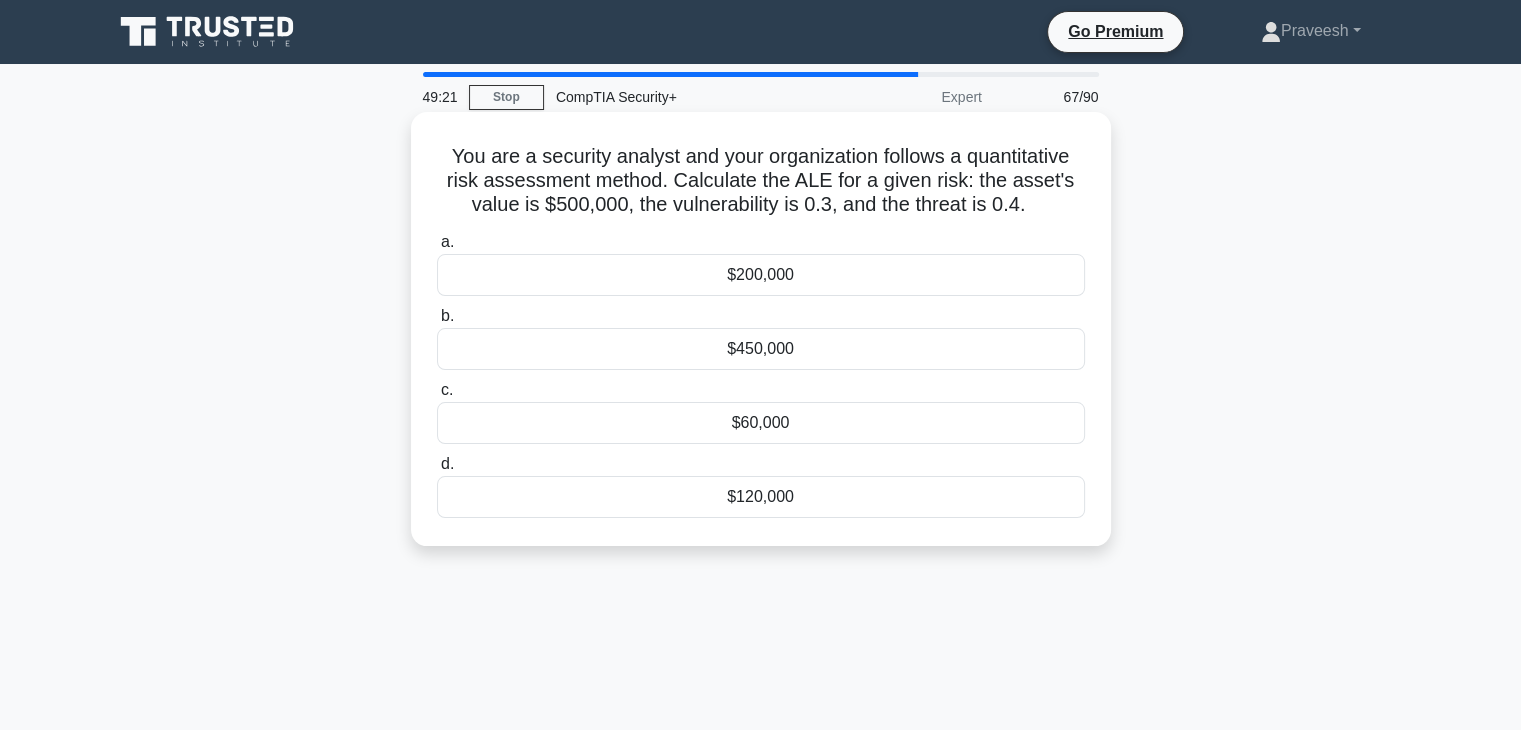 click on "$60,000" at bounding box center (761, 423) 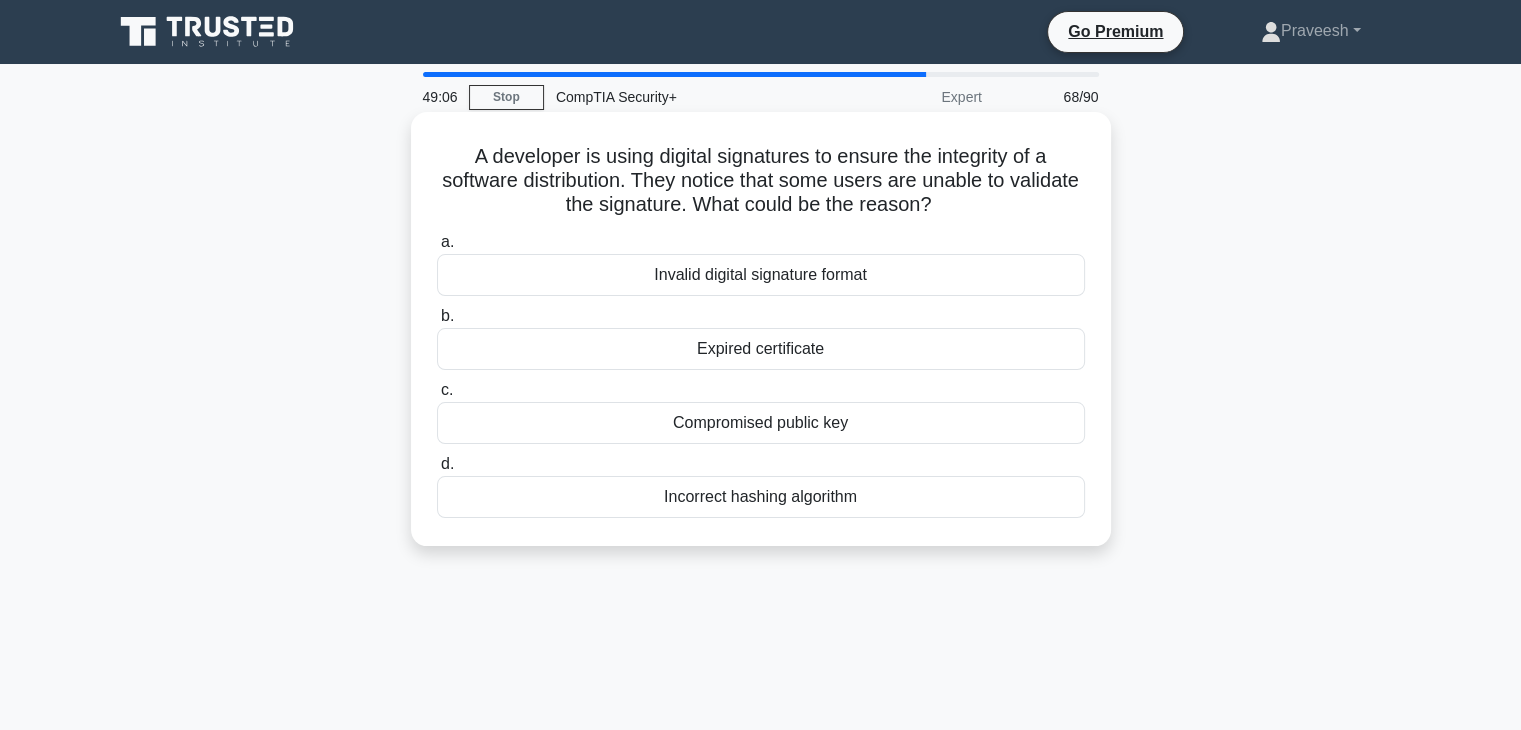 click on "Expired certificate" at bounding box center [761, 349] 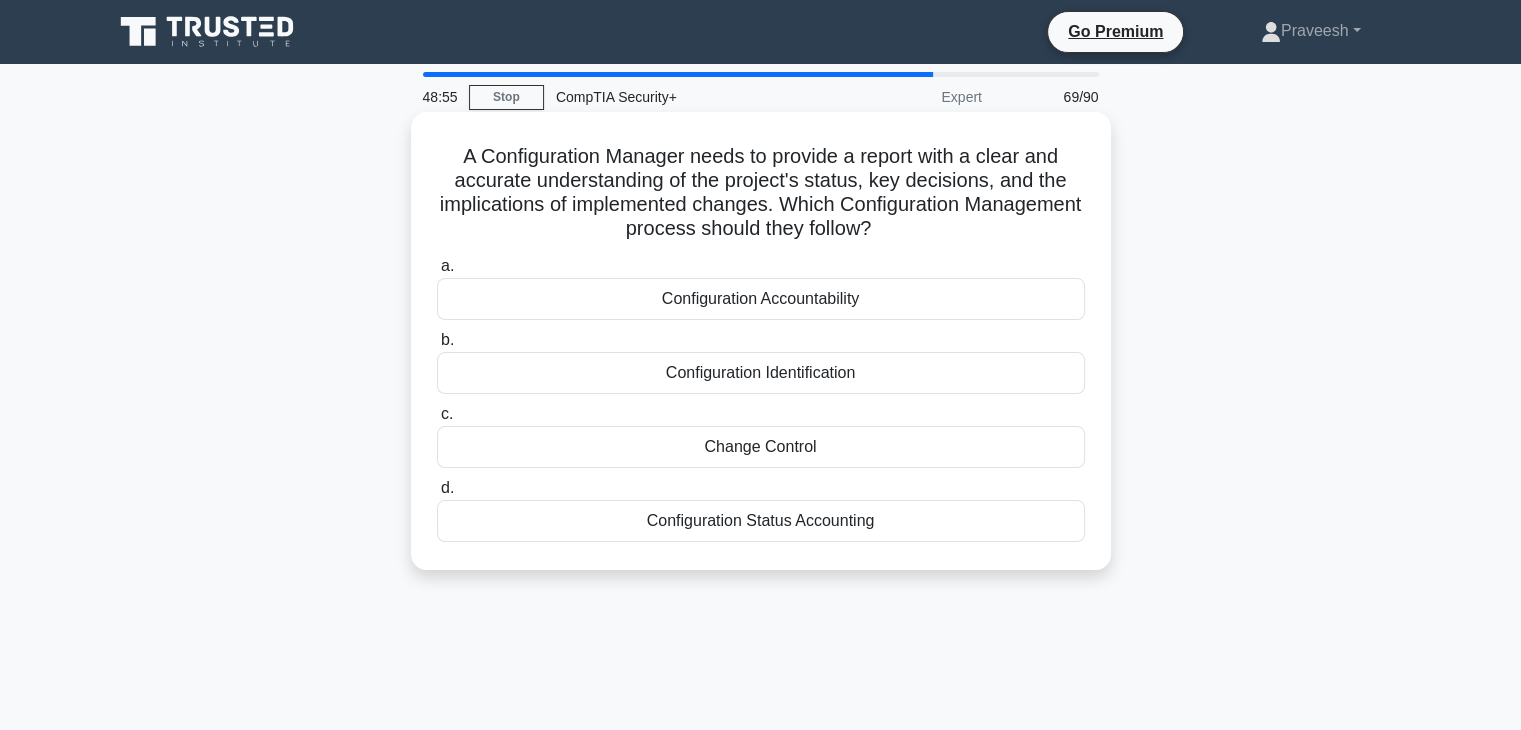 click on "Configuration Status Accounting" at bounding box center (761, 521) 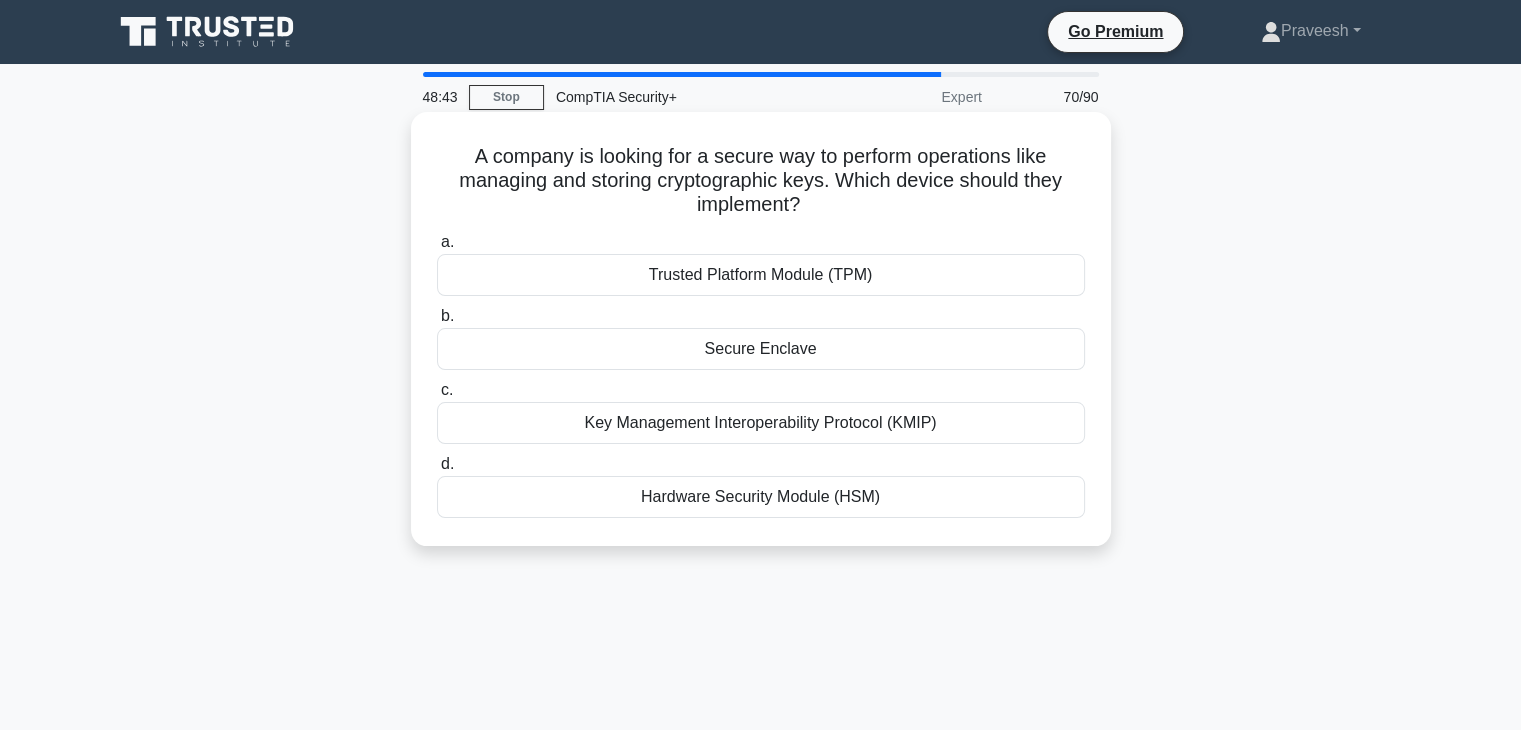 click on "Hardware Security Module (HSM)" at bounding box center [761, 497] 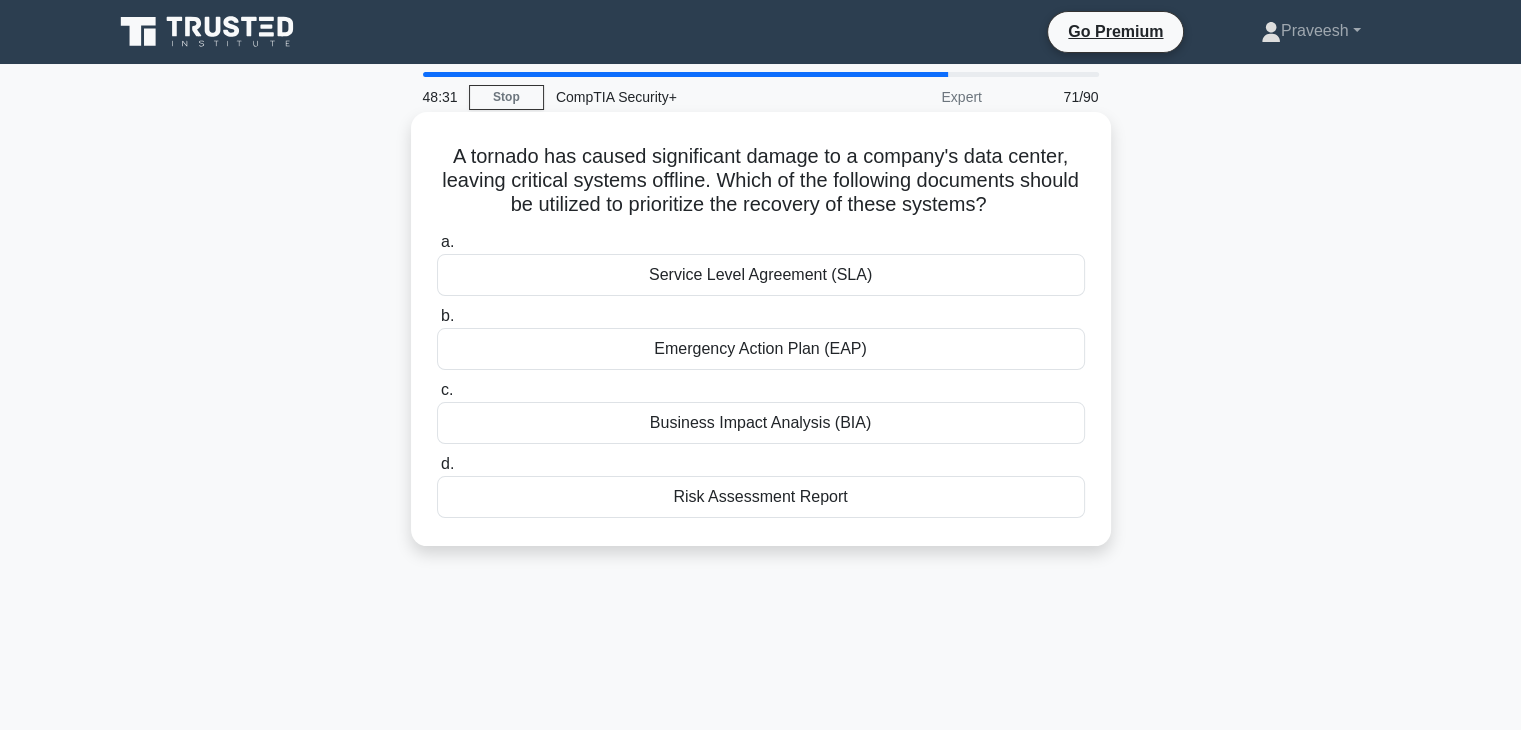 click on "Business Impact Analysis (BIA)" at bounding box center (761, 423) 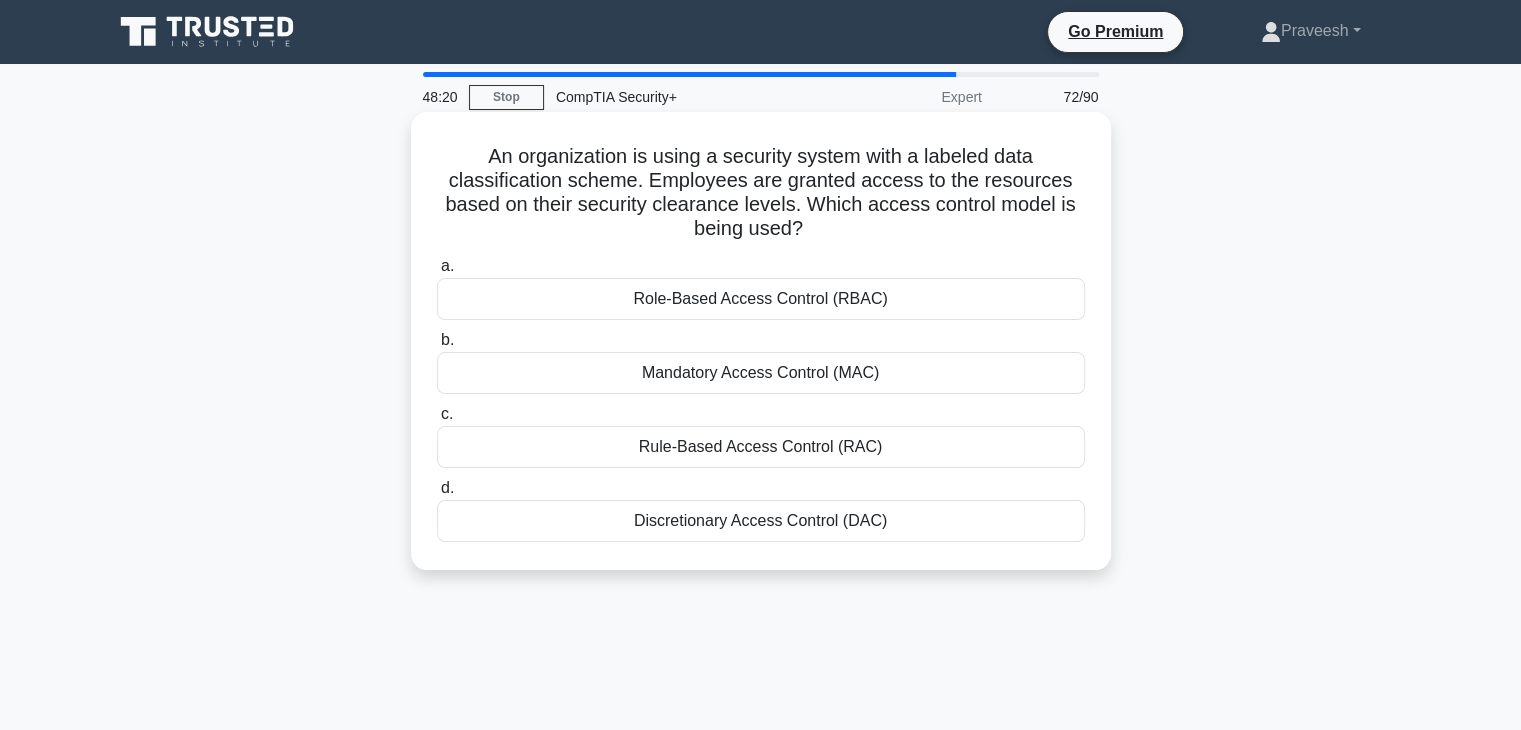 click on "An organization is using a security system with a labeled data classification scheme. Employees are granted access to the resources based on their security clearance levels. Which access control model is being used?
.spinner_0XTQ{transform-origin:center;animation:spinner_y6GP .75s linear infinite}@keyframes spinner_y6GP{100%{transform:rotate(360deg)}}" at bounding box center [761, 193] 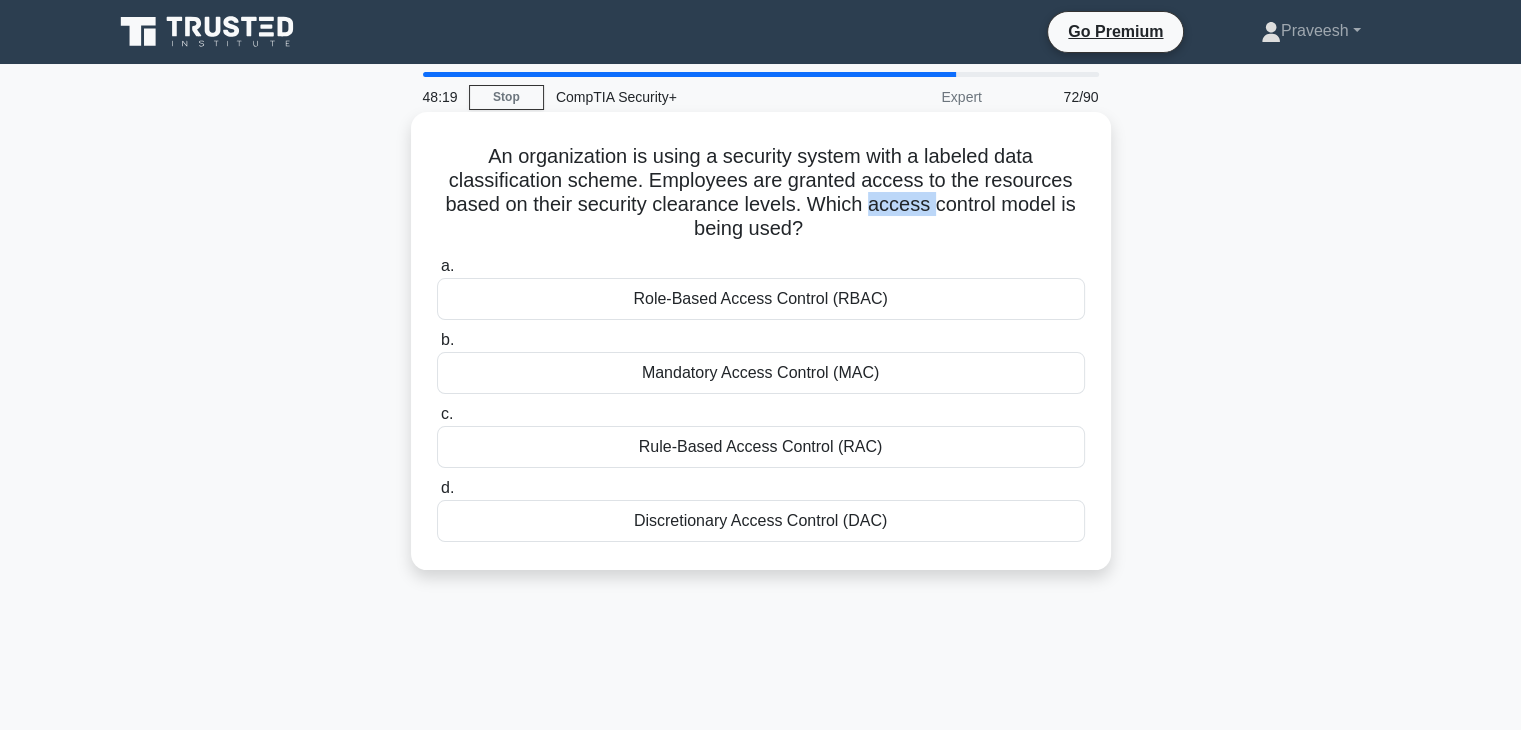 click on "An organization is using a security system with a labeled data classification scheme. Employees are granted access to the resources based on their security clearance levels. Which access control model is being used?
.spinner_0XTQ{transform-origin:center;animation:spinner_y6GP .75s linear infinite}@keyframes spinner_y6GP{100%{transform:rotate(360deg)}}" at bounding box center (761, 193) 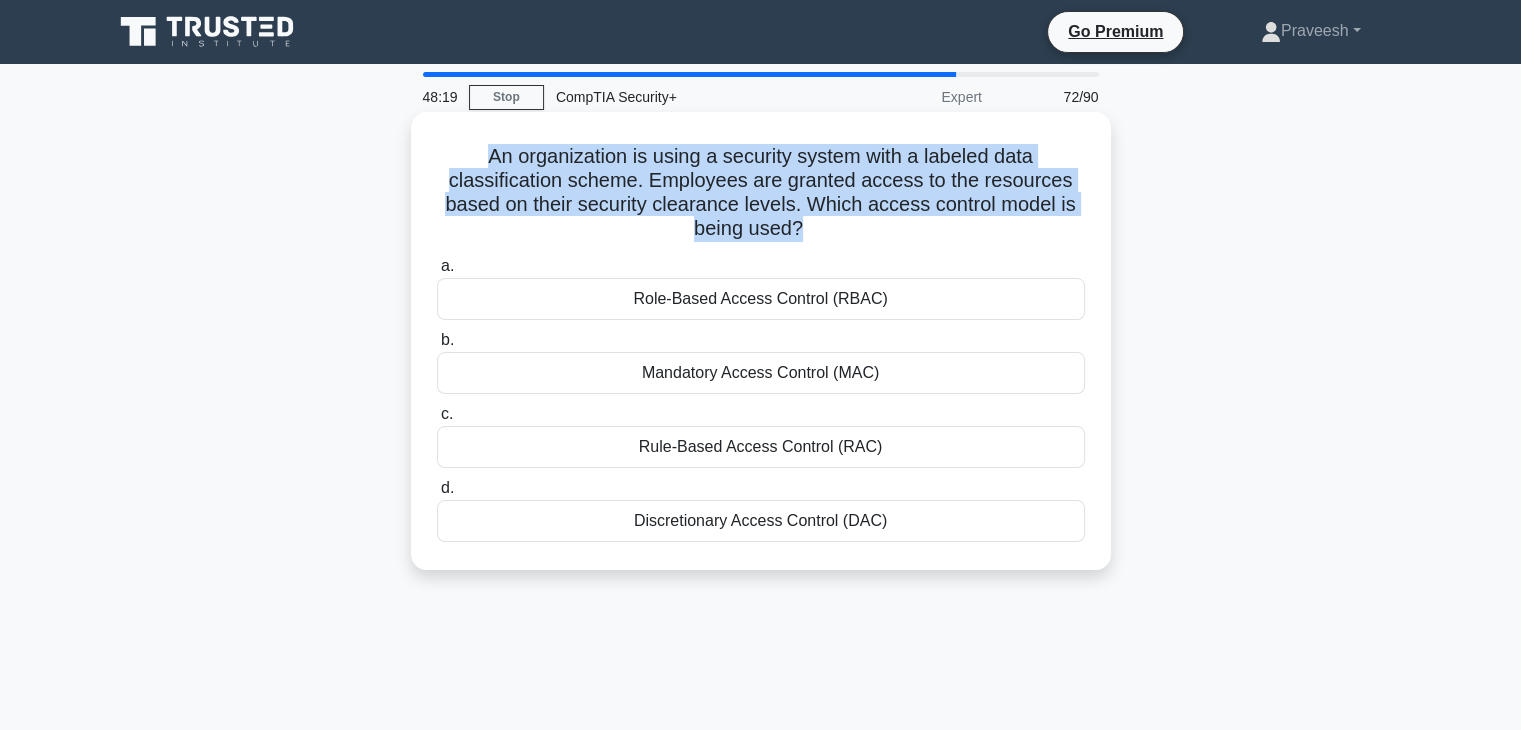 copy on "An organization is using a security system with a labeled data classification scheme. Employees are granted access to the resources based on their security clearance levels. Which access control model is being used?
.spinner_0XTQ{transform-origin:center;animation:spinner_y6GP .75s linear infinite}@keyframes spinner_y6GP{100%{transform:rotate(360deg)}}" 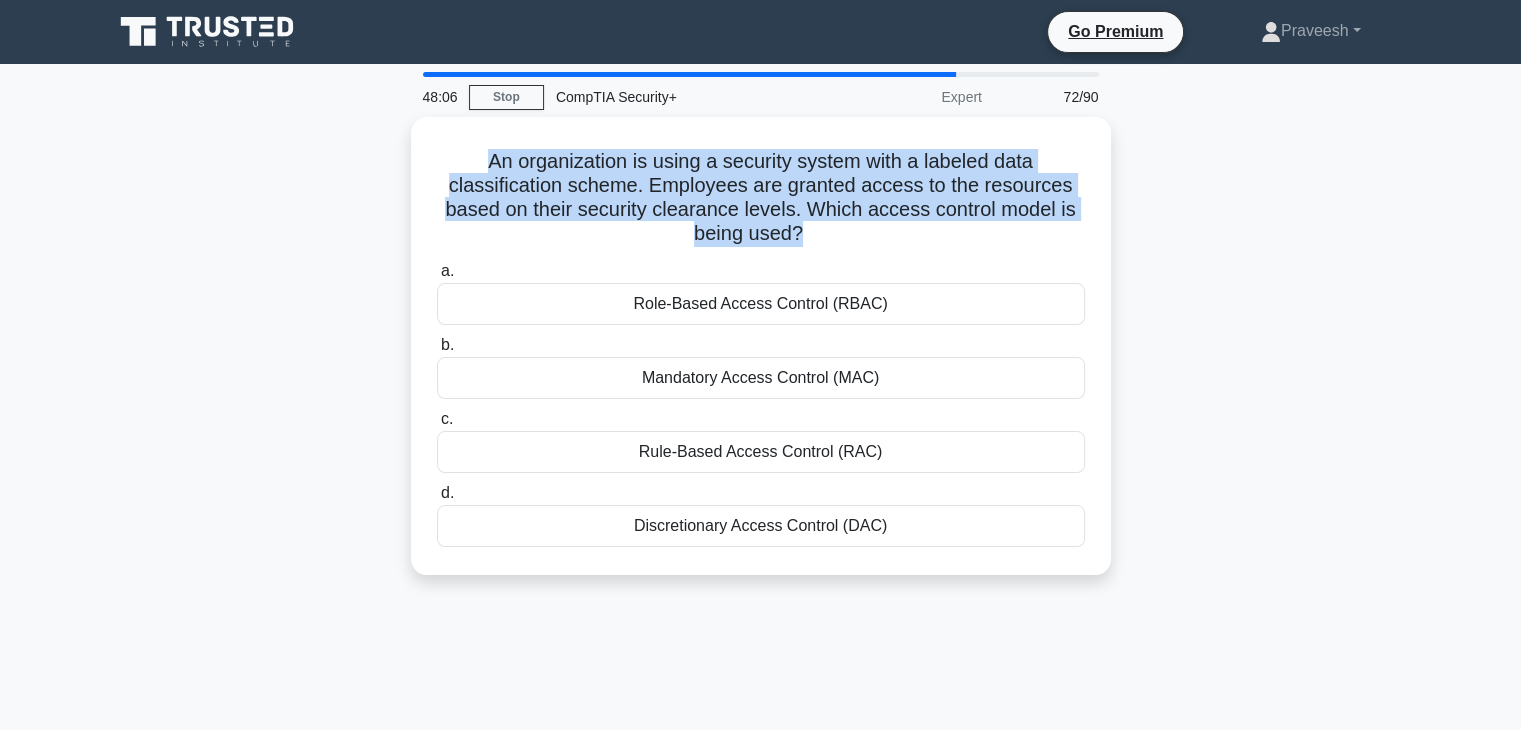 click on "An organization is using a security system with a labeled data classification scheme. Employees are granted access to the resources based on their security clearance levels. Which access control model is being used?
.spinner_0XTQ{transform-origin:center;animation:spinner_y6GP .75s linear infinite}@keyframes spinner_y6GP{100%{transform:rotate(360deg)}}
a.
Role-Based Access Control (RBAC)
b. c. d." at bounding box center (761, 358) 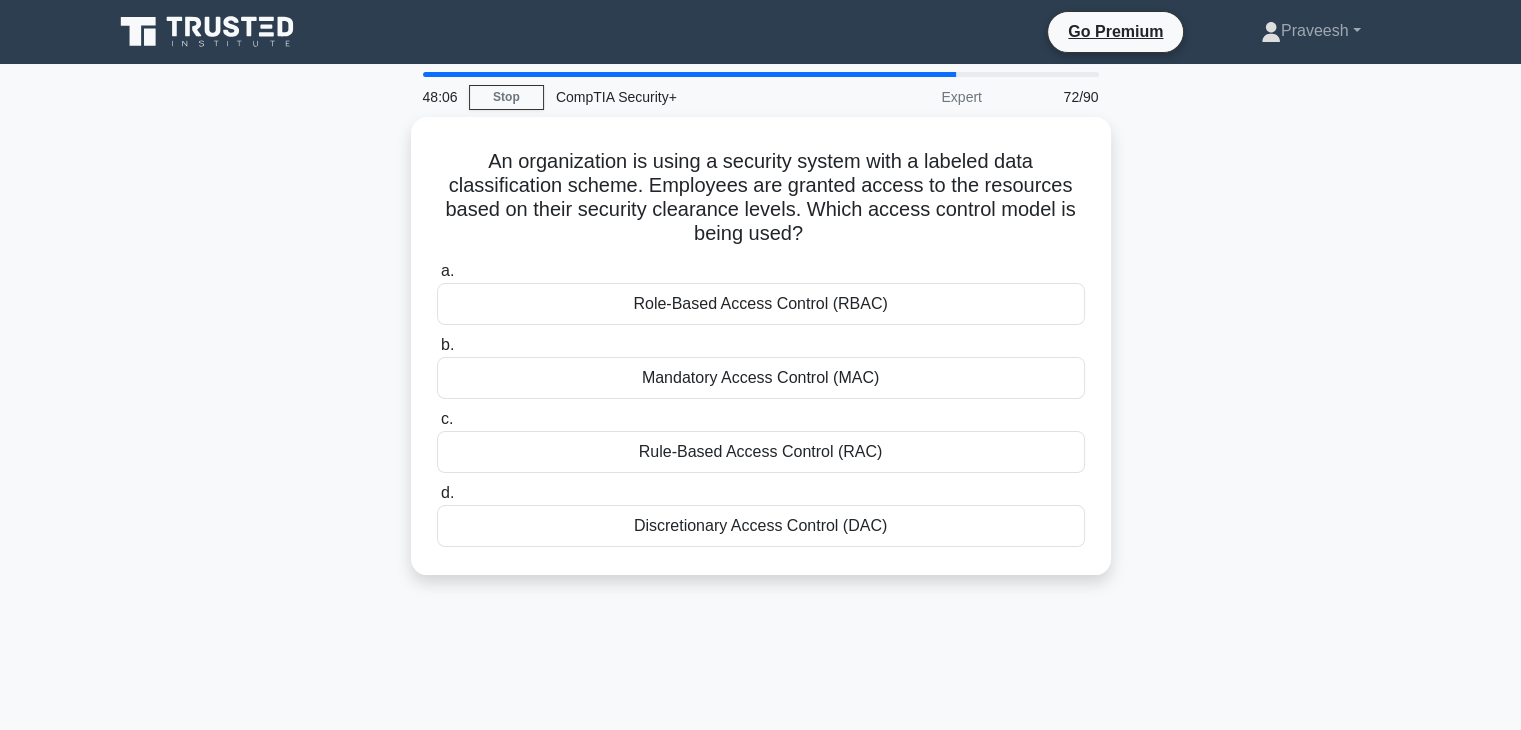 click on "An organization is using a security system with a labeled data classification scheme. Employees are granted access to the resources based on their security clearance levels. Which access control model is being used?
.spinner_0XTQ{transform-origin:center;animation:spinner_y6GP .75s linear infinite}@keyframes spinner_y6GP{100%{transform:rotate(360deg)}}
a.
Role-Based Access Control (RBAC)
b. c. d." at bounding box center [761, 358] 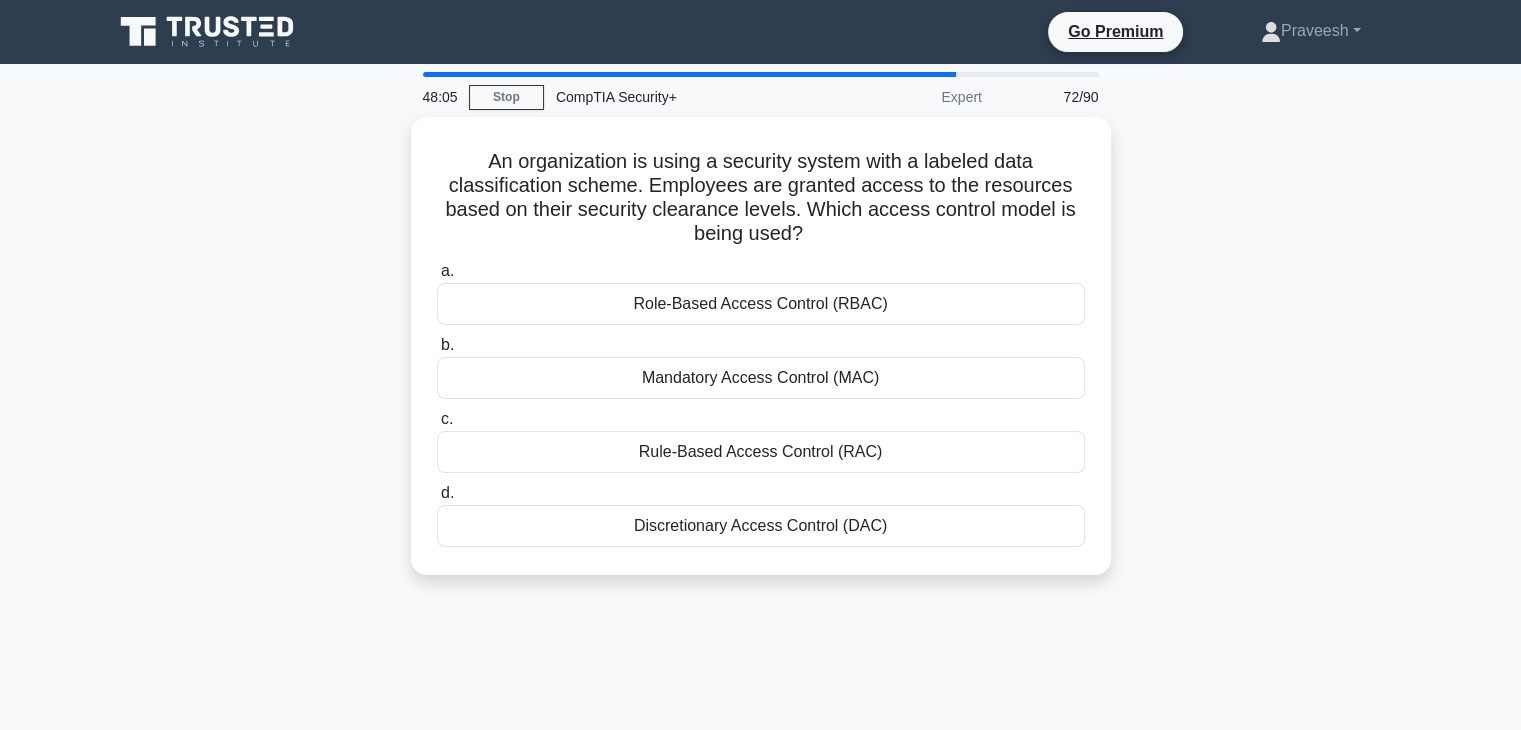 click on "An organization is using a security system with a labeled data classification scheme. Employees are granted access to the resources based on their security clearance levels. Which access control model is being used?
.spinner_0XTQ{transform-origin:center;animation:spinner_y6GP .75s linear infinite}@keyframes spinner_y6GP{100%{transform:rotate(360deg)}}
a.
Role-Based Access Control (RBAC)
b. c. d." at bounding box center [761, 358] 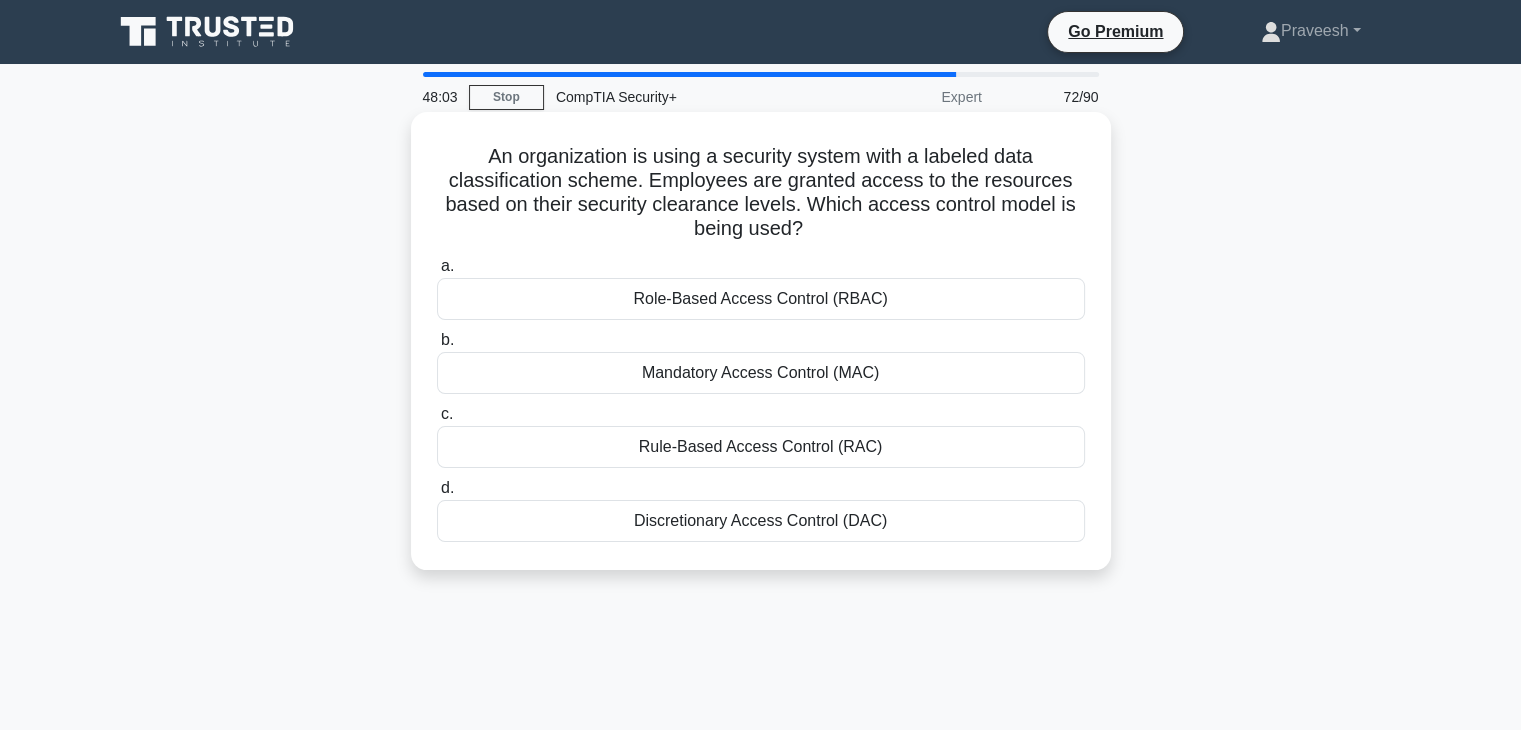 click on "Mandatory Access Control (MAC)" at bounding box center (761, 373) 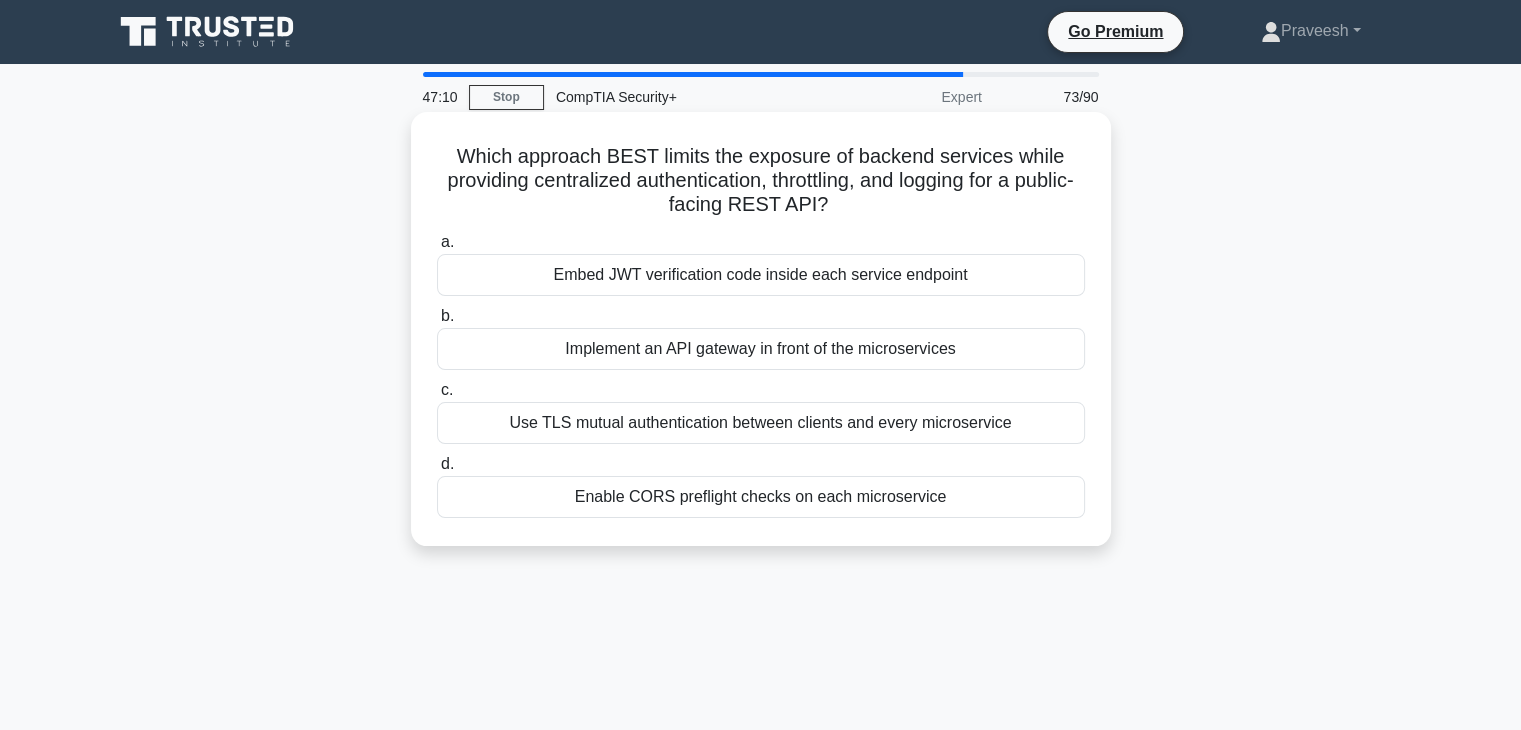 click on "Which approach BEST limits the exposure of backend services while providing centralized authentication, throttling, and logging for a public-facing REST API?
.spinner_0XTQ{transform-origin:center;animation:spinner_y6GP .75s linear infinite}@keyframes spinner_y6GP{100%{transform:rotate(360deg)}}" at bounding box center (761, 181) 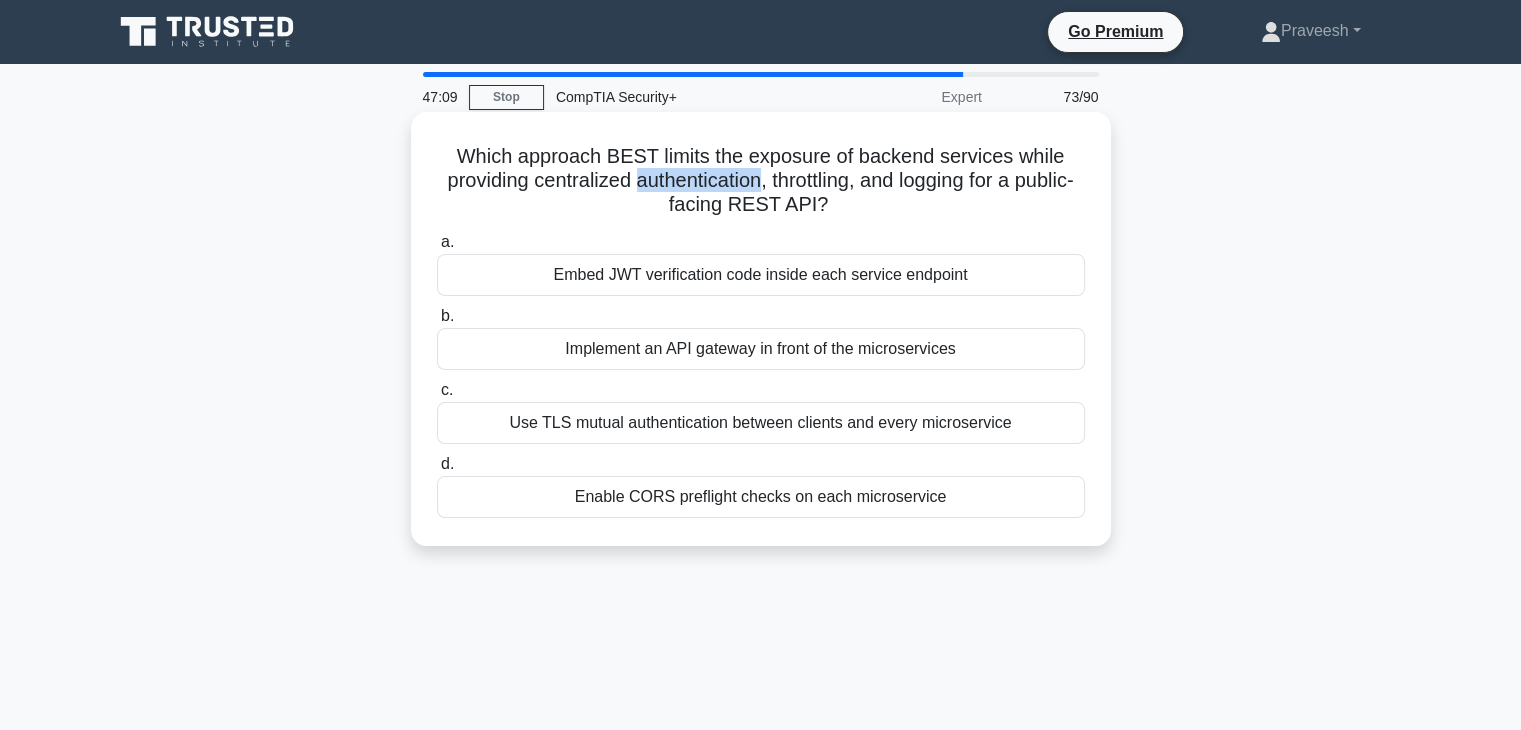 click on "Which approach BEST limits the exposure of backend services while providing centralized authentication, throttling, and logging for a public-facing REST API?
.spinner_0XTQ{transform-origin:center;animation:spinner_y6GP .75s linear infinite}@keyframes spinner_y6GP{100%{transform:rotate(360deg)}}" at bounding box center (761, 181) 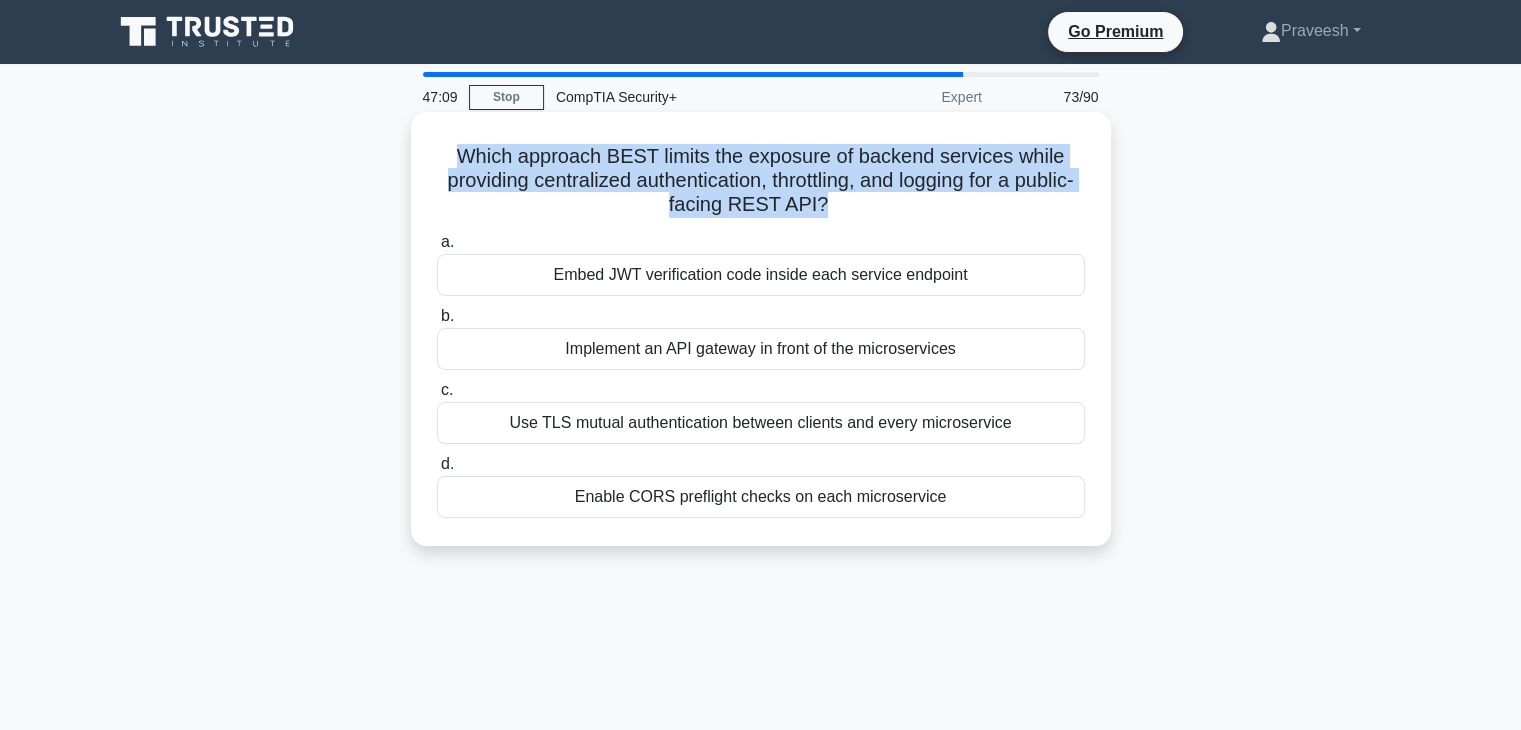 click on "Which approach BEST limits the exposure of backend services while providing centralized authentication, throttling, and logging for a public-facing REST API?
.spinner_0XTQ{transform-origin:center;animation:spinner_y6GP .75s linear infinite}@keyframes spinner_y6GP{100%{transform:rotate(360deg)}}" at bounding box center [761, 181] 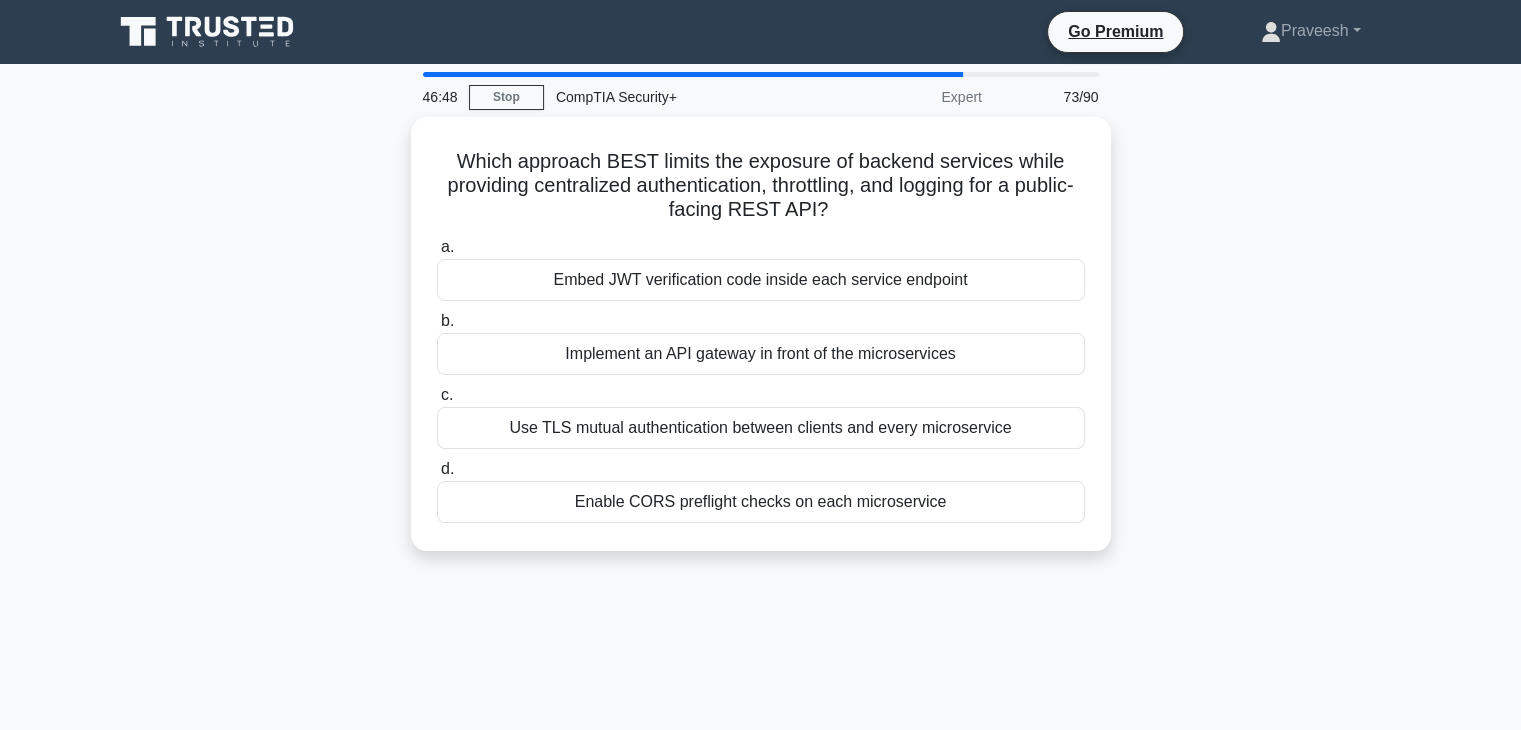 click on "Which approach BEST limits the exposure of backend services while providing centralized authentication, throttling, and logging for a public-facing REST API?
.spinner_0XTQ{transform-origin:center;animation:spinner_y6GP .75s linear infinite}@keyframes spinner_y6GP{100%{transform:rotate(360deg)}}
a.
Embed JWT verification code inside each service endpoint
b. c. d." at bounding box center [761, 346] 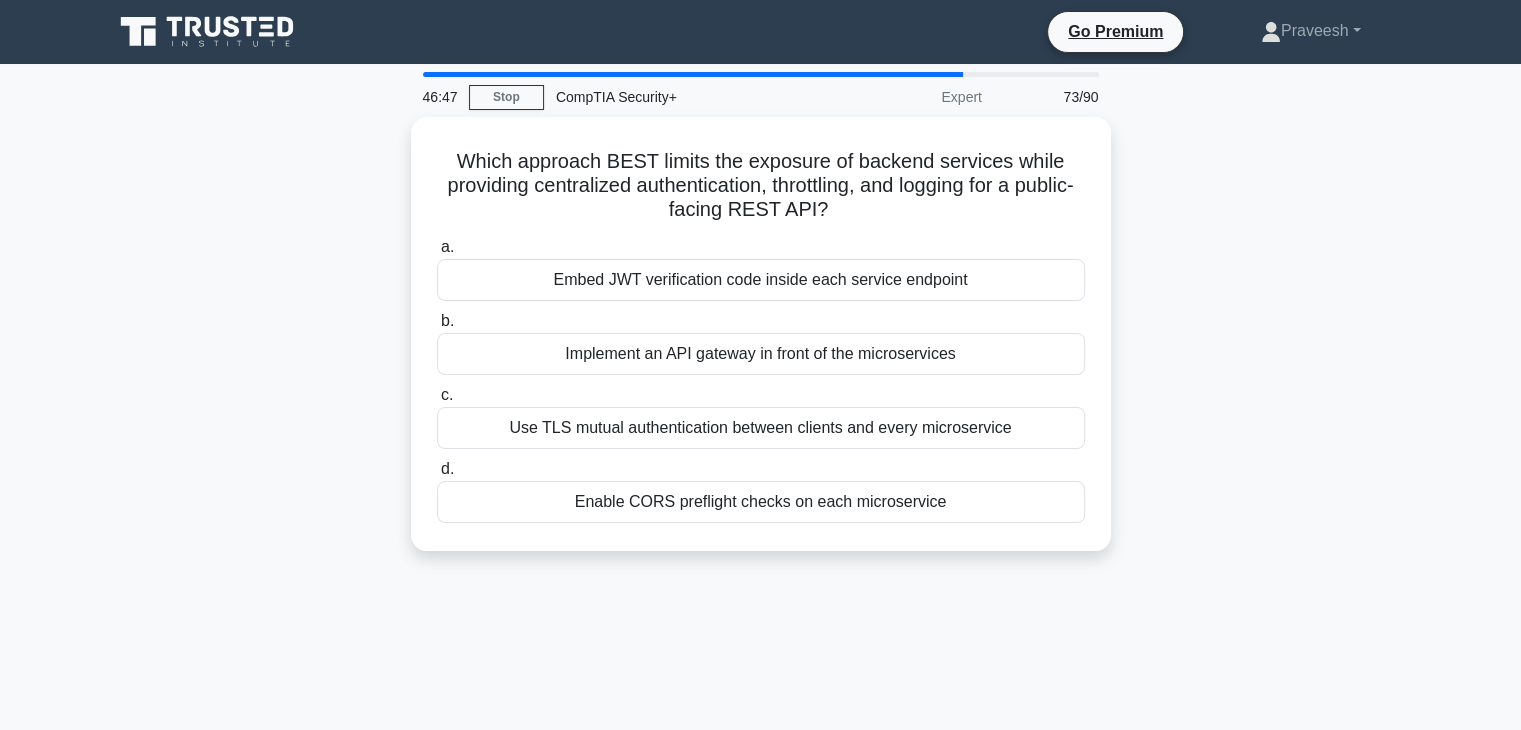 click on "Which approach BEST limits the exposure of backend services while providing centralized authentication, throttling, and logging for a public-facing REST API?
.spinner_0XTQ{transform-origin:center;animation:spinner_y6GP .75s linear infinite}@keyframes spinner_y6GP{100%{transform:rotate(360deg)}}
a.
Embed JWT verification code inside each service endpoint
b. c. d." at bounding box center (761, 346) 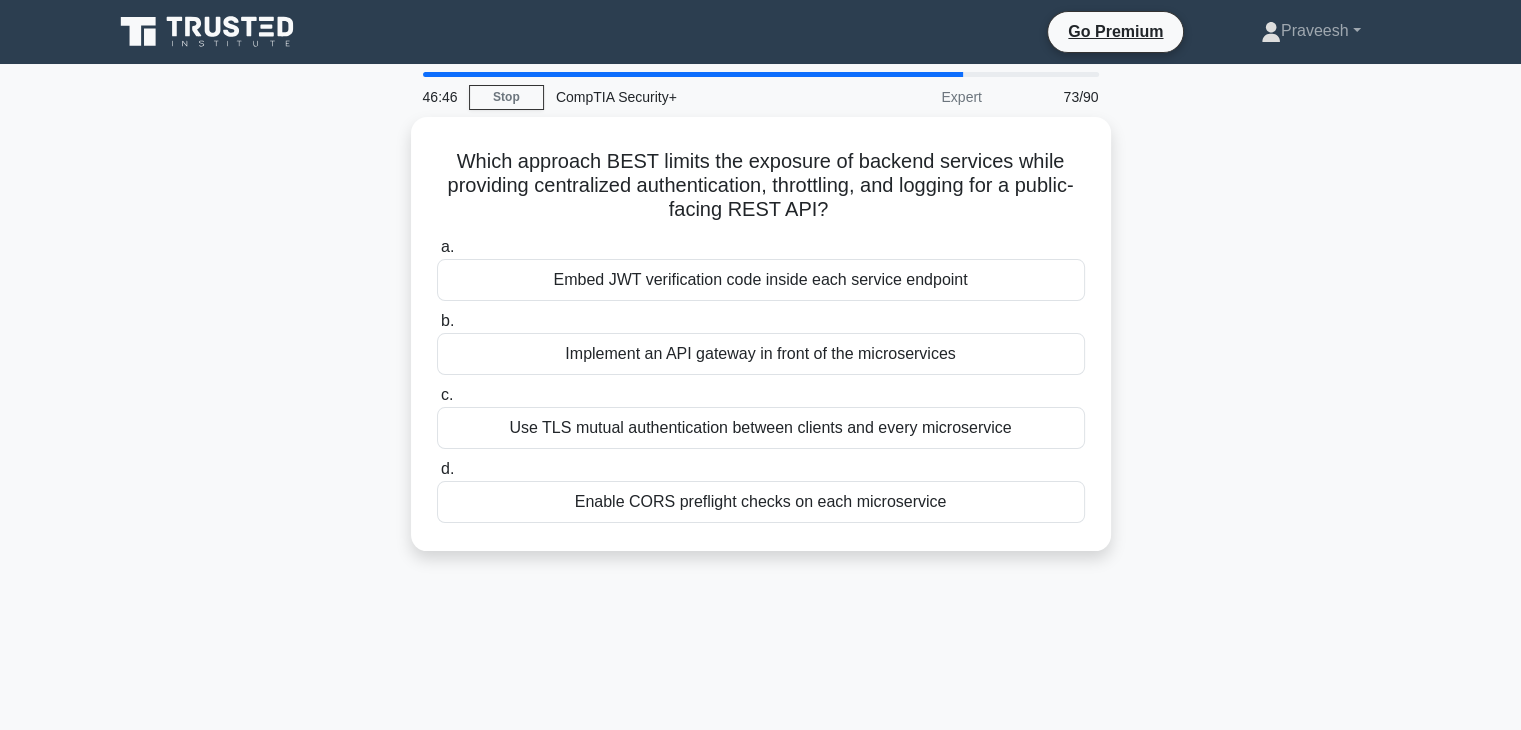 click on "Which approach BEST limits the exposure of backend services while providing centralized authentication, throttling, and logging for a public-facing REST API?
.spinner_0XTQ{transform-origin:center;animation:spinner_y6GP .75s linear infinite}@keyframes spinner_y6GP{100%{transform:rotate(360deg)}}
a.
Embed JWT verification code inside each service endpoint
b. c. d." at bounding box center [761, 346] 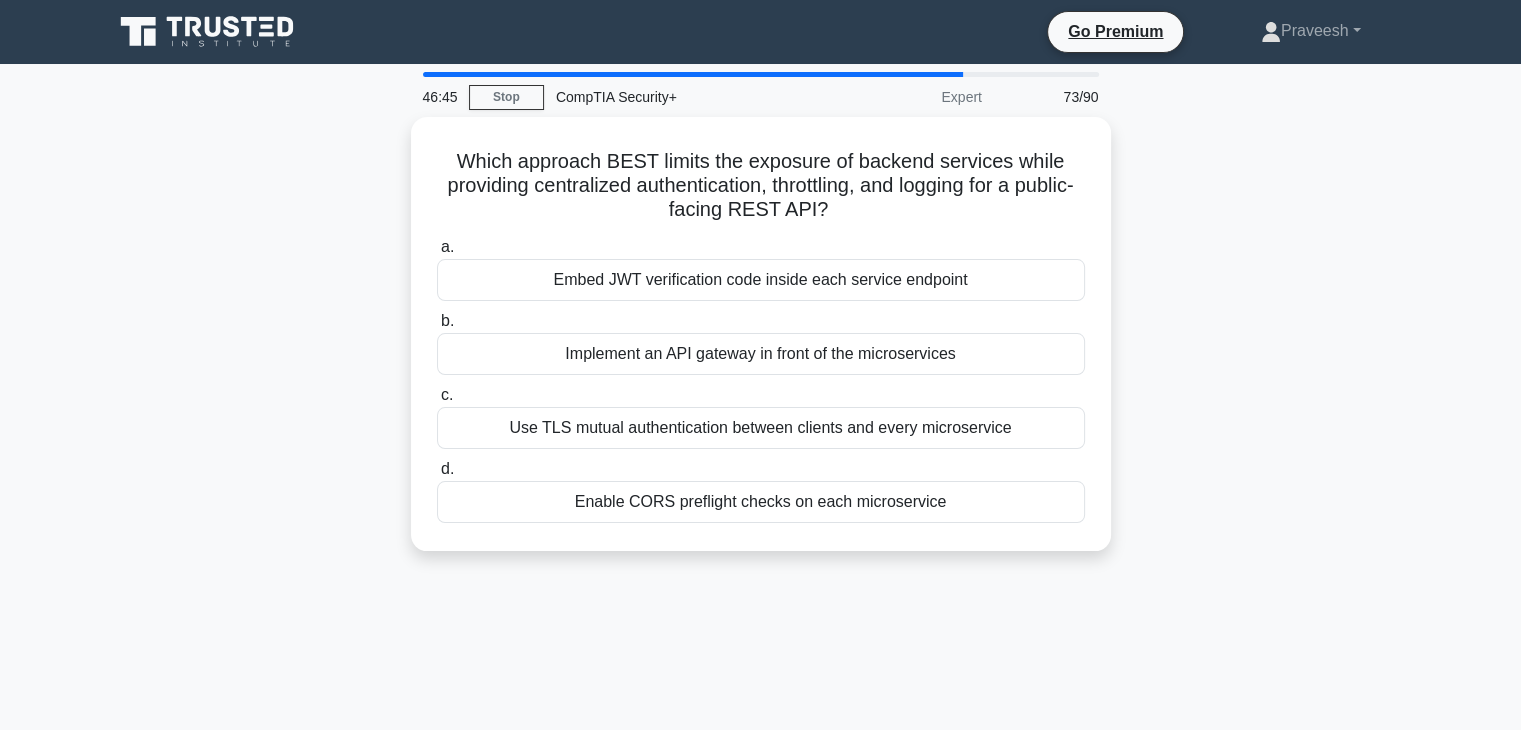 click on "Which approach BEST limits the exposure of backend services while providing centralized authentication, throttling, and logging for a public-facing REST API?
.spinner_0XTQ{transform-origin:center;animation:spinner_y6GP .75s linear infinite}@keyframes spinner_y6GP{100%{transform:rotate(360deg)}}
a.
Embed JWT verification code inside each service endpoint
b. c. d." at bounding box center (761, 346) 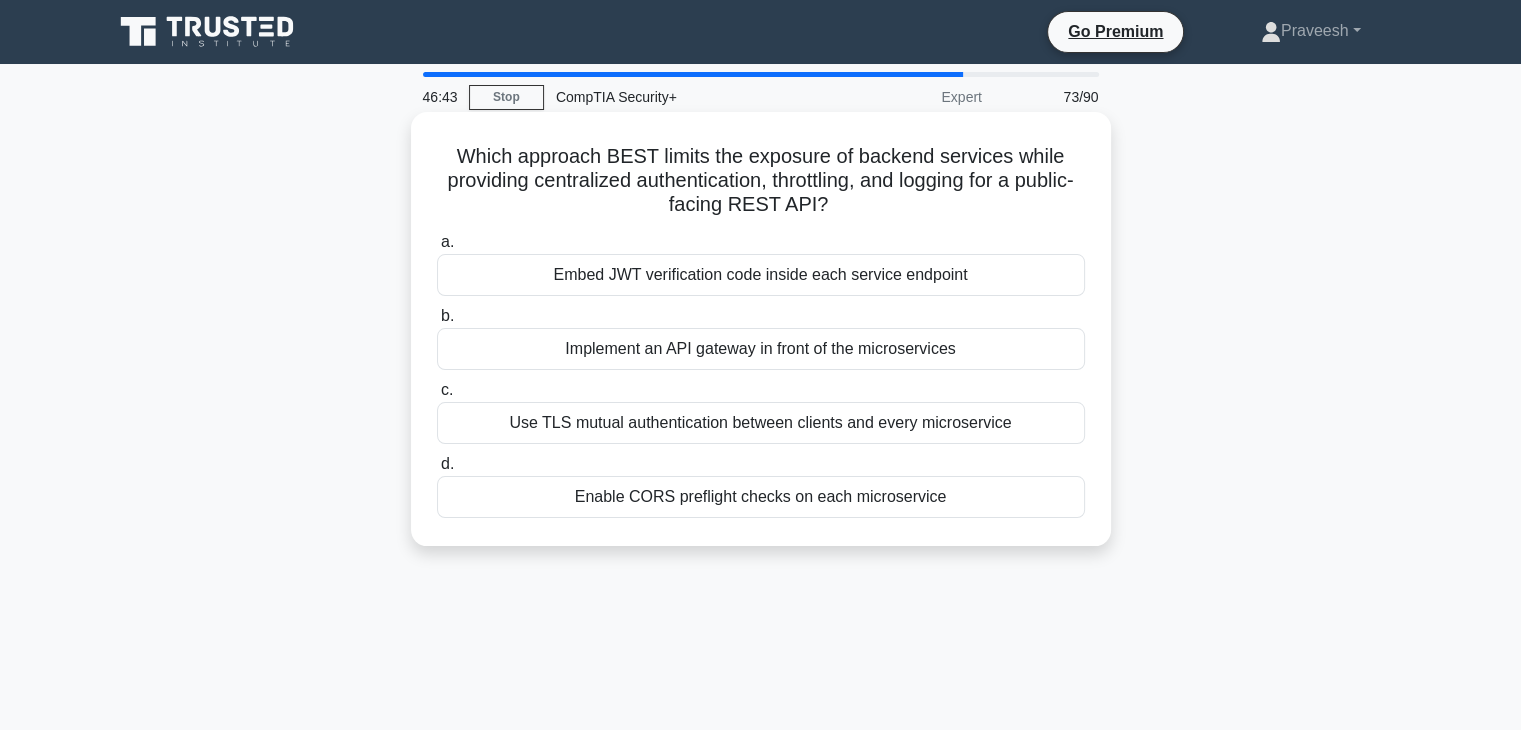 click on "Implement an API gateway in front of the microservices" at bounding box center (761, 349) 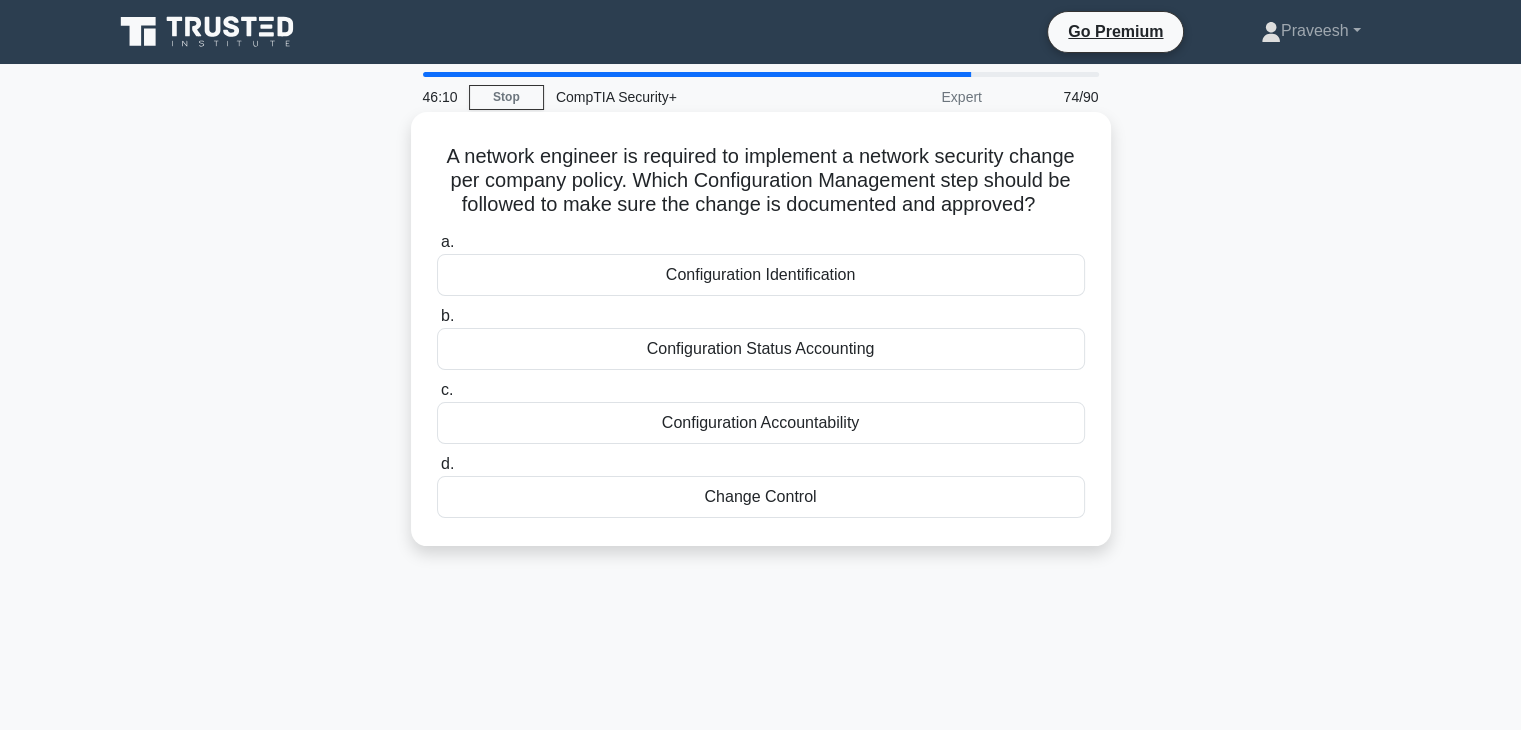 click on "Change Control" at bounding box center [761, 497] 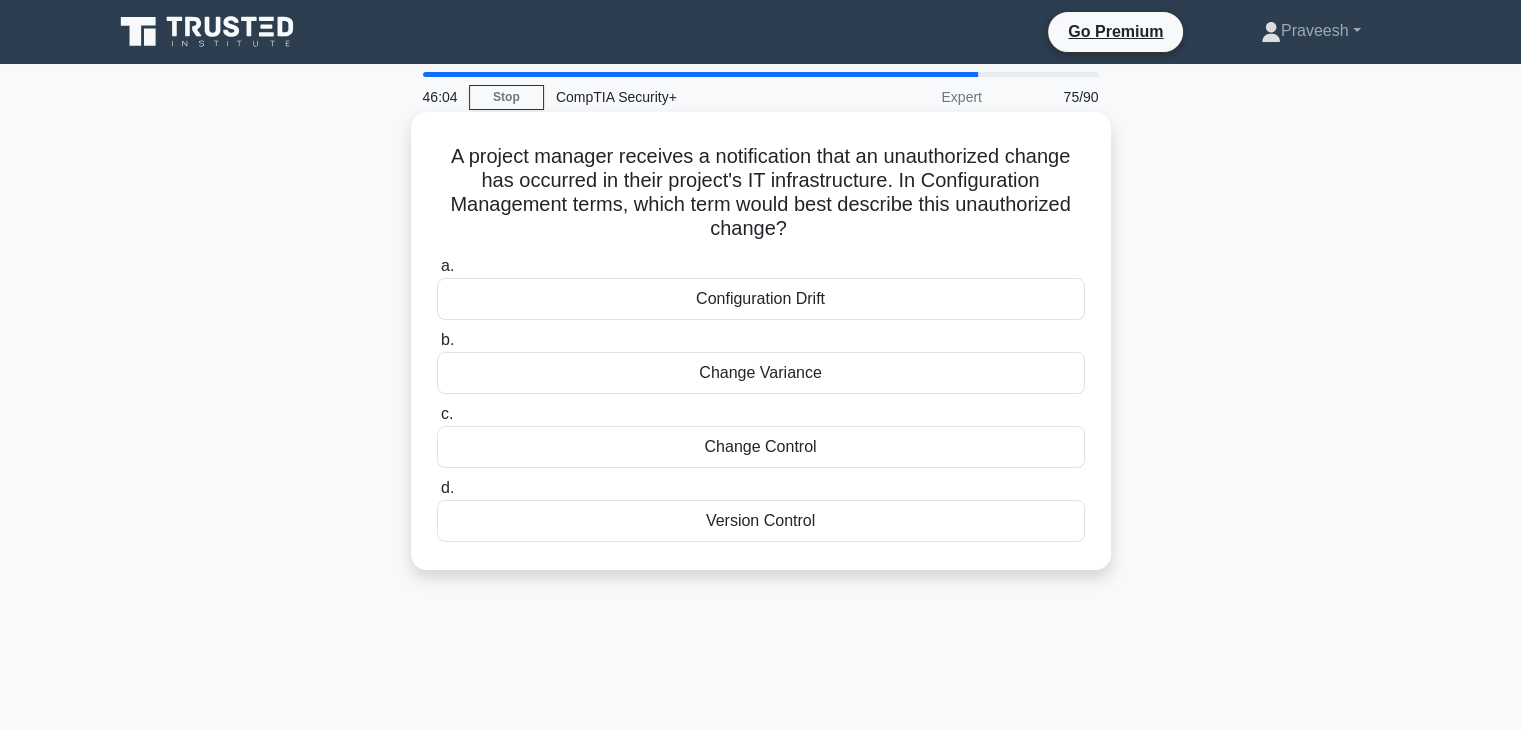 click on "Configuration Drift" at bounding box center [761, 299] 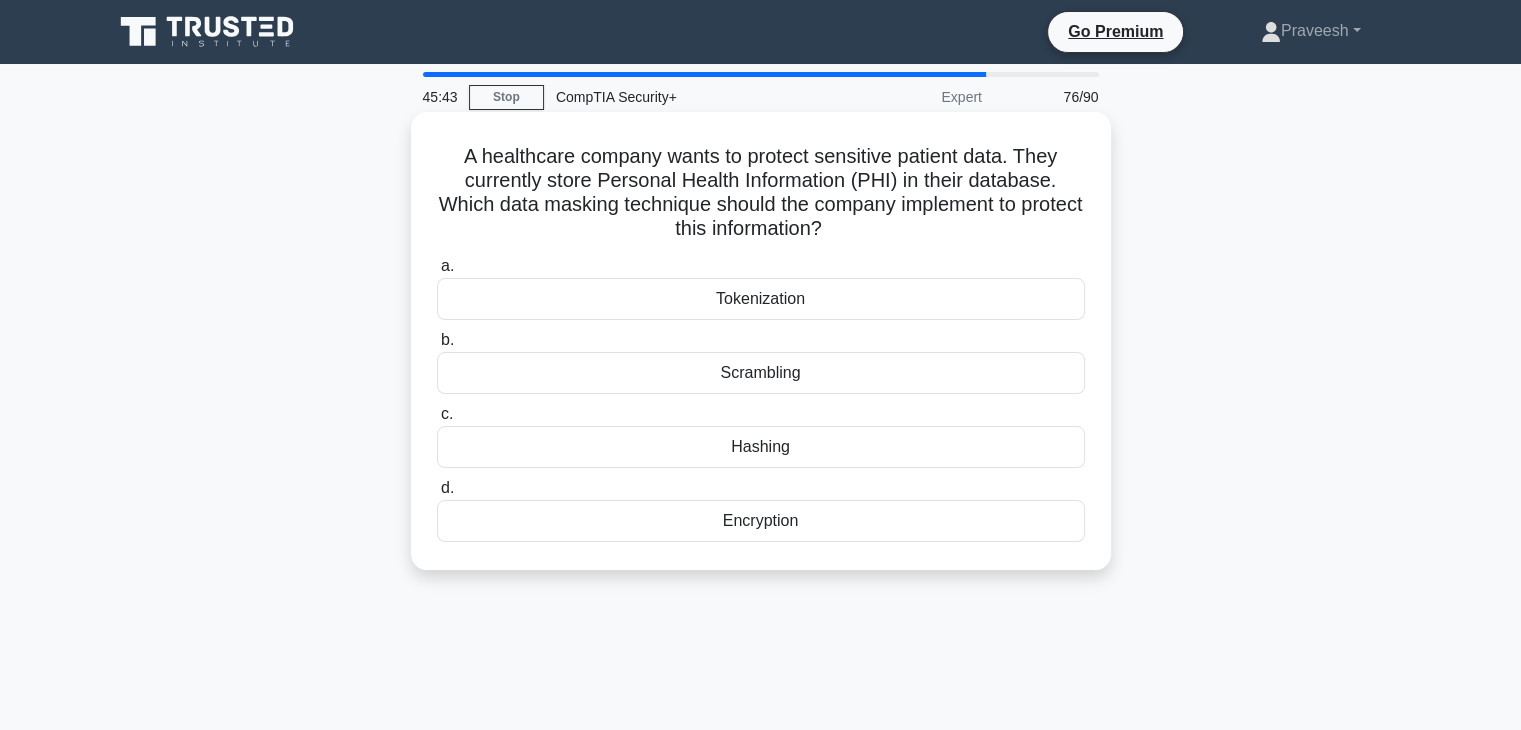 click on "A healthcare company wants to protect sensitive patient data. They currently store Personal Health Information (PHI) in their database. Which data masking technique should the company implement to protect this information?
.spinner_0XTQ{transform-origin:center;animation:spinner_y6GP .75s linear infinite}@keyframes spinner_y6GP{100%{transform:rotate(360deg)}}" at bounding box center [761, 193] 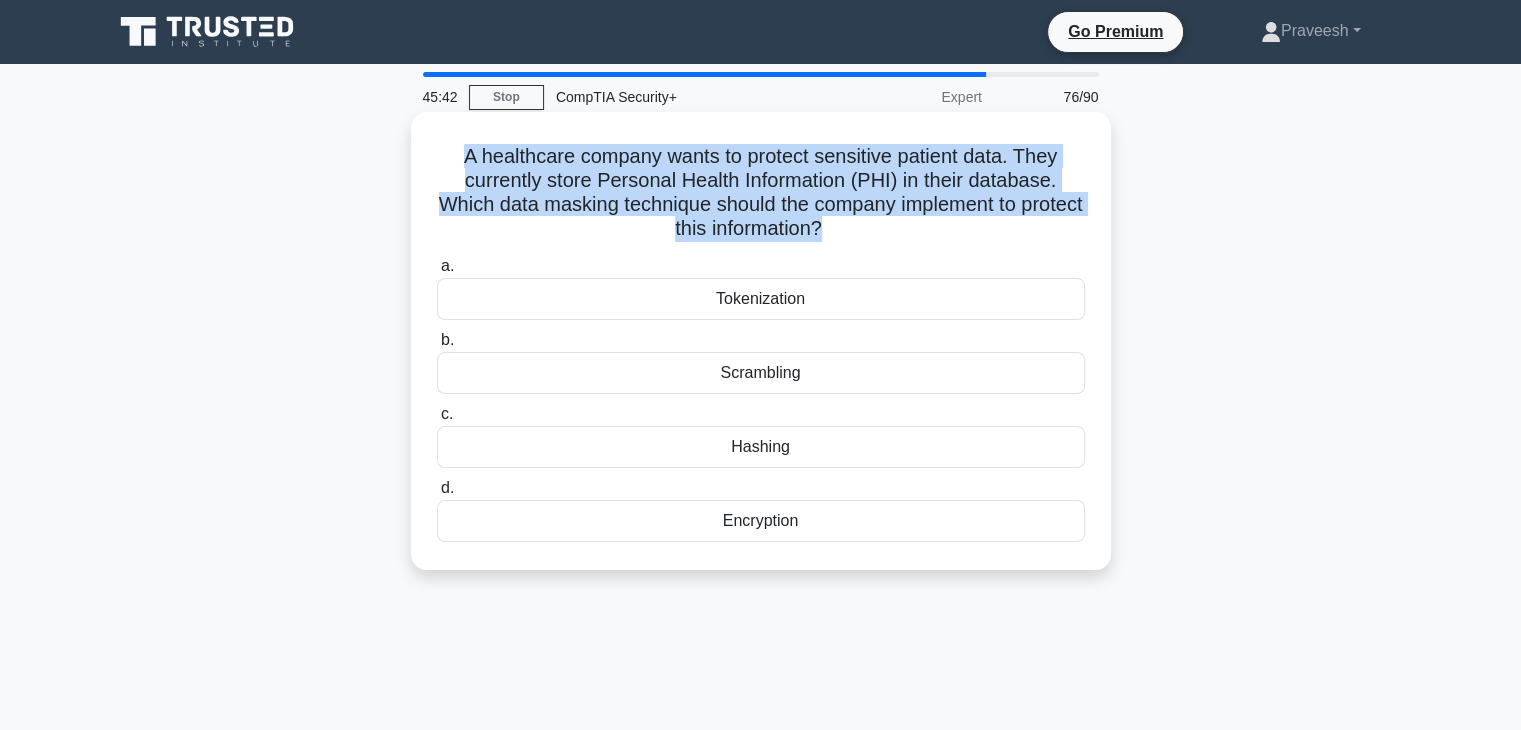 click on "A healthcare company wants to protect sensitive patient data. They currently store Personal Health Information (PHI) in their database. Which data masking technique should the company implement to protect this information?
.spinner_0XTQ{transform-origin:center;animation:spinner_y6GP .75s linear infinite}@keyframes spinner_y6GP{100%{transform:rotate(360deg)}}" at bounding box center [761, 193] 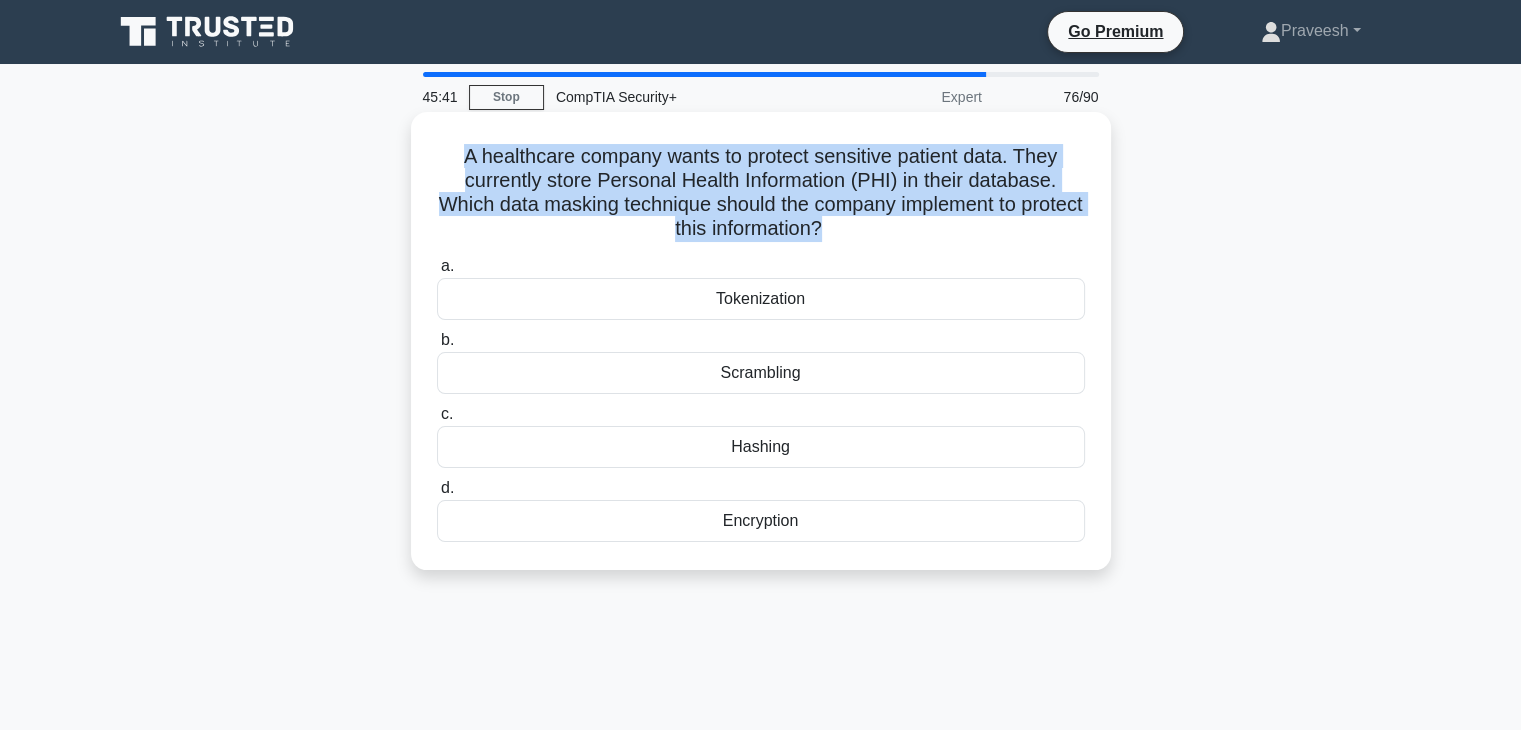 copy on "A healthcare company wants to protect sensitive patient data. They currently store Personal Health Information (PHI) in their database. Which data masking technique should the company implement to protect this information?
.spinner_0XTQ{transform-origin:center;animation:spinner_y6GP .75s linear infinite}@keyframes spinner_y6GP{100%{transform:rotate(360deg)}}" 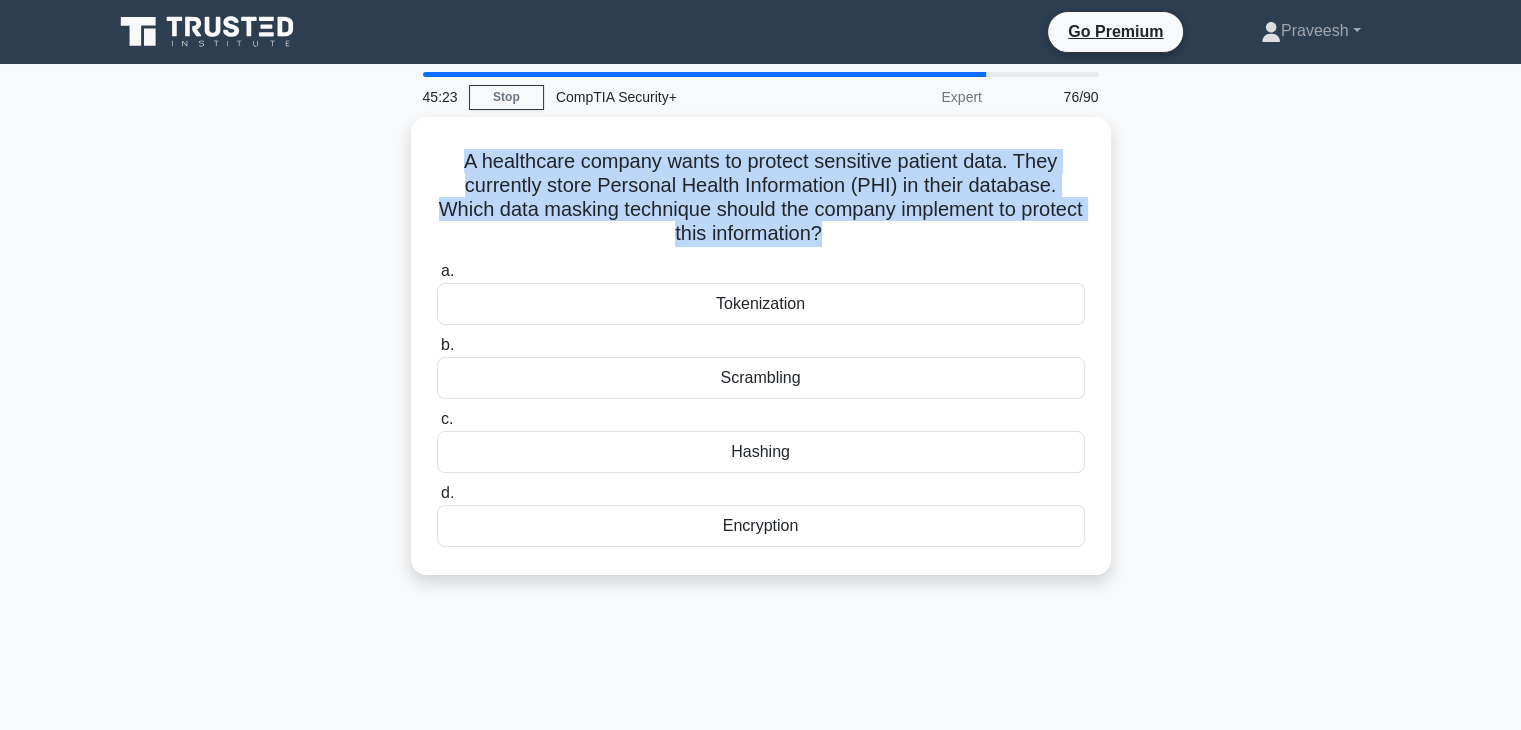 click on "45:23
Stop
CompTIA Security+
Expert
76/90
A healthcare company wants to protect sensitive patient data. They currently store Personal Health Information (PHI) in their database. Which data masking technique should the company implement to protect this information?
.spinner_0XTQ{transform-origin:center;animation:spinner_y6GP .75s linear infinite}@keyframes spinner_y6GP{100%{transform:rotate(360deg)}}
a.
b. c. d." at bounding box center (761, 572) 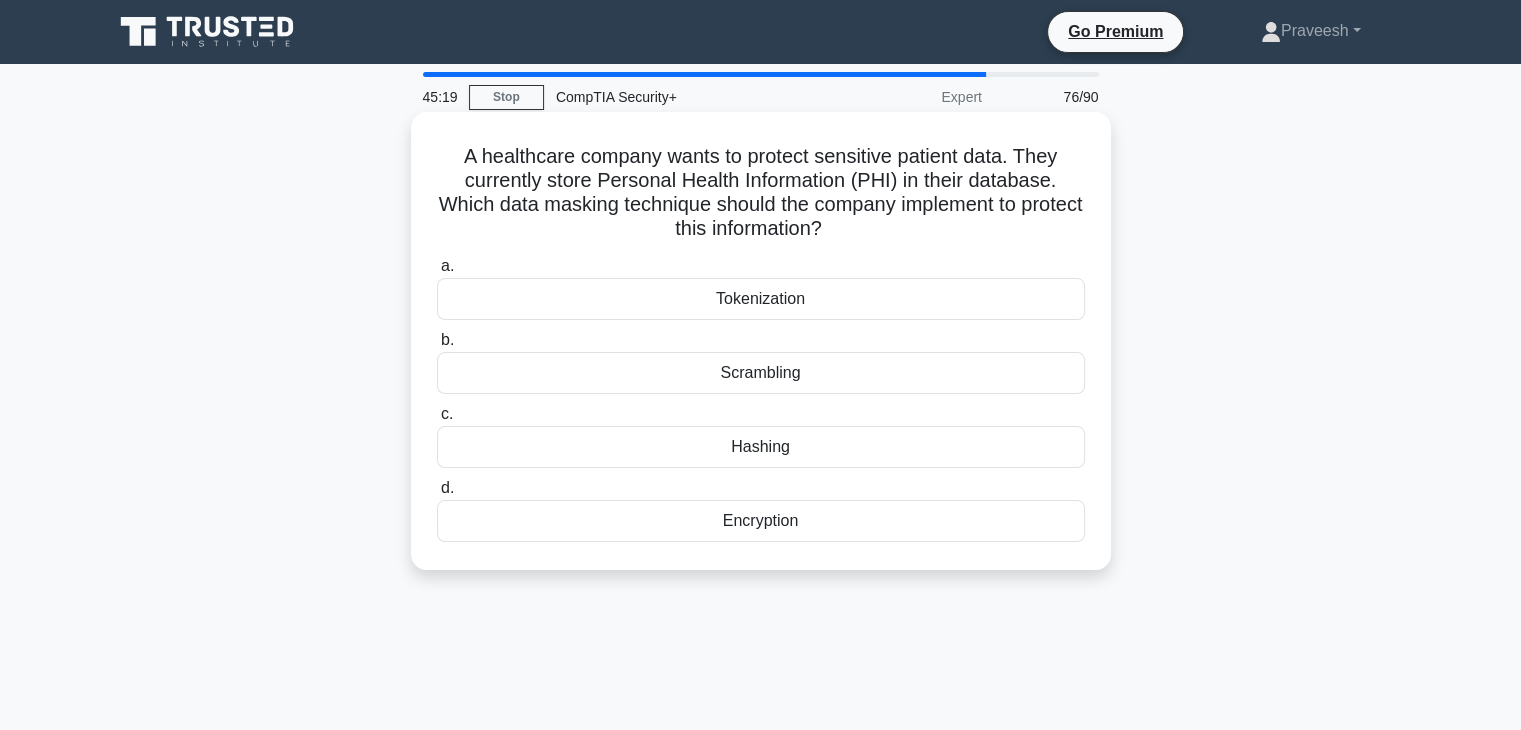 click on "Tokenization" at bounding box center (761, 299) 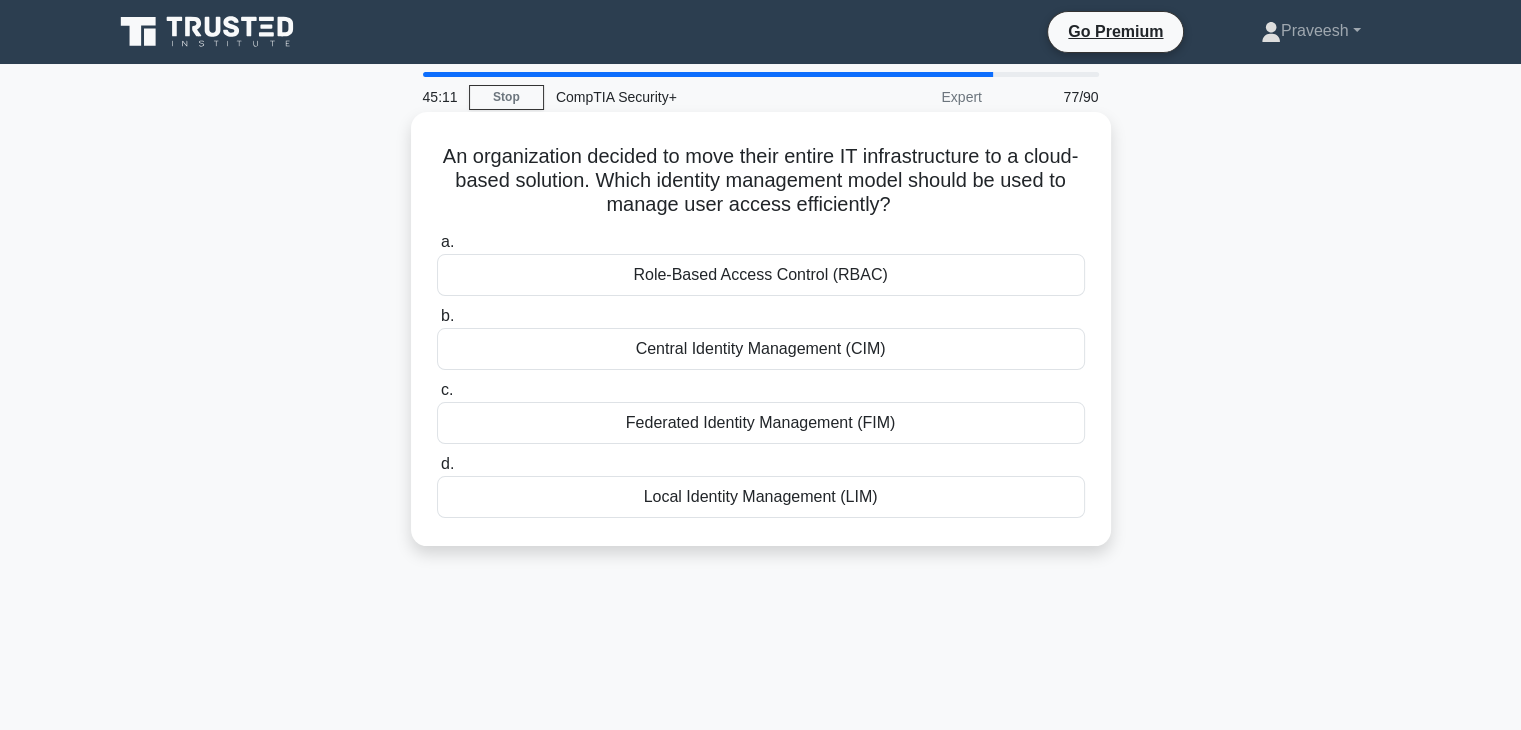 click on "d.
Local Identity Management (LIM)" at bounding box center [761, 485] 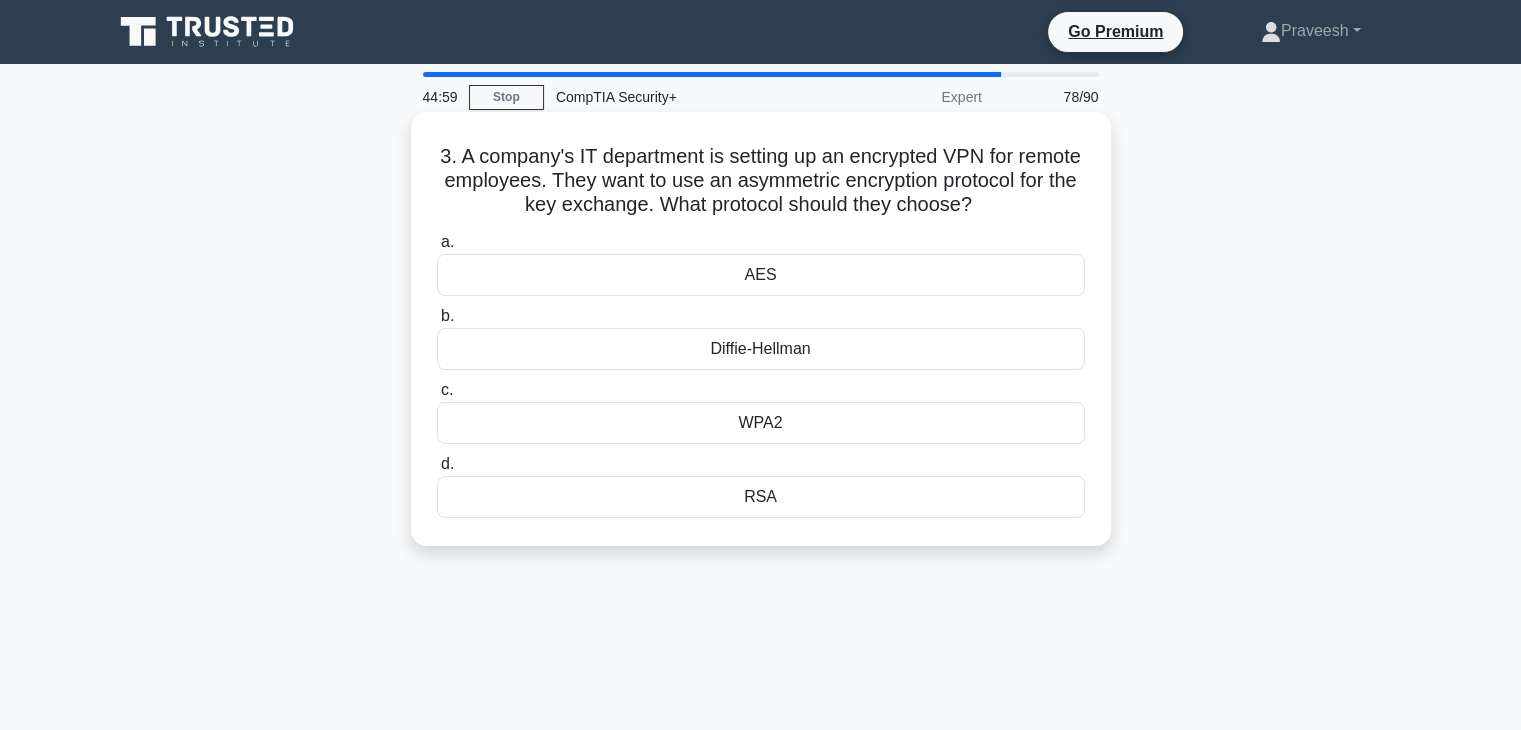click on "Diffie-Hellman" at bounding box center (761, 349) 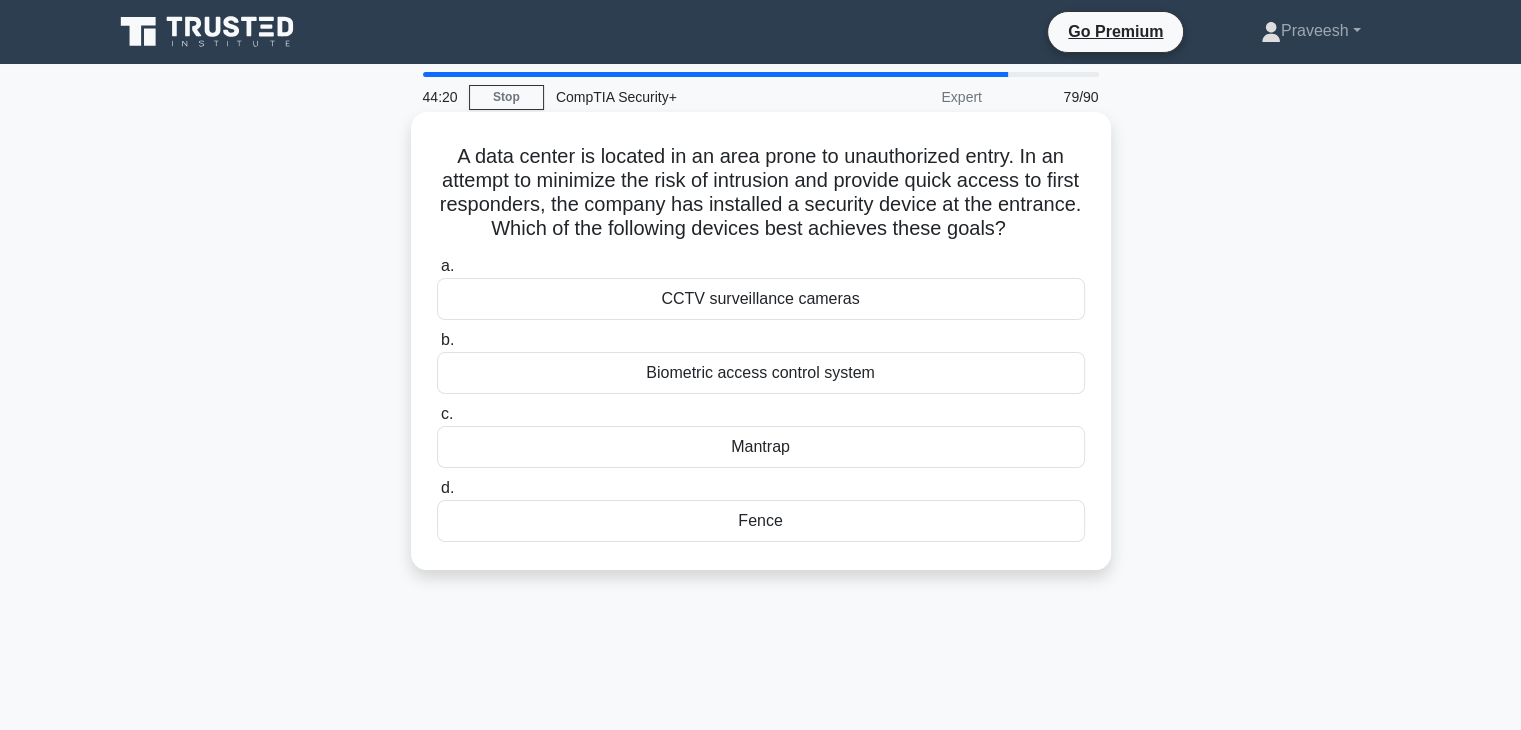 click on "Mantrap" at bounding box center [761, 447] 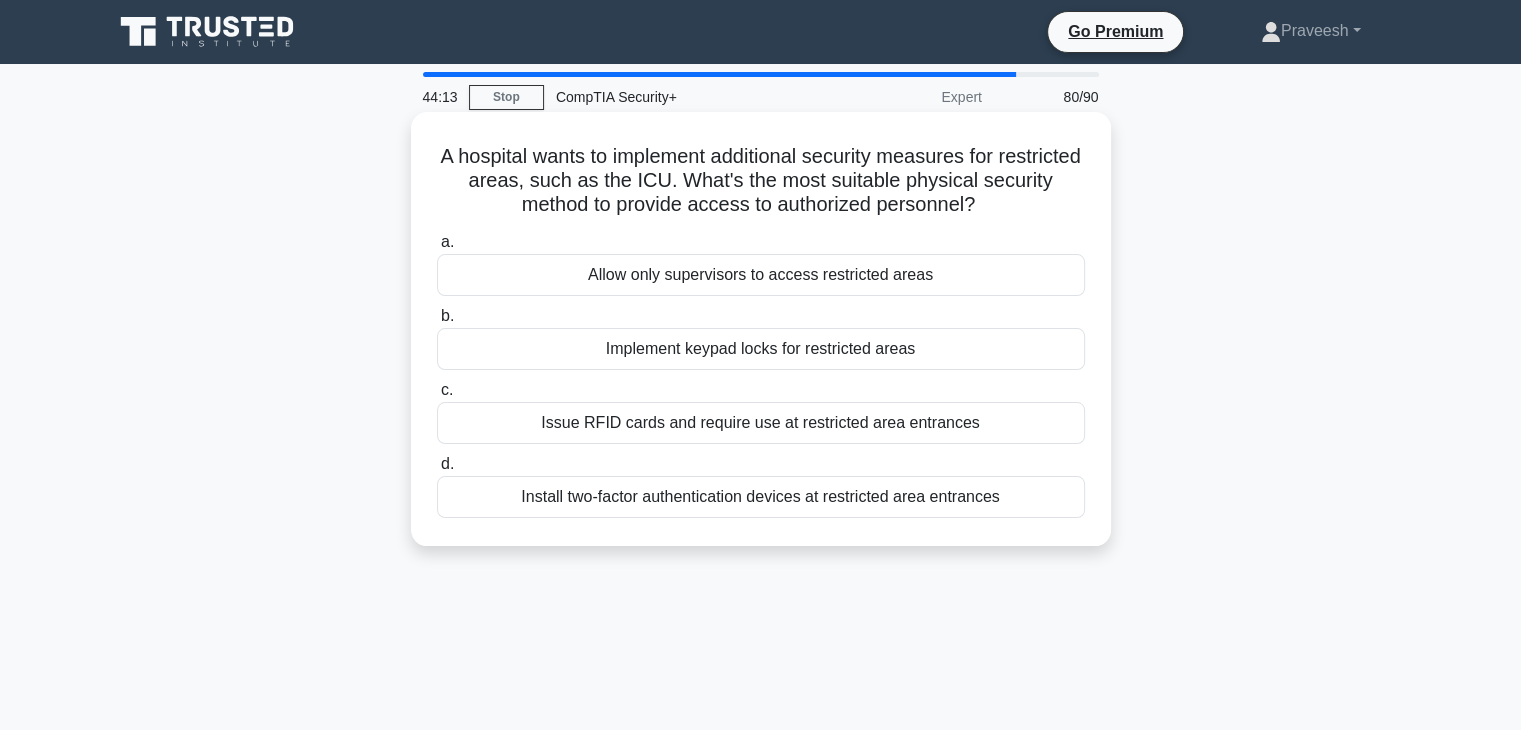 click on "Issue RFID cards and require use at restricted area entrances" at bounding box center (761, 423) 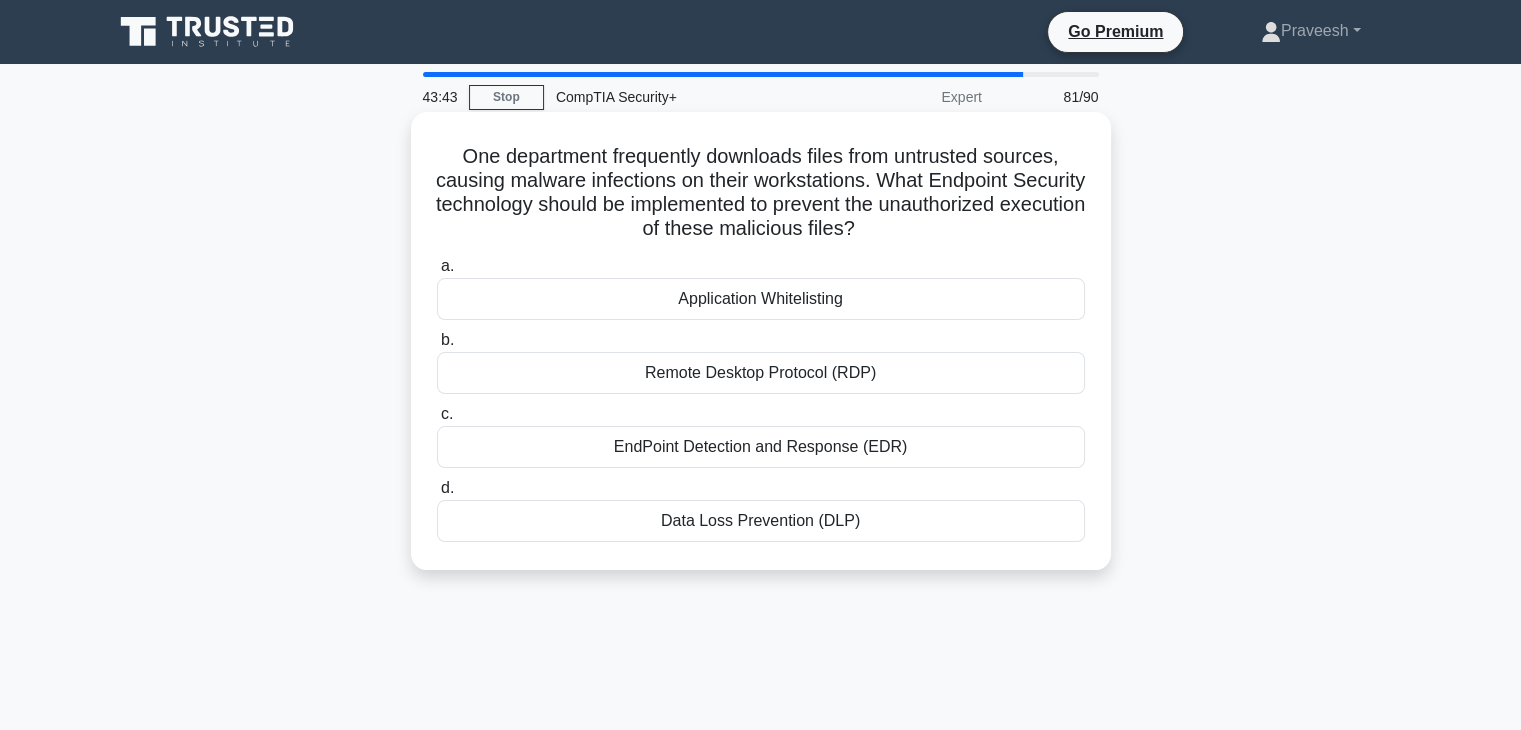 click on "Data Loss Prevention (DLP)" at bounding box center (761, 521) 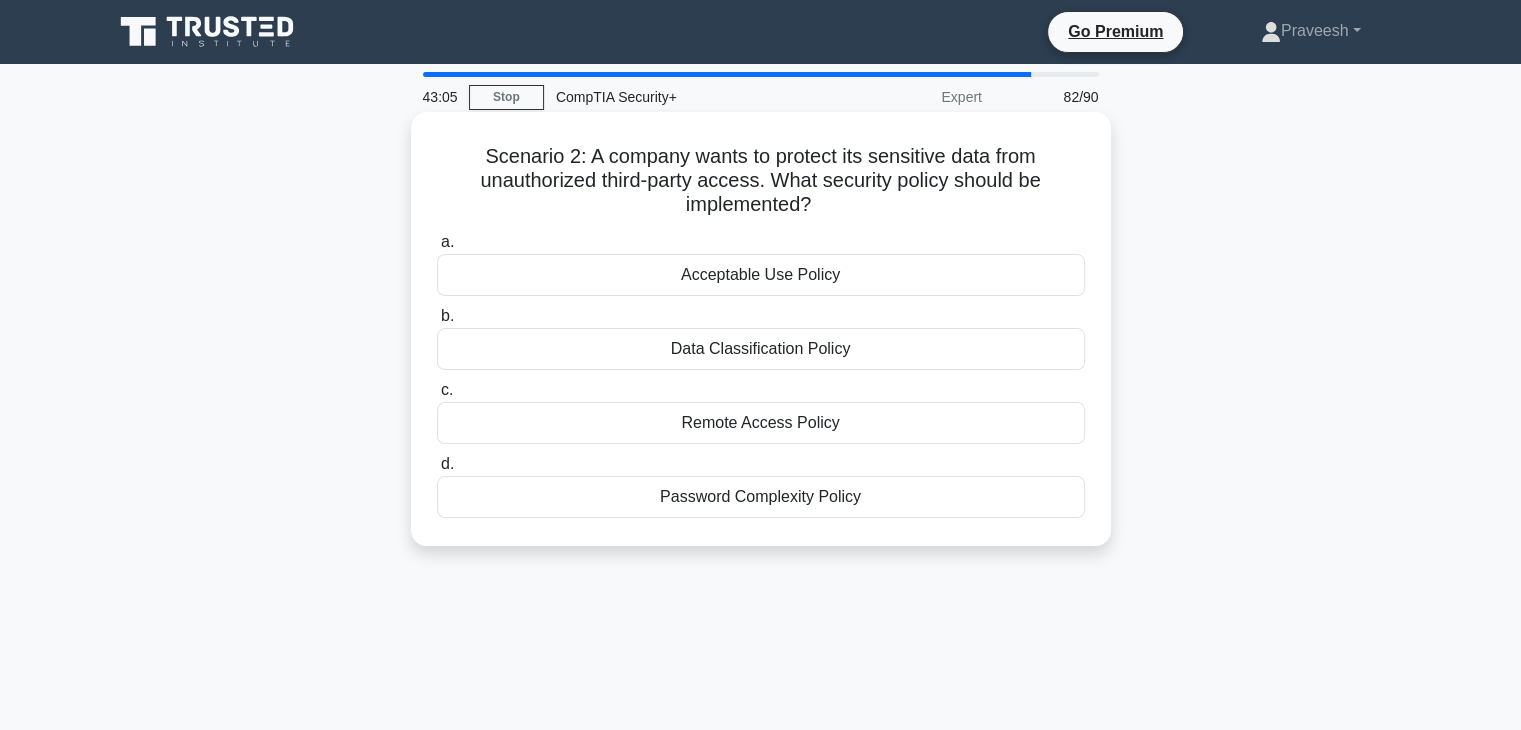 click on "Password Complexity Policy" at bounding box center (761, 497) 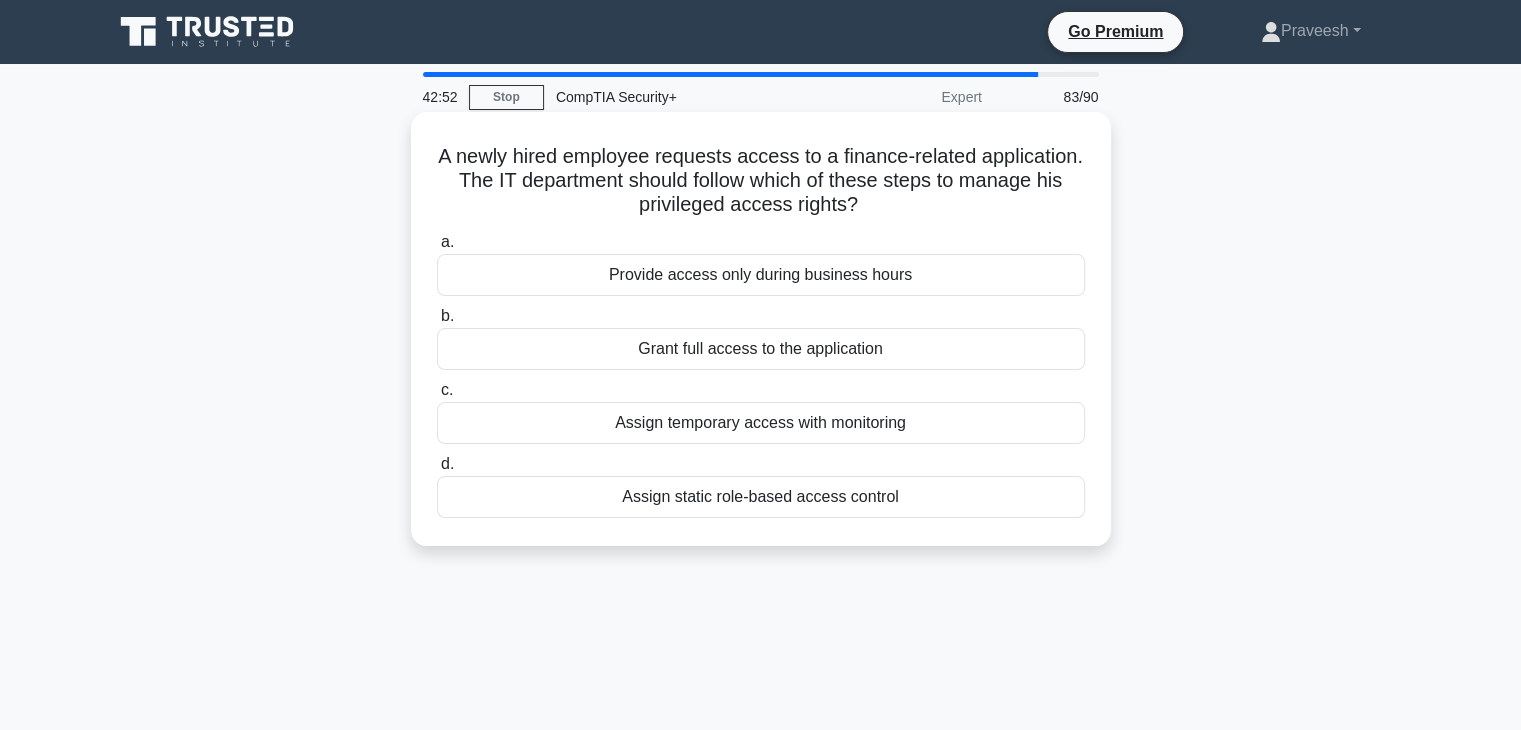 click on "Assign temporary access with monitoring" at bounding box center (761, 423) 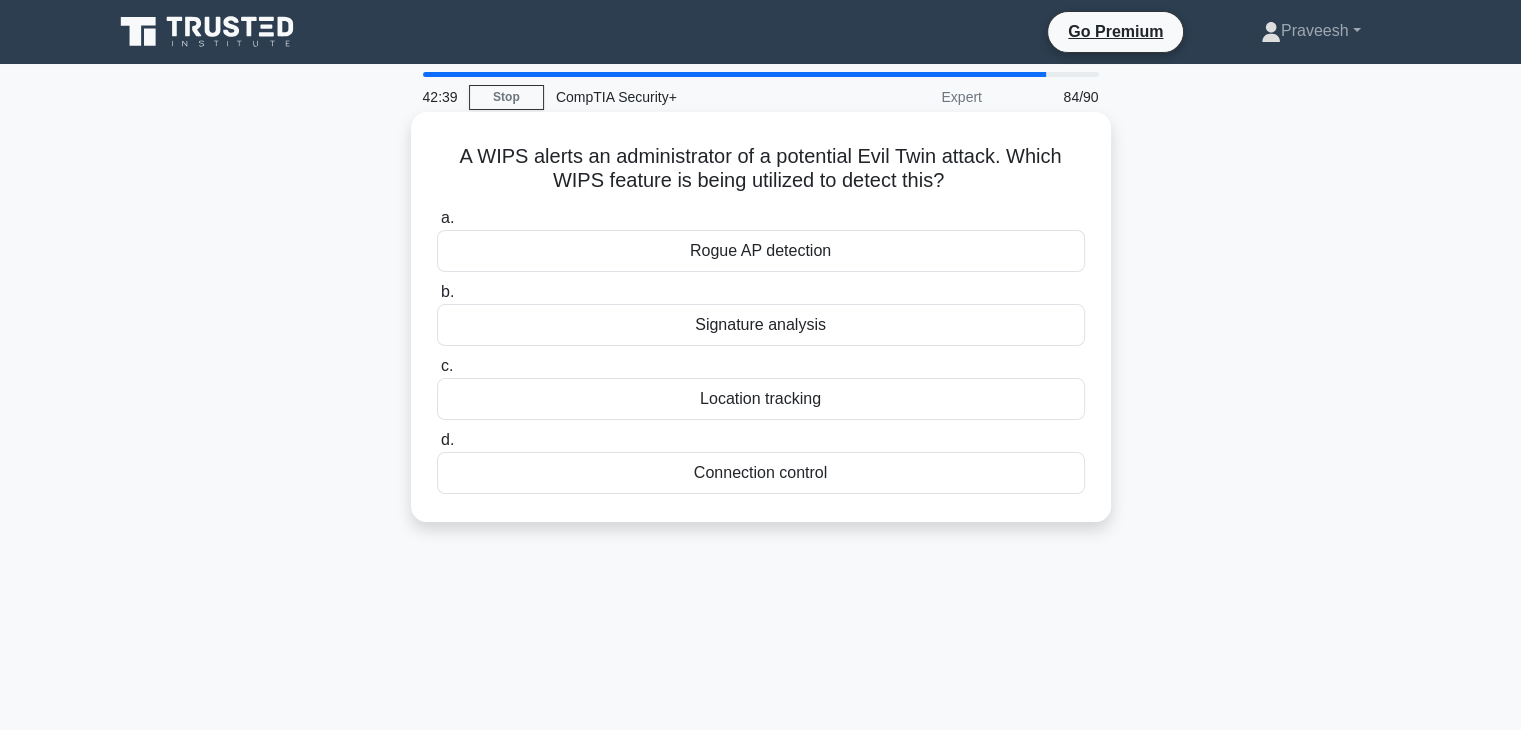 click on "Location tracking" at bounding box center [761, 399] 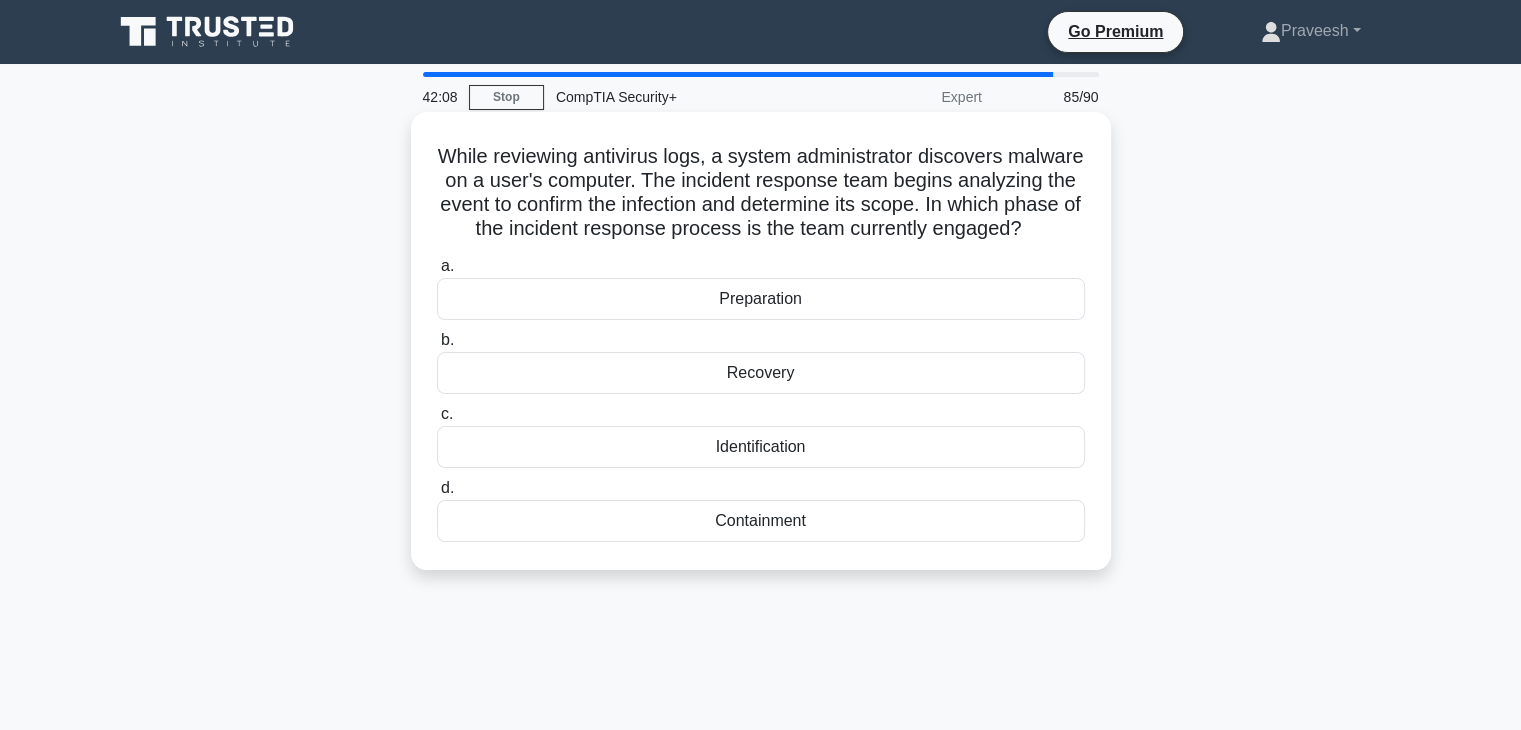 click on "Identification" at bounding box center [761, 447] 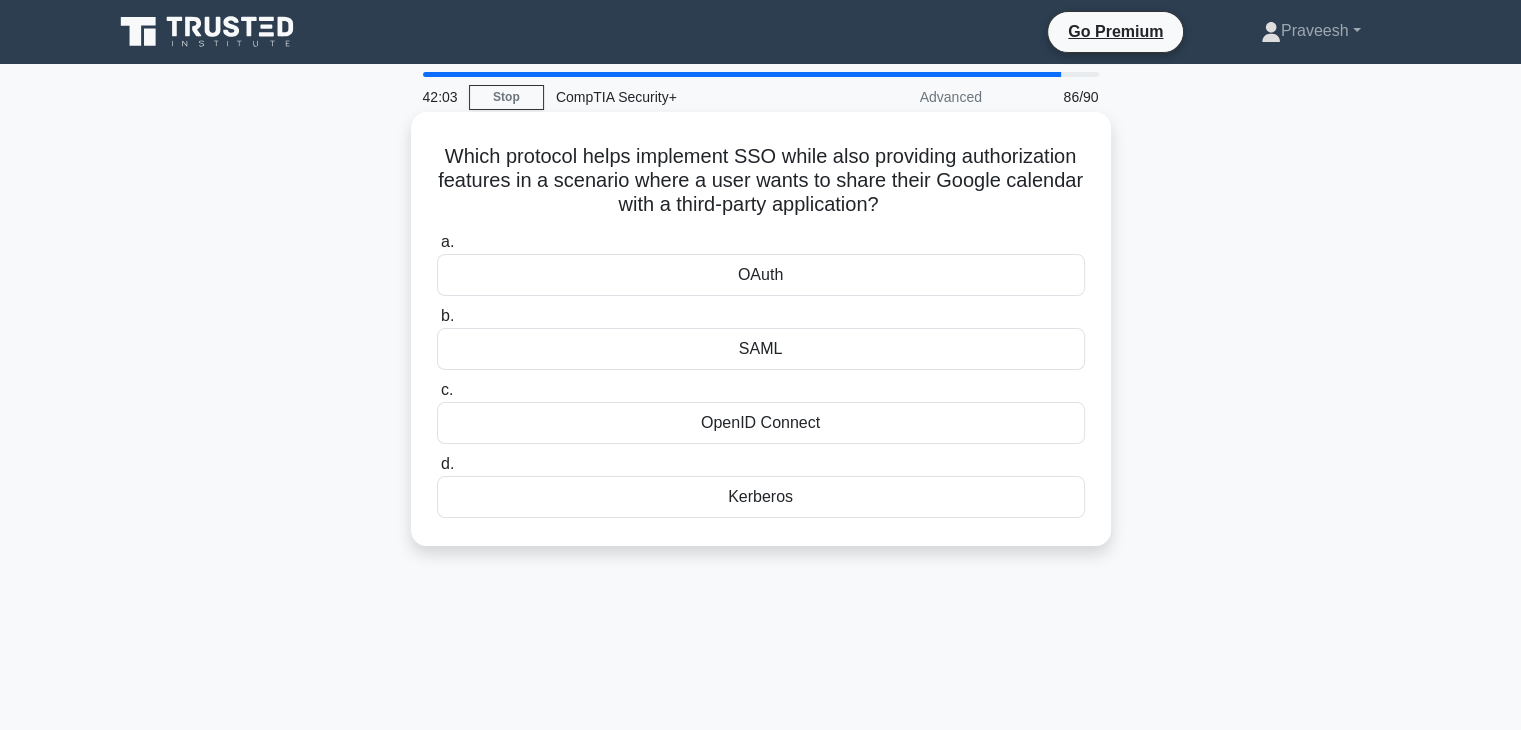 click on "OAuth" at bounding box center [761, 275] 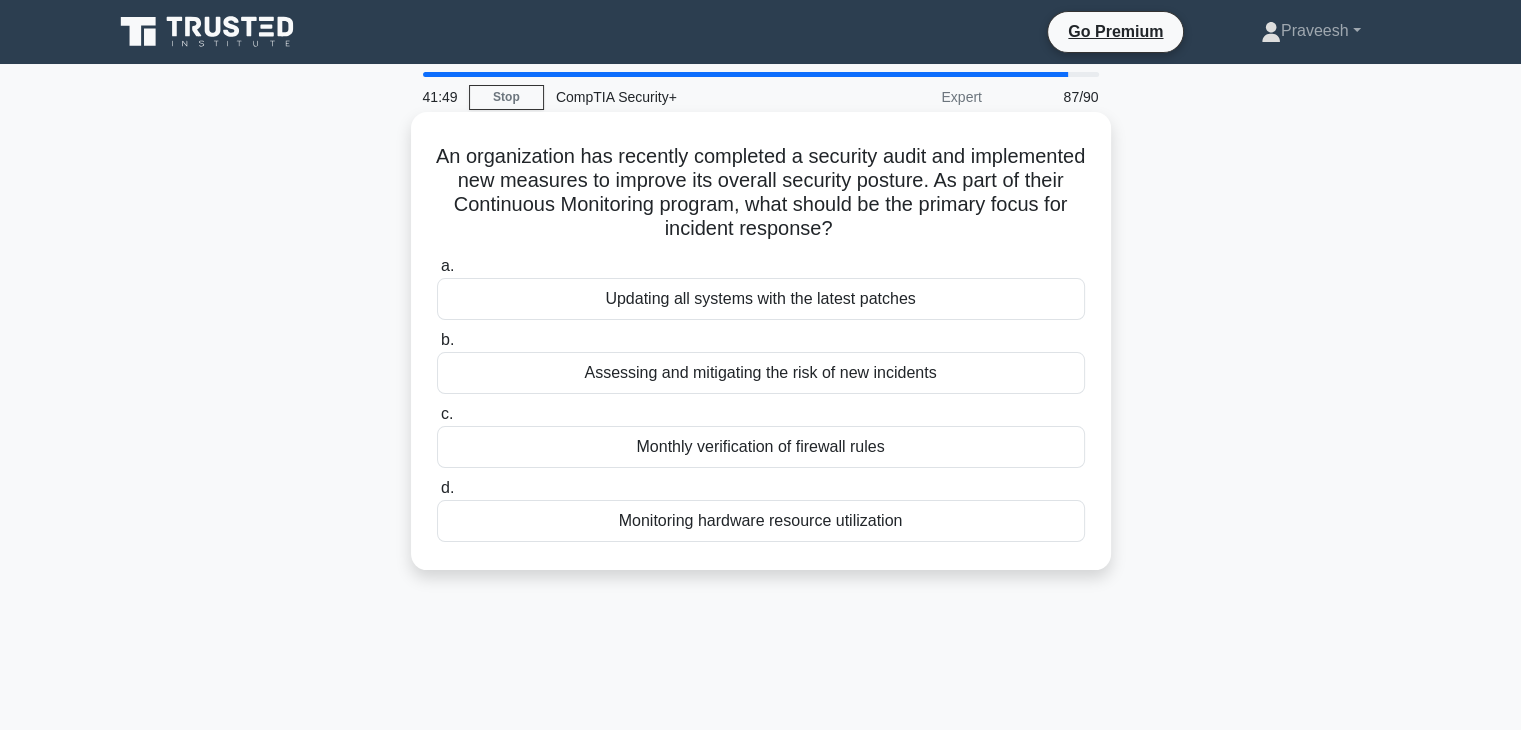 click on "Updating all systems with the latest patches" at bounding box center [761, 299] 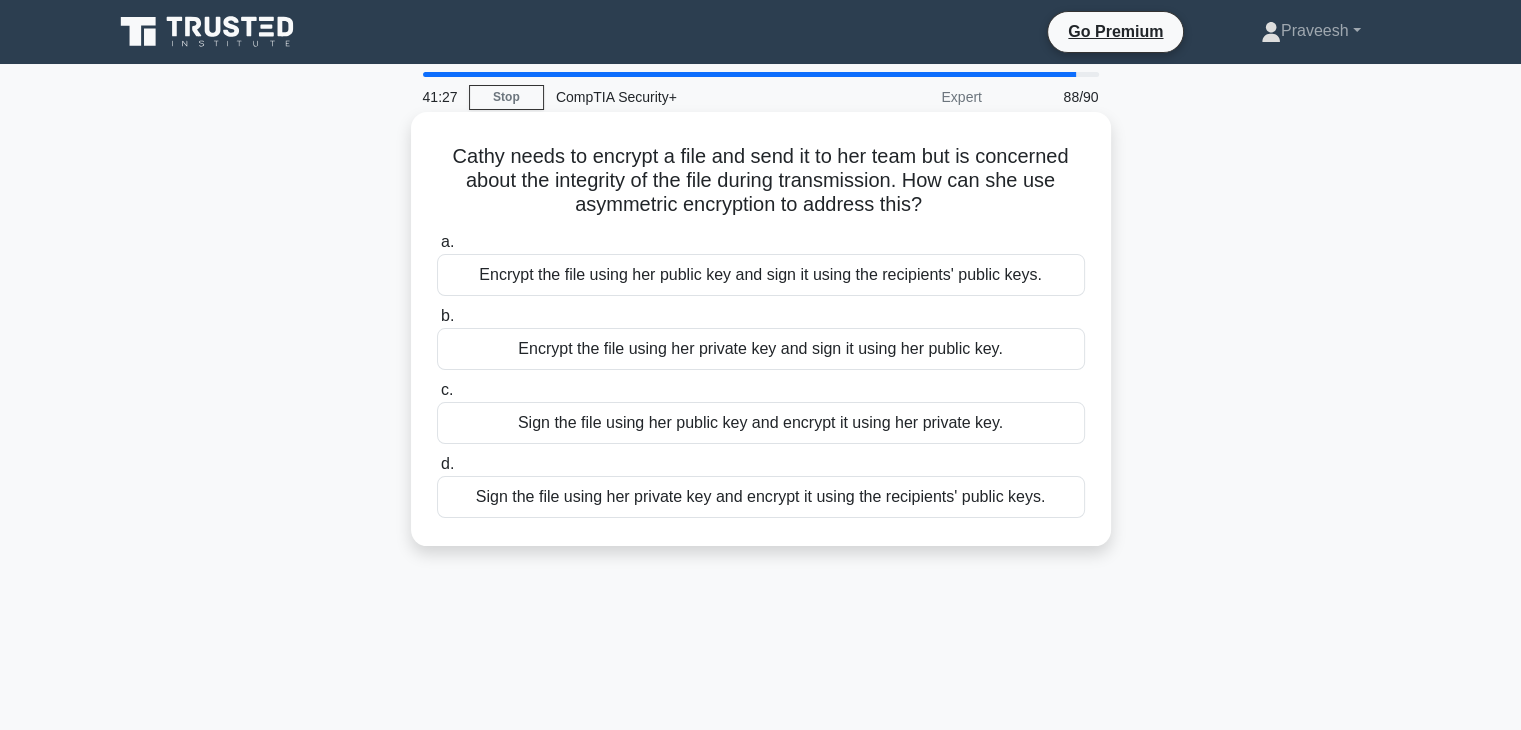 click on "Sign the file using her private key and encrypt it using the recipients' public keys." at bounding box center (761, 497) 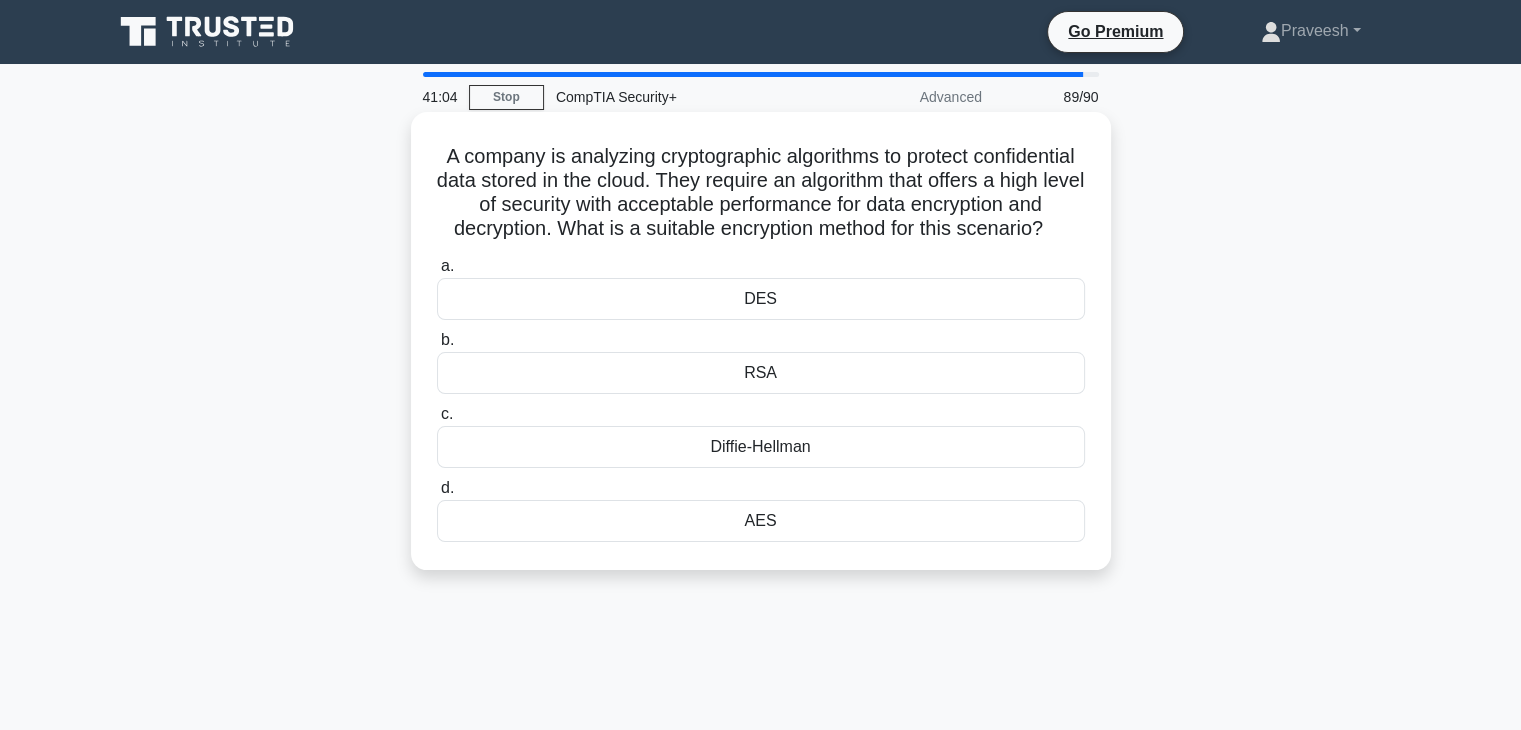click on "AES" at bounding box center (761, 521) 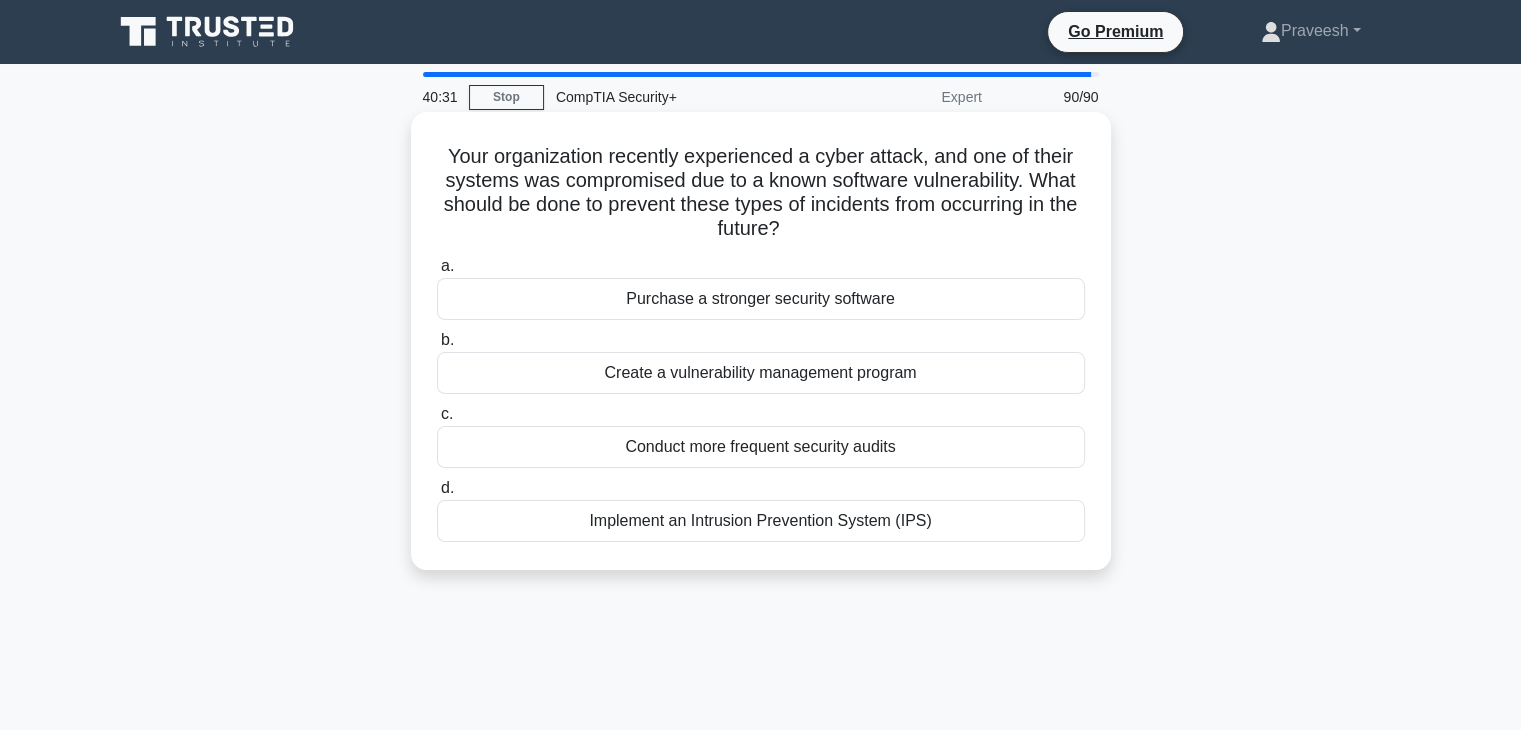 click on "Conduct more frequent security audits" at bounding box center [761, 447] 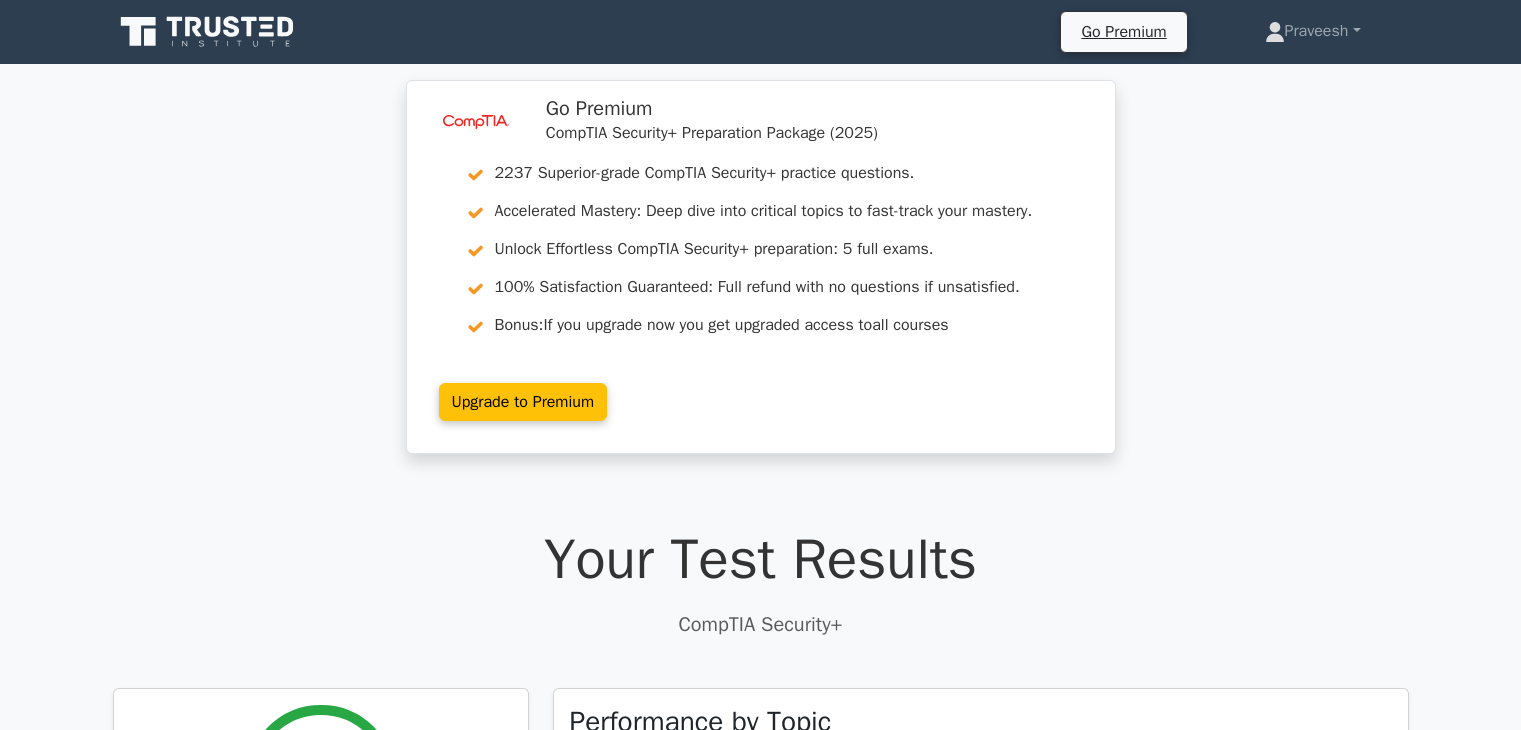 scroll, scrollTop: 0, scrollLeft: 0, axis: both 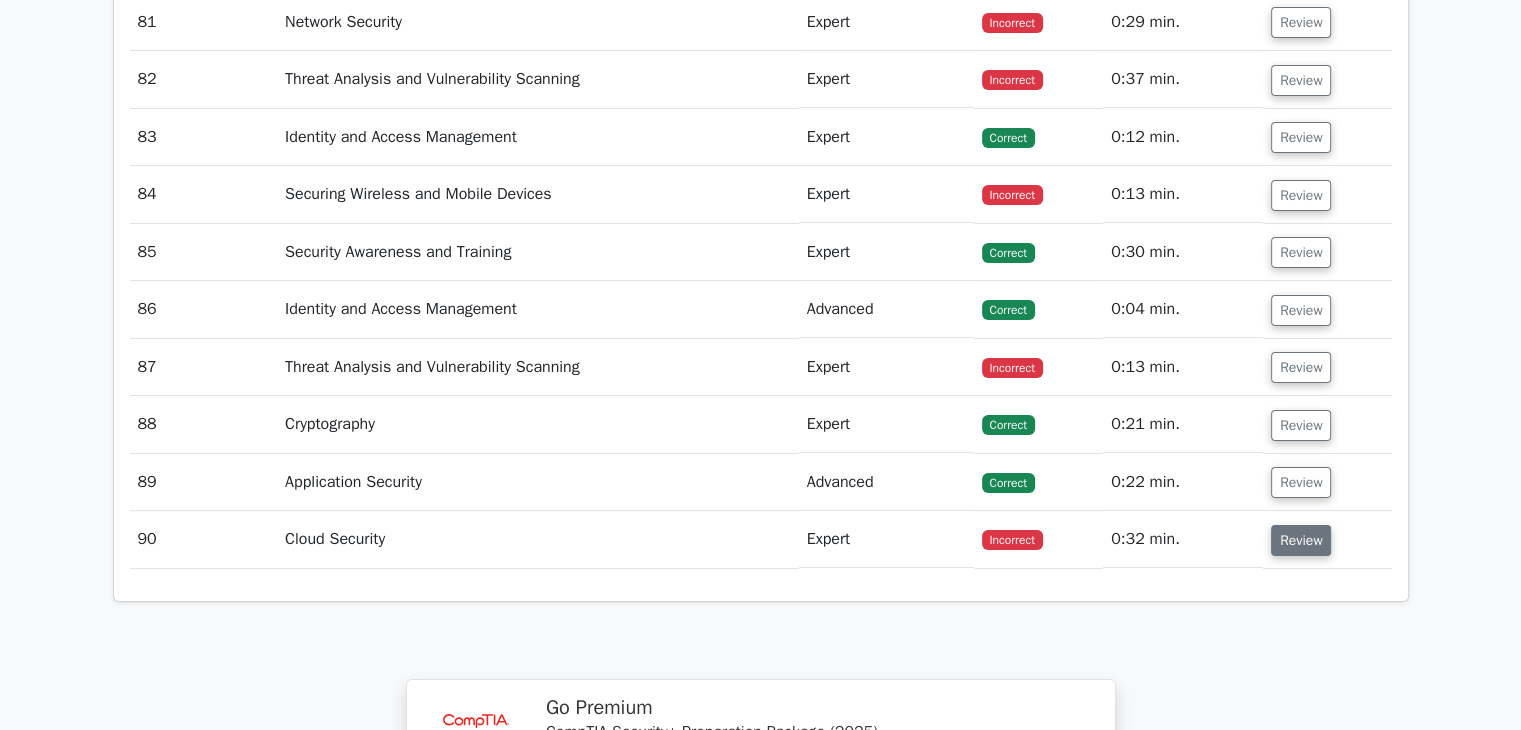 click on "Review" at bounding box center (1301, 540) 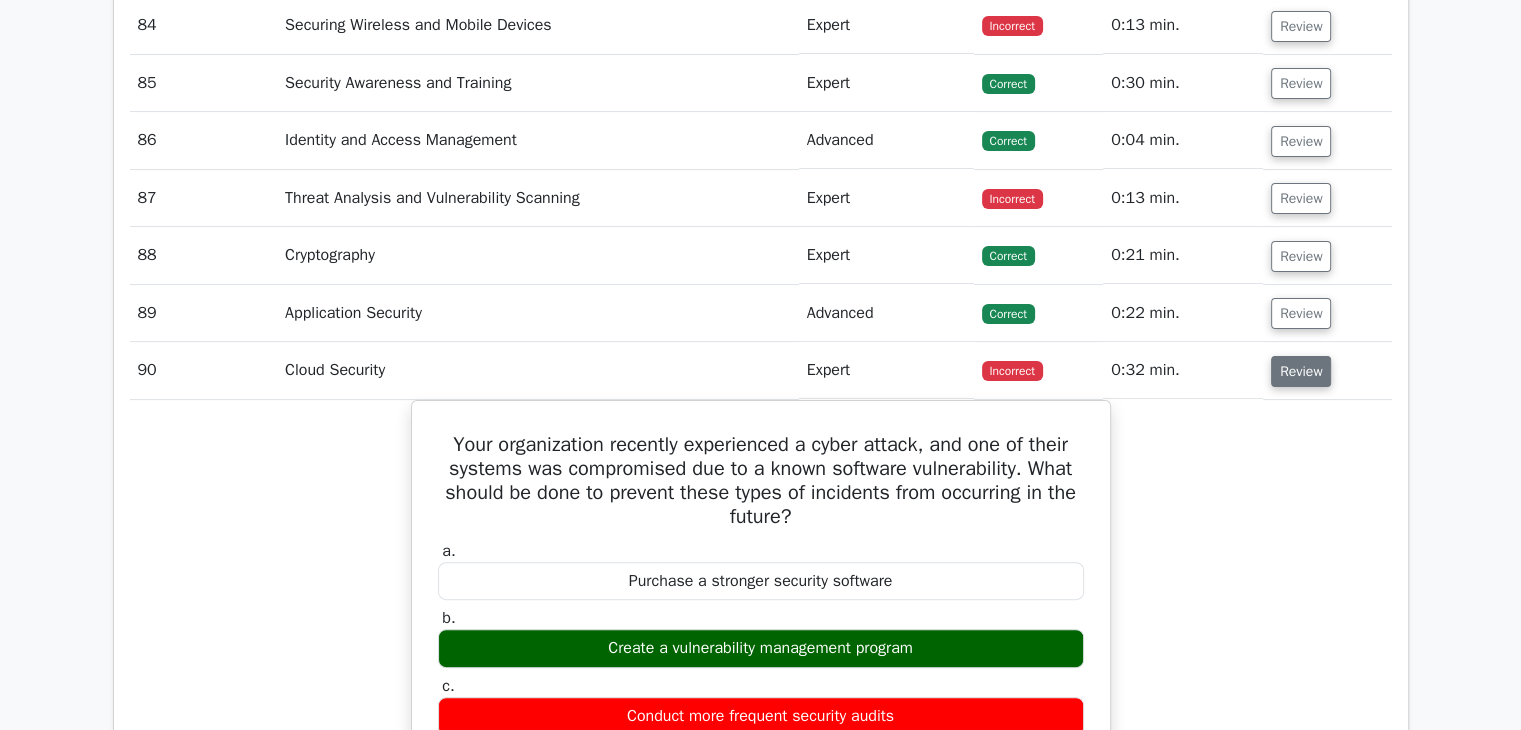 scroll, scrollTop: 8000, scrollLeft: 0, axis: vertical 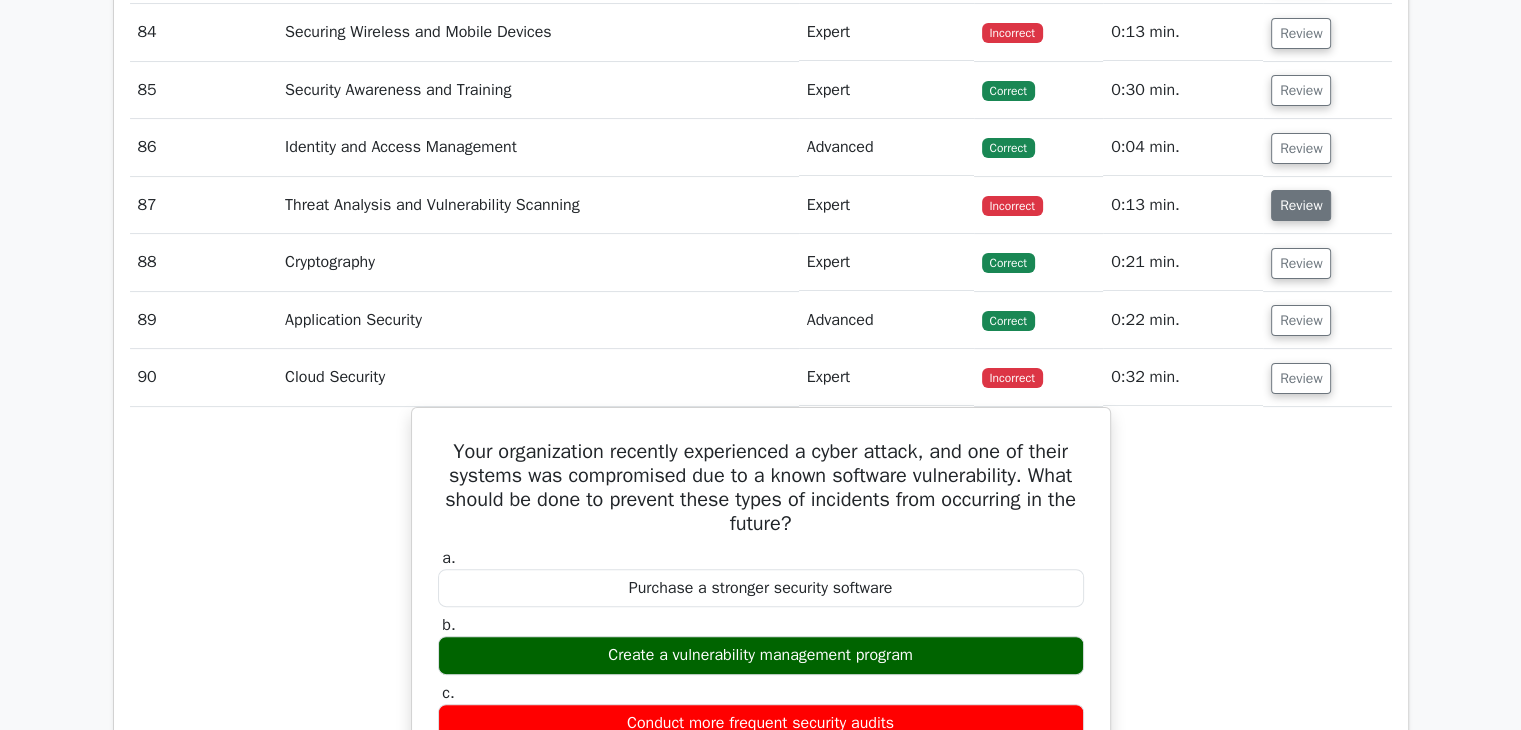 click on "Review" at bounding box center [1301, 205] 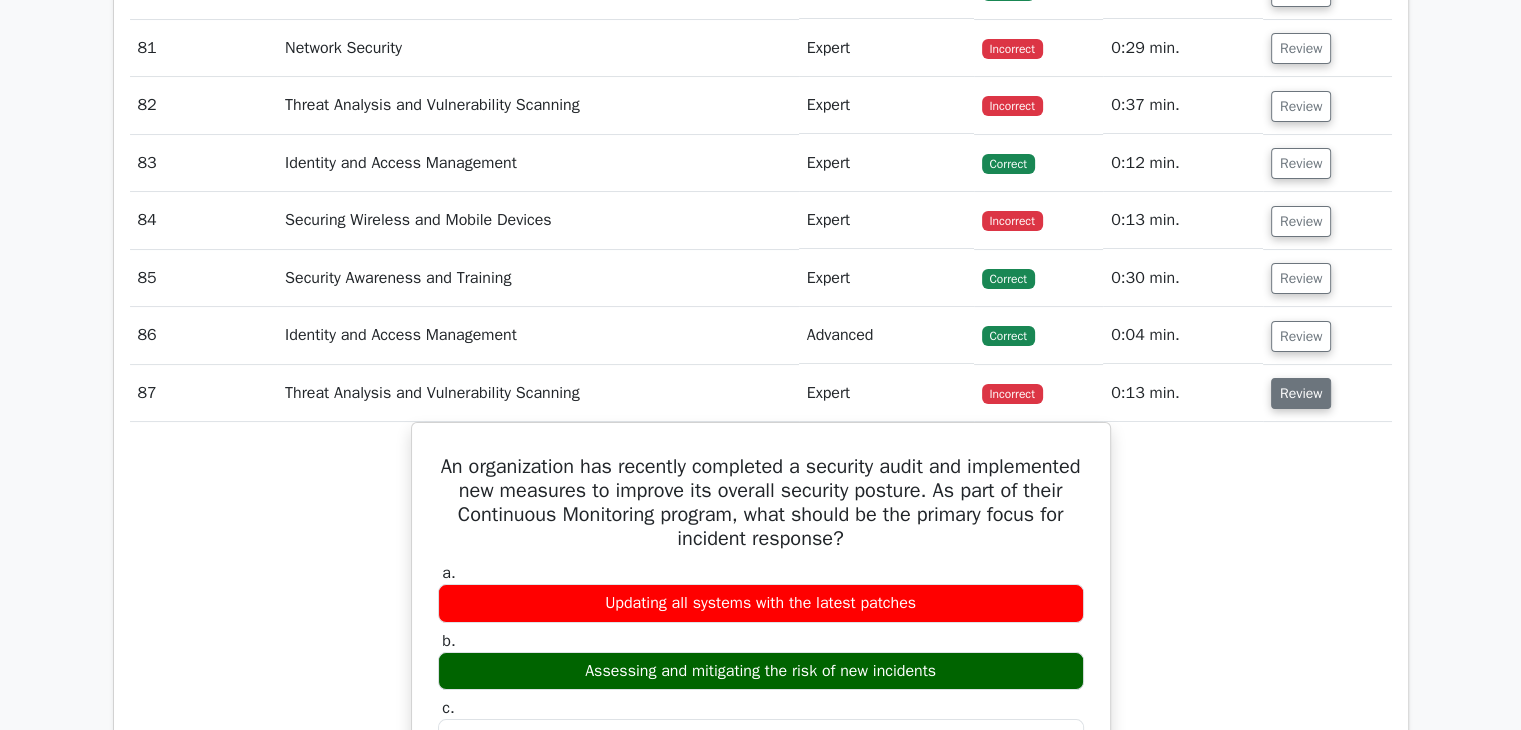 scroll, scrollTop: 7788, scrollLeft: 0, axis: vertical 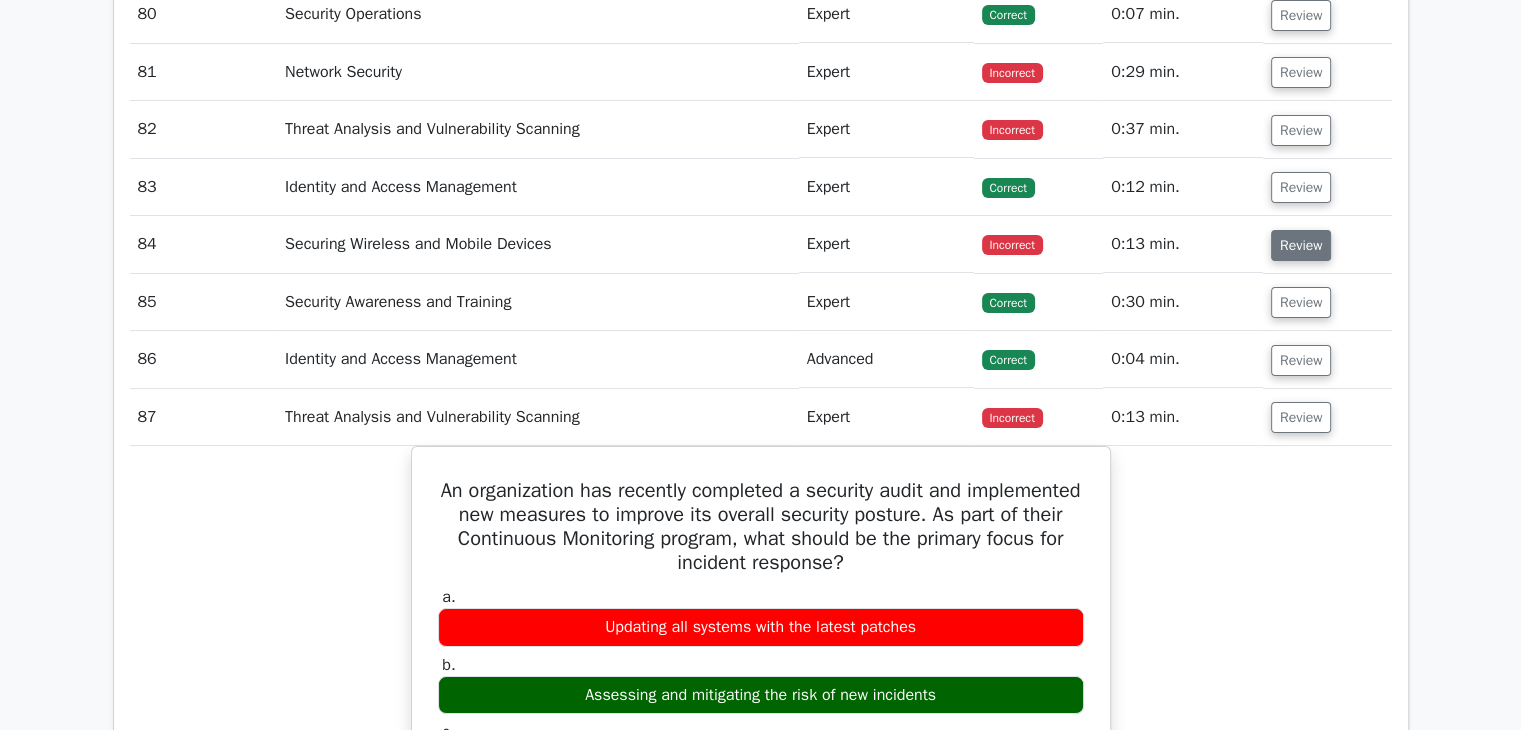 click on "Review" at bounding box center [1301, 245] 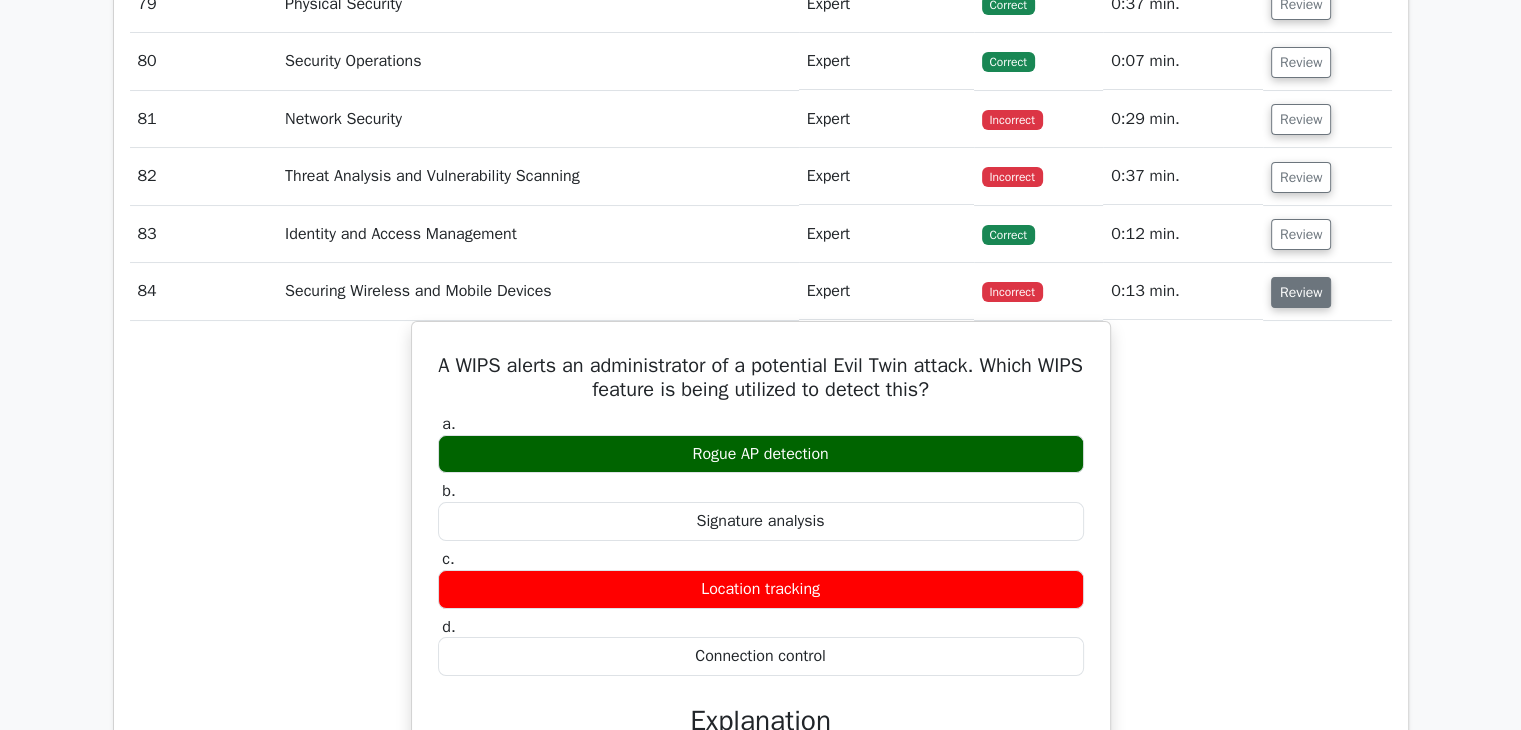 scroll, scrollTop: 7696, scrollLeft: 0, axis: vertical 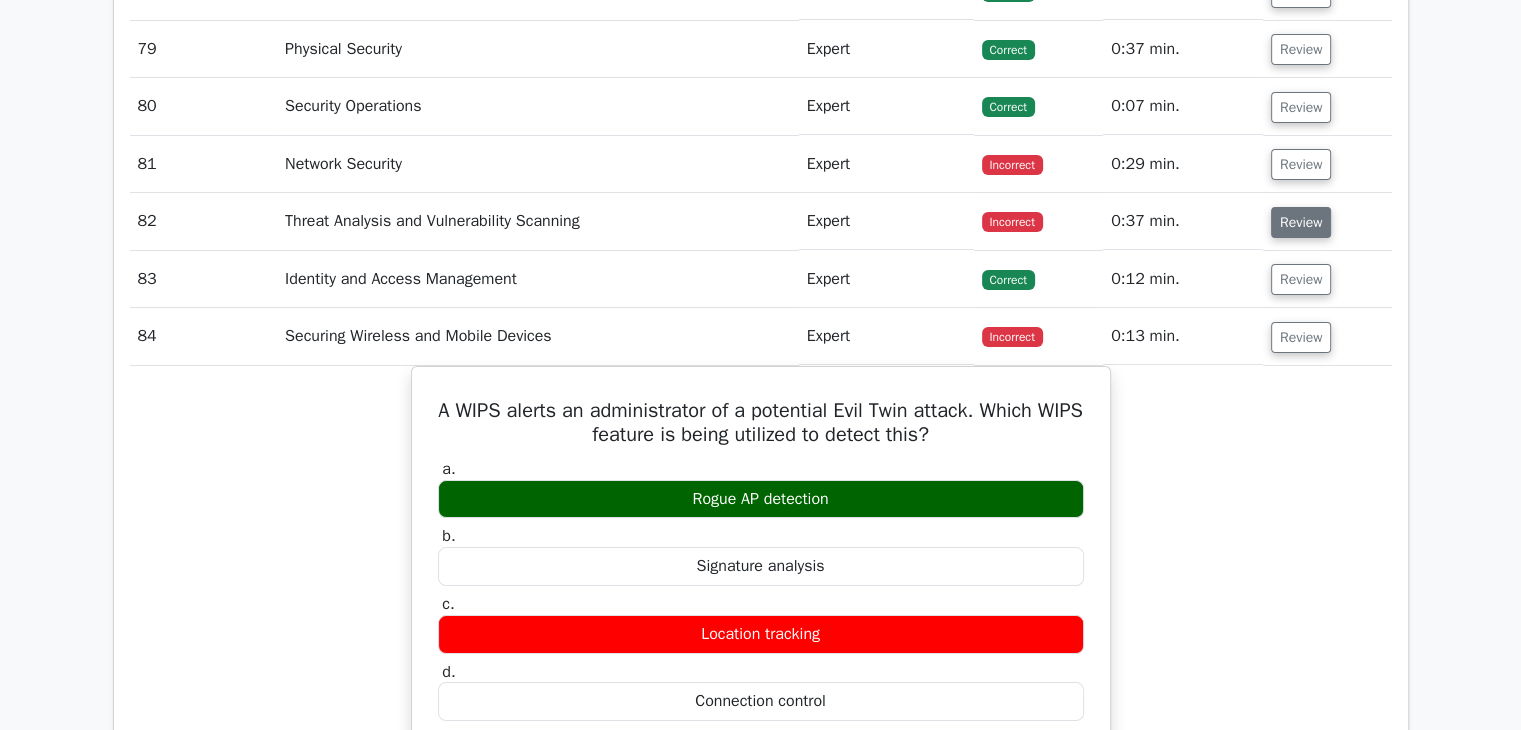 click on "Review" at bounding box center [1301, 222] 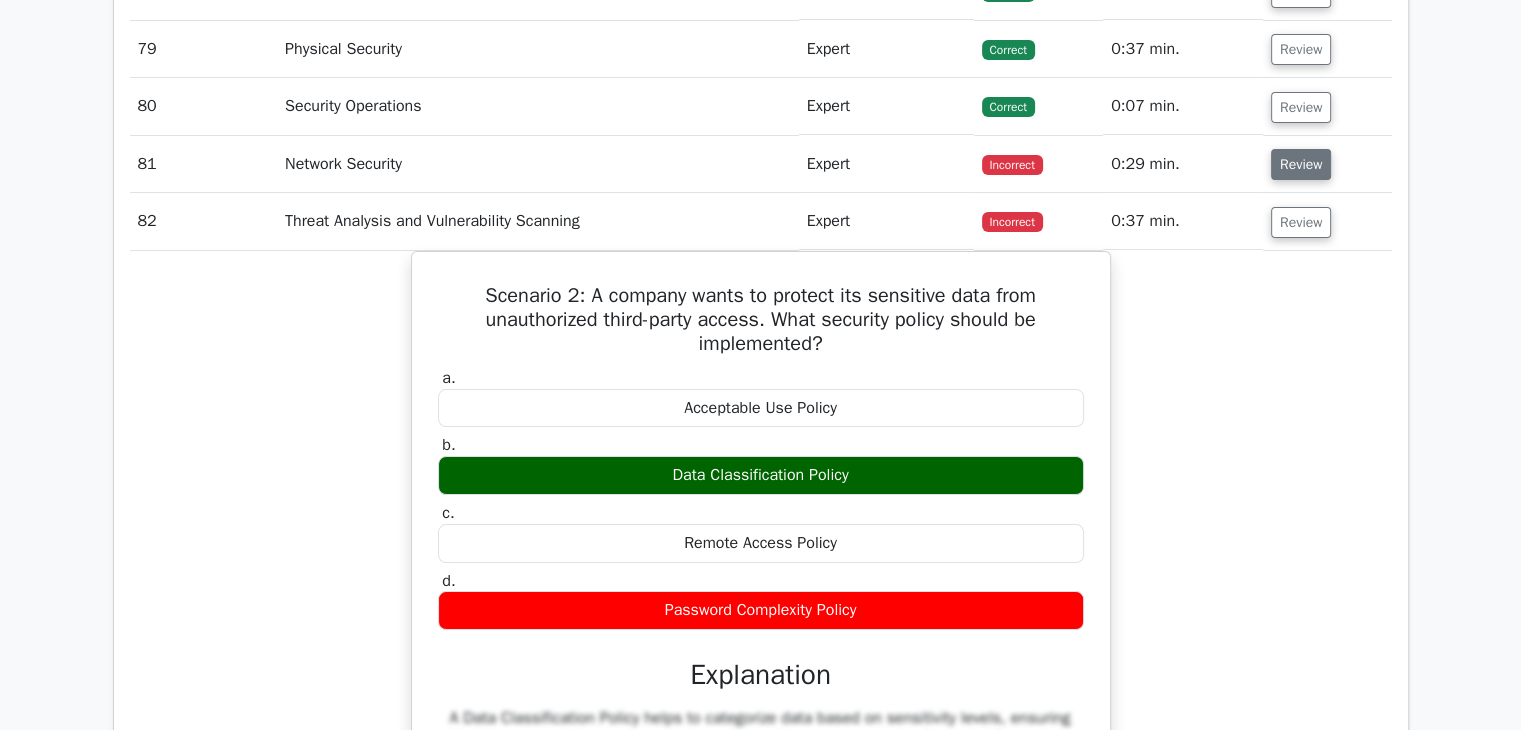 click on "Review" at bounding box center (1301, 164) 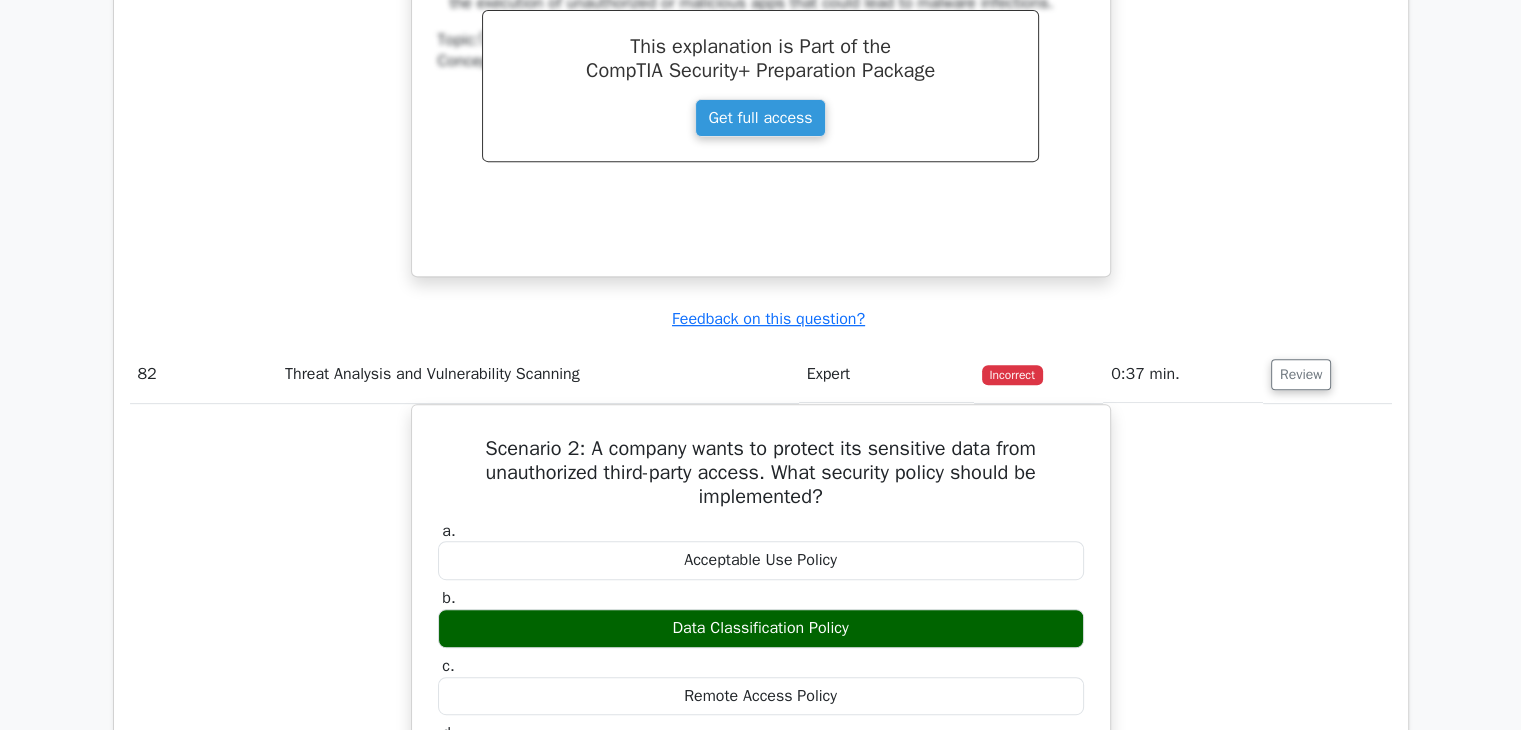 scroll, scrollTop: 8321, scrollLeft: 0, axis: vertical 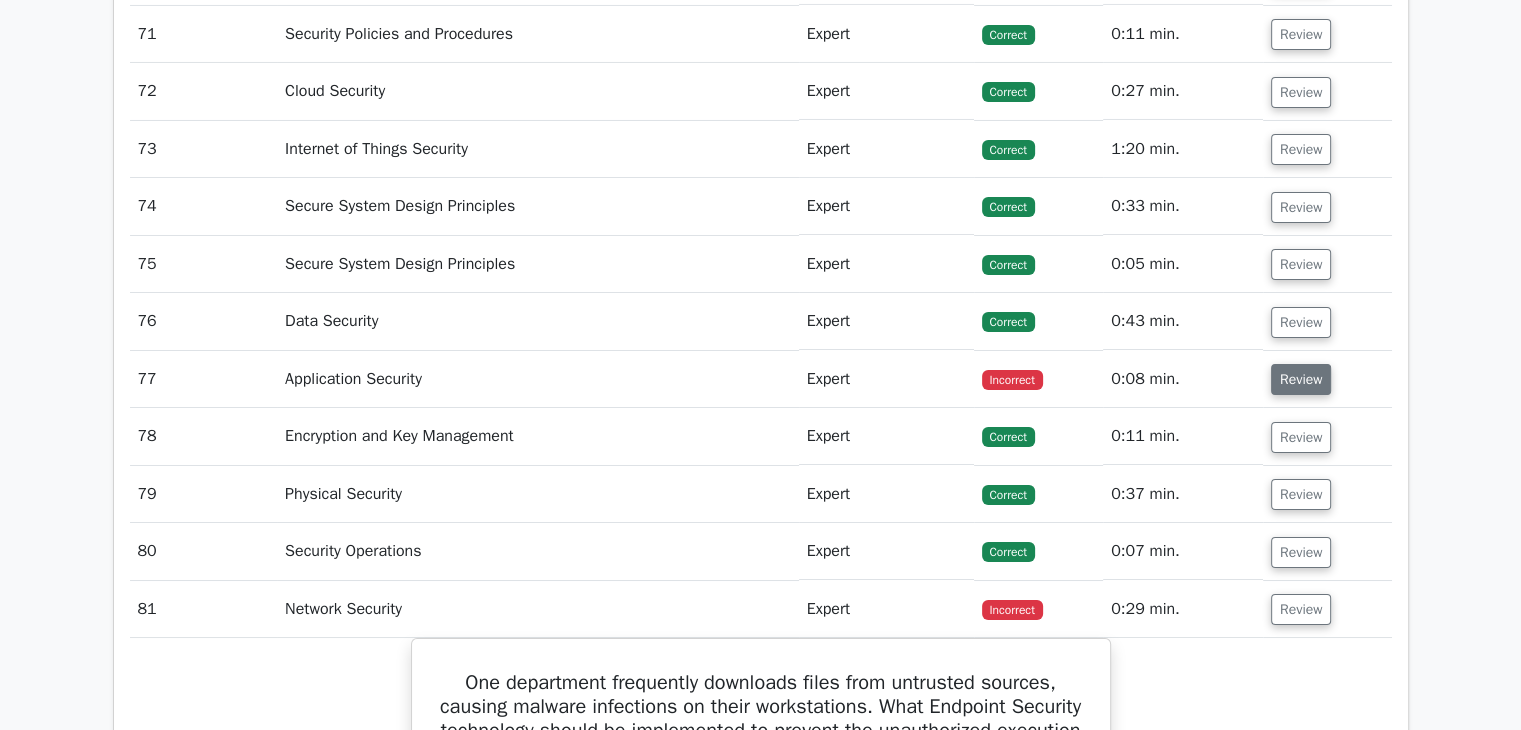 click on "Review" at bounding box center (1301, 379) 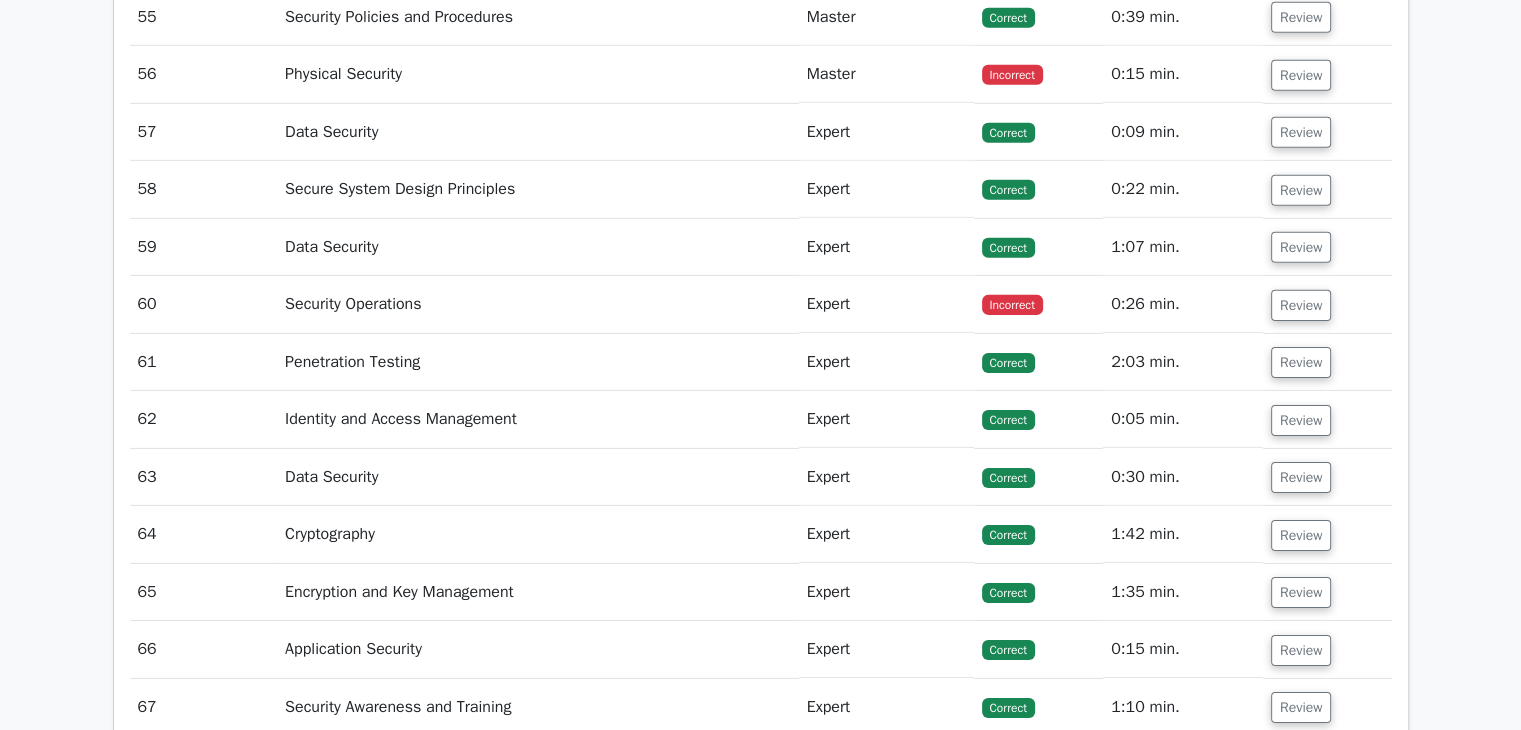 scroll, scrollTop: 6345, scrollLeft: 0, axis: vertical 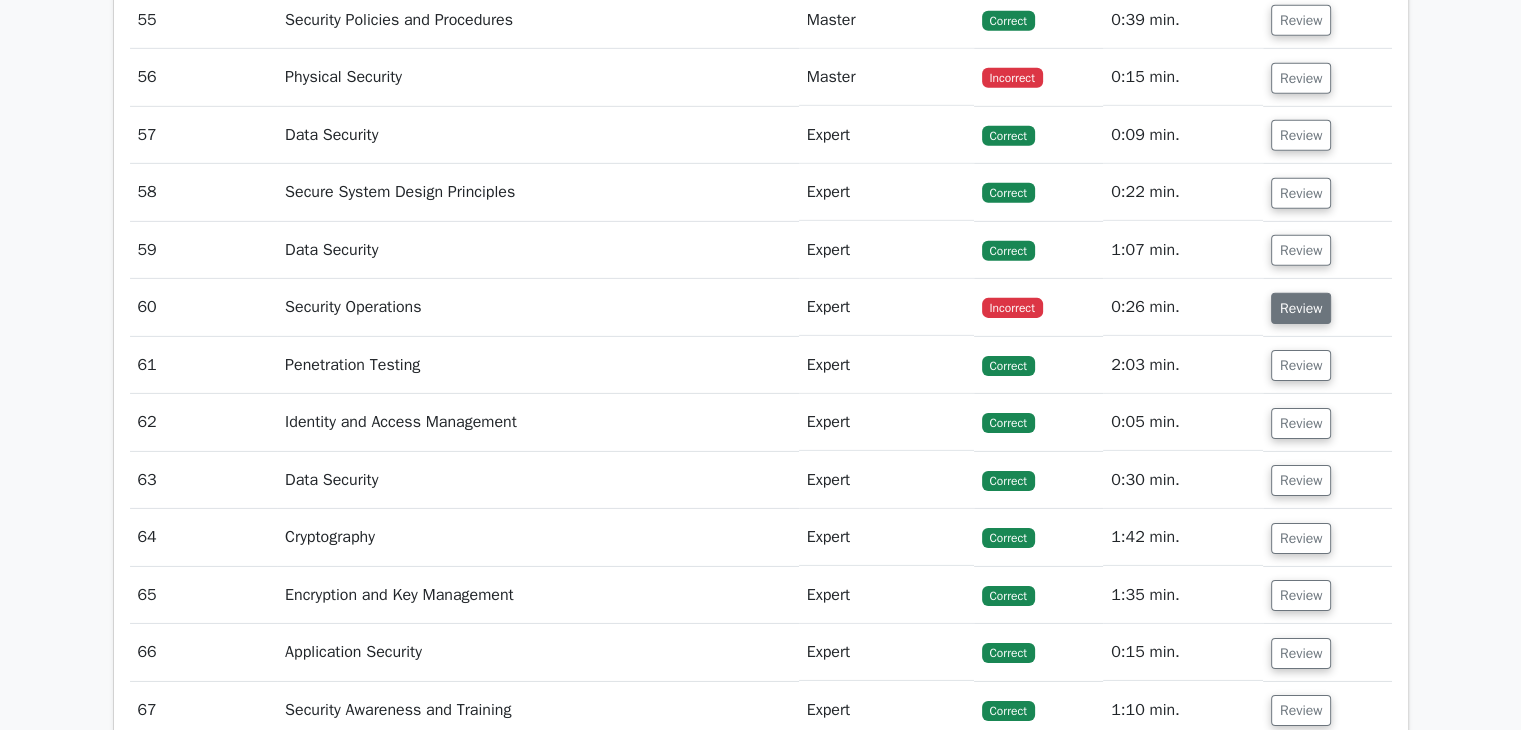 click on "Review" at bounding box center (1301, 308) 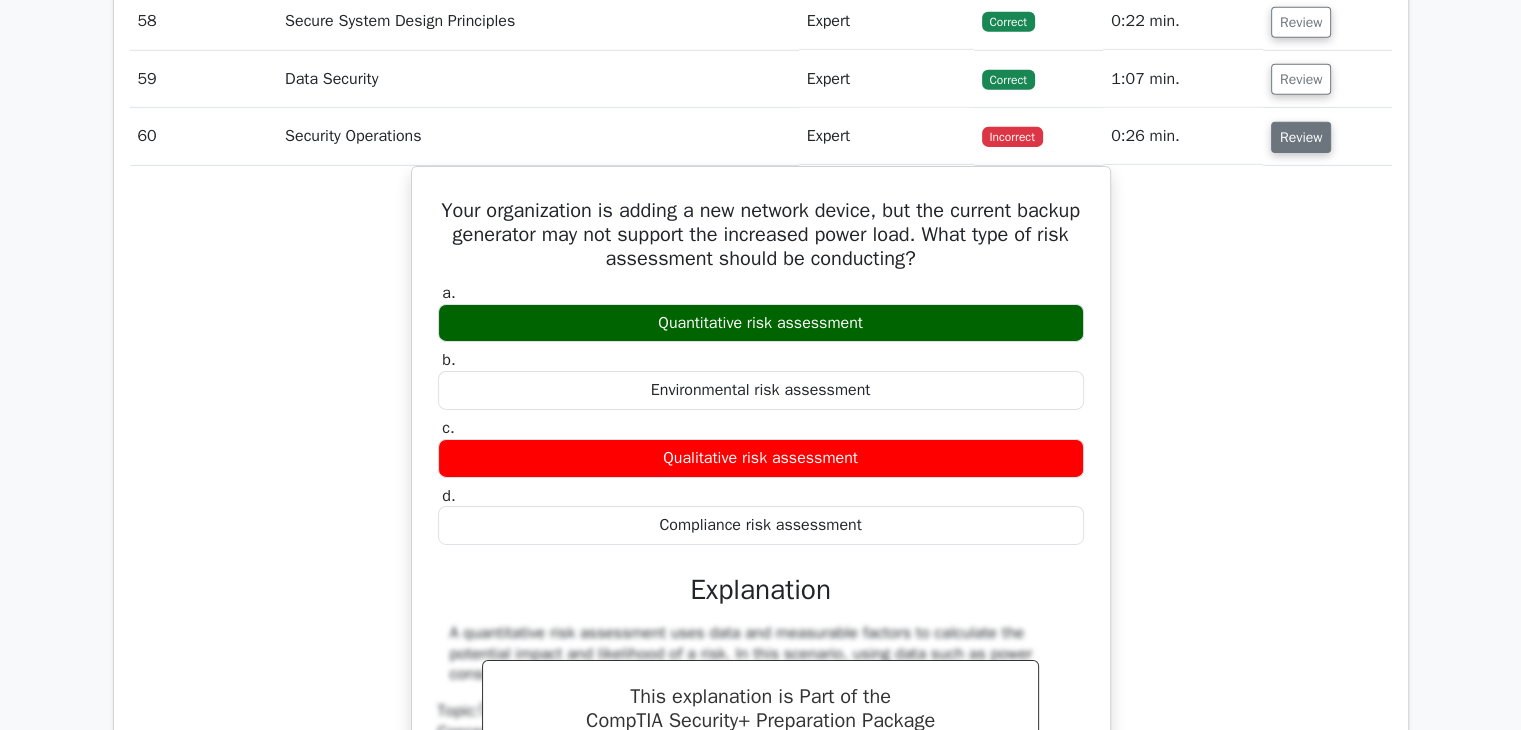 scroll, scrollTop: 6604, scrollLeft: 0, axis: vertical 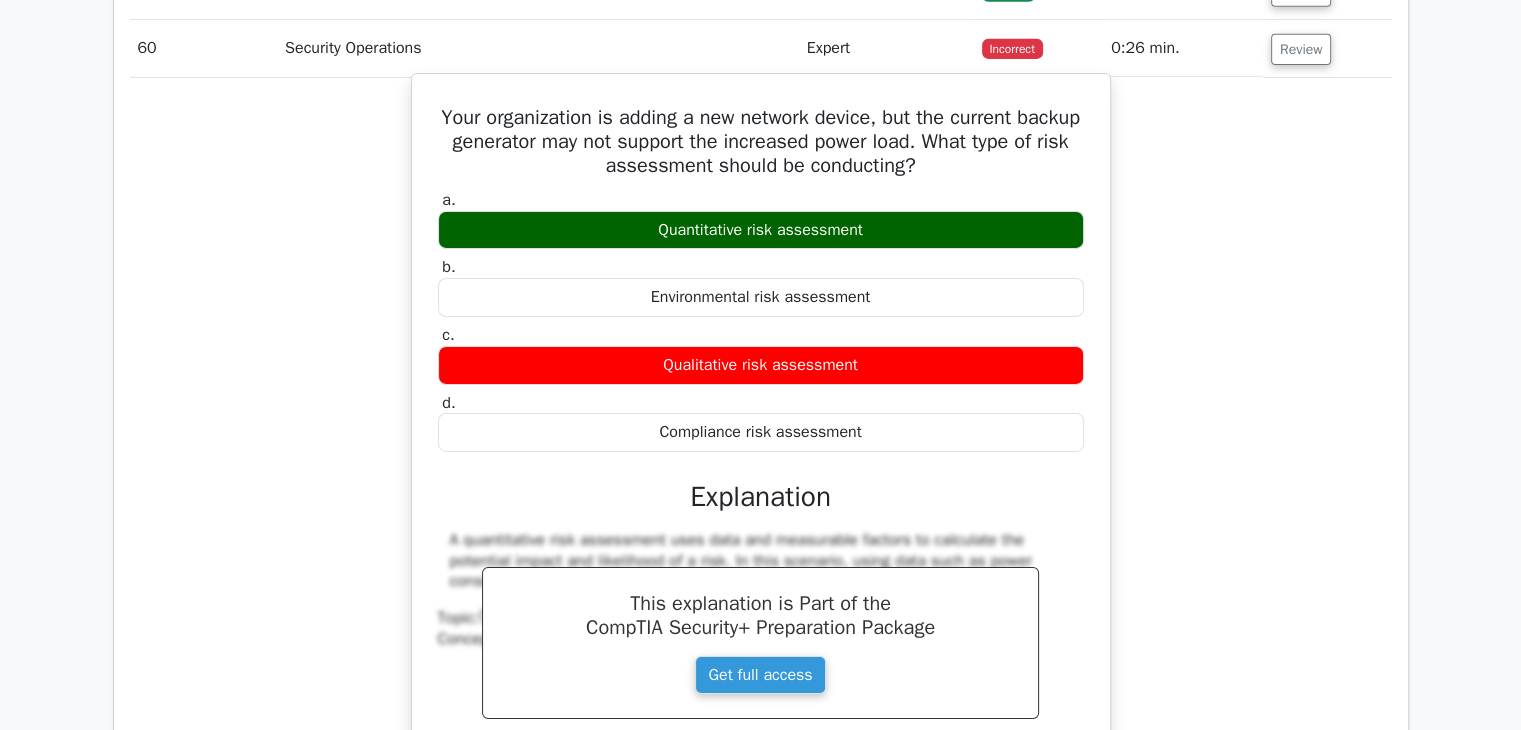 click on "Your organization is adding a new network device, but the current backup generator may not support the increased power load. What type of risk assessment should be conducting?" at bounding box center (761, 142) 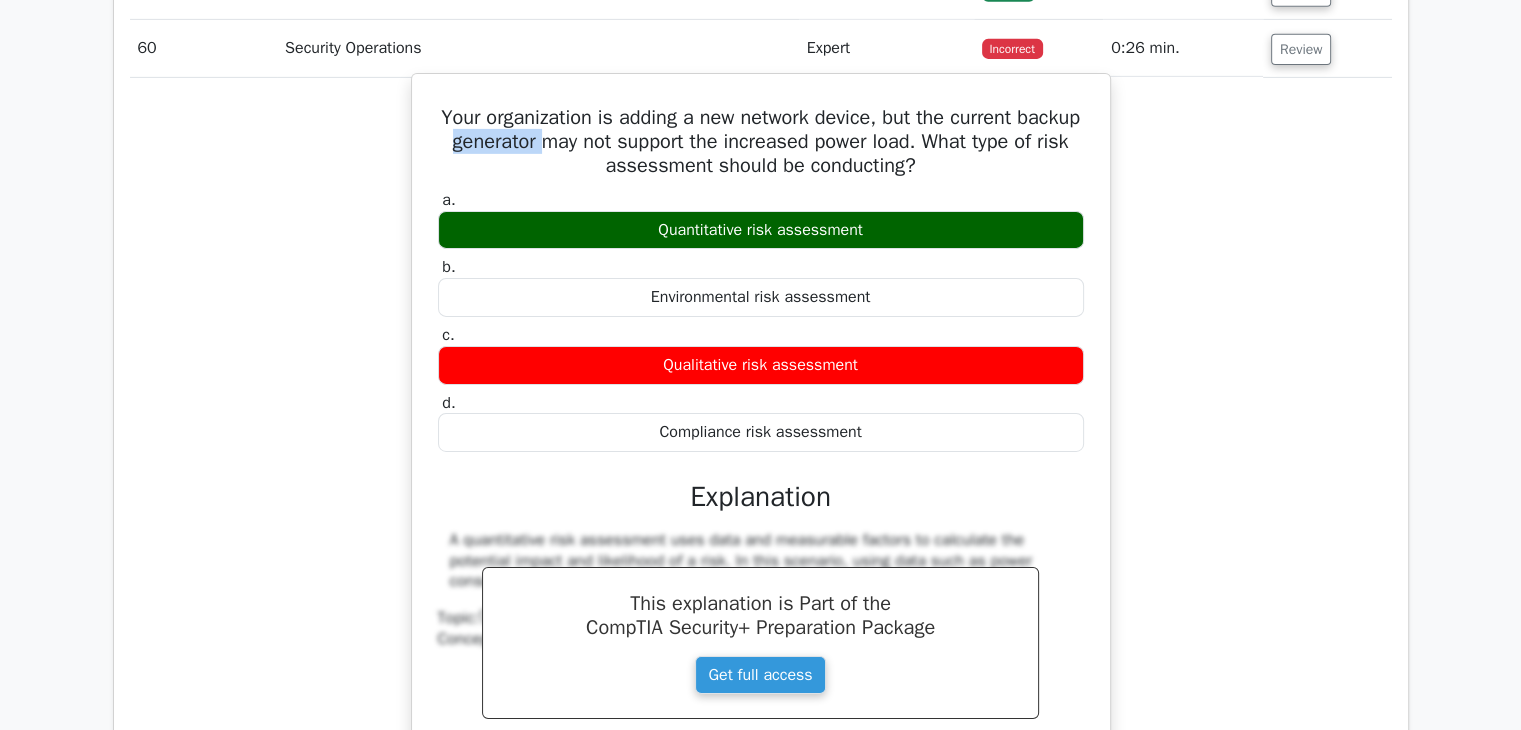 click on "Your organization is adding a new network device, but the current backup generator may not support the increased power load. What type of risk assessment should be conducting?" at bounding box center (761, 142) 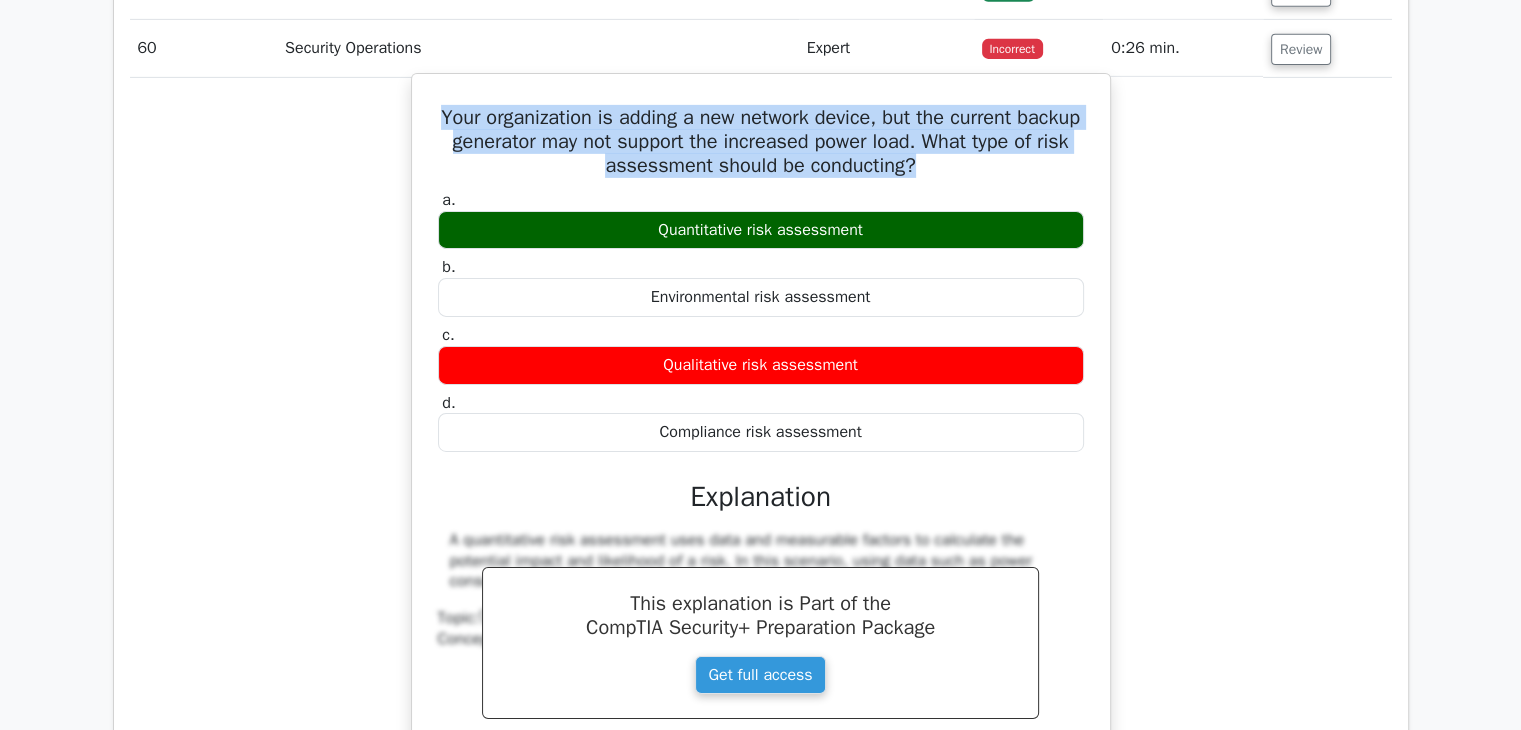 click on "Your organization is adding a new network device, but the current backup generator may not support the increased power load. What type of risk assessment should be conducting?" at bounding box center [761, 142] 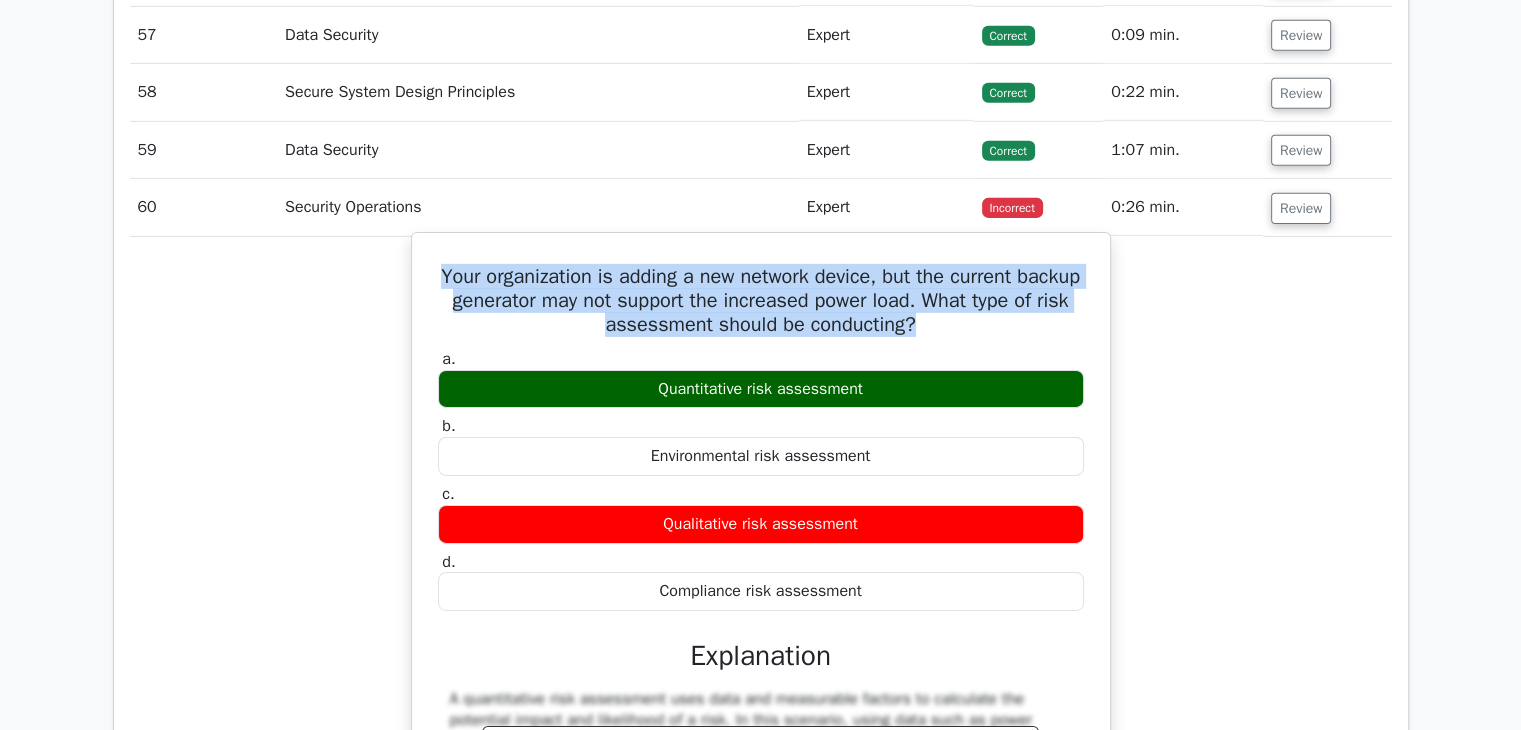 scroll, scrollTop: 6204, scrollLeft: 0, axis: vertical 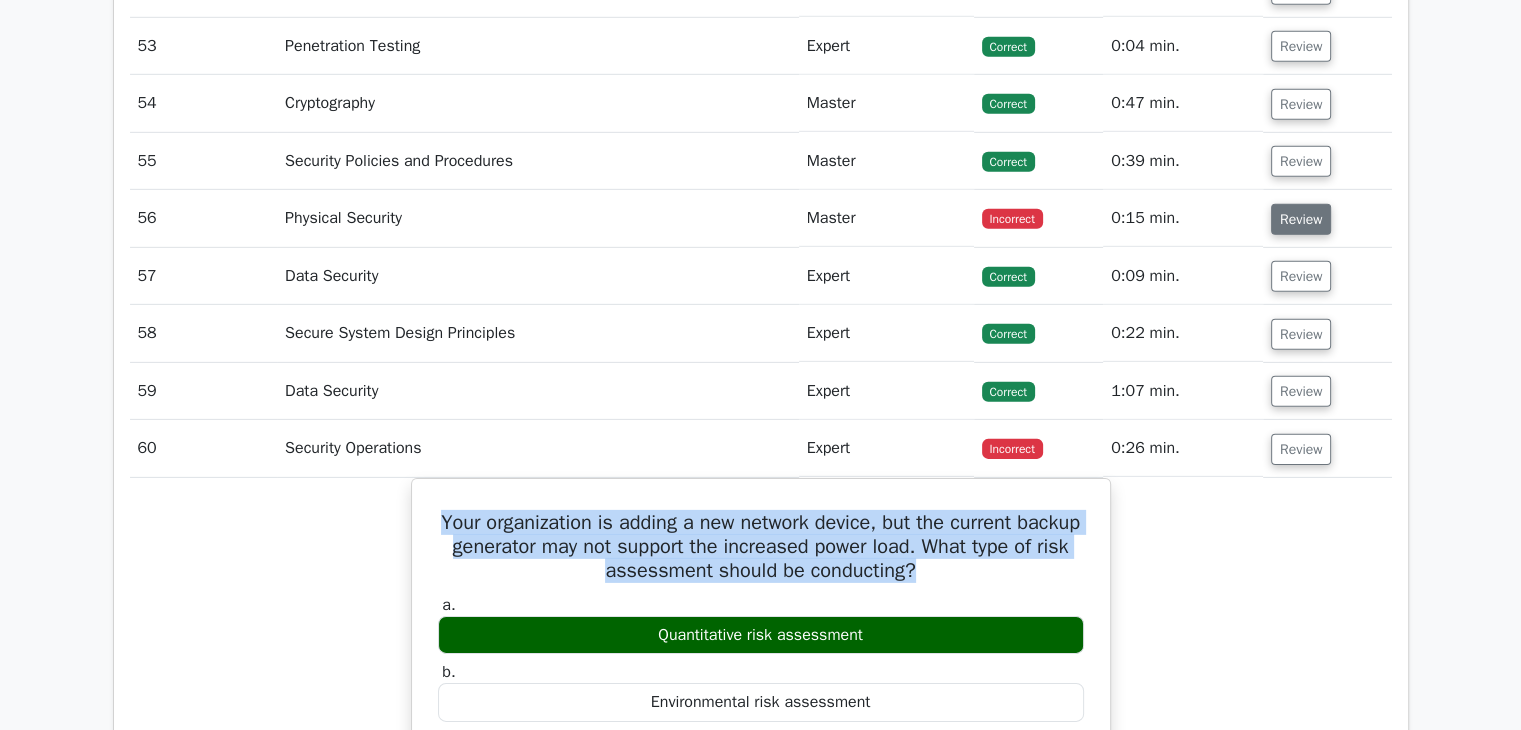 click on "Review" at bounding box center [1301, 219] 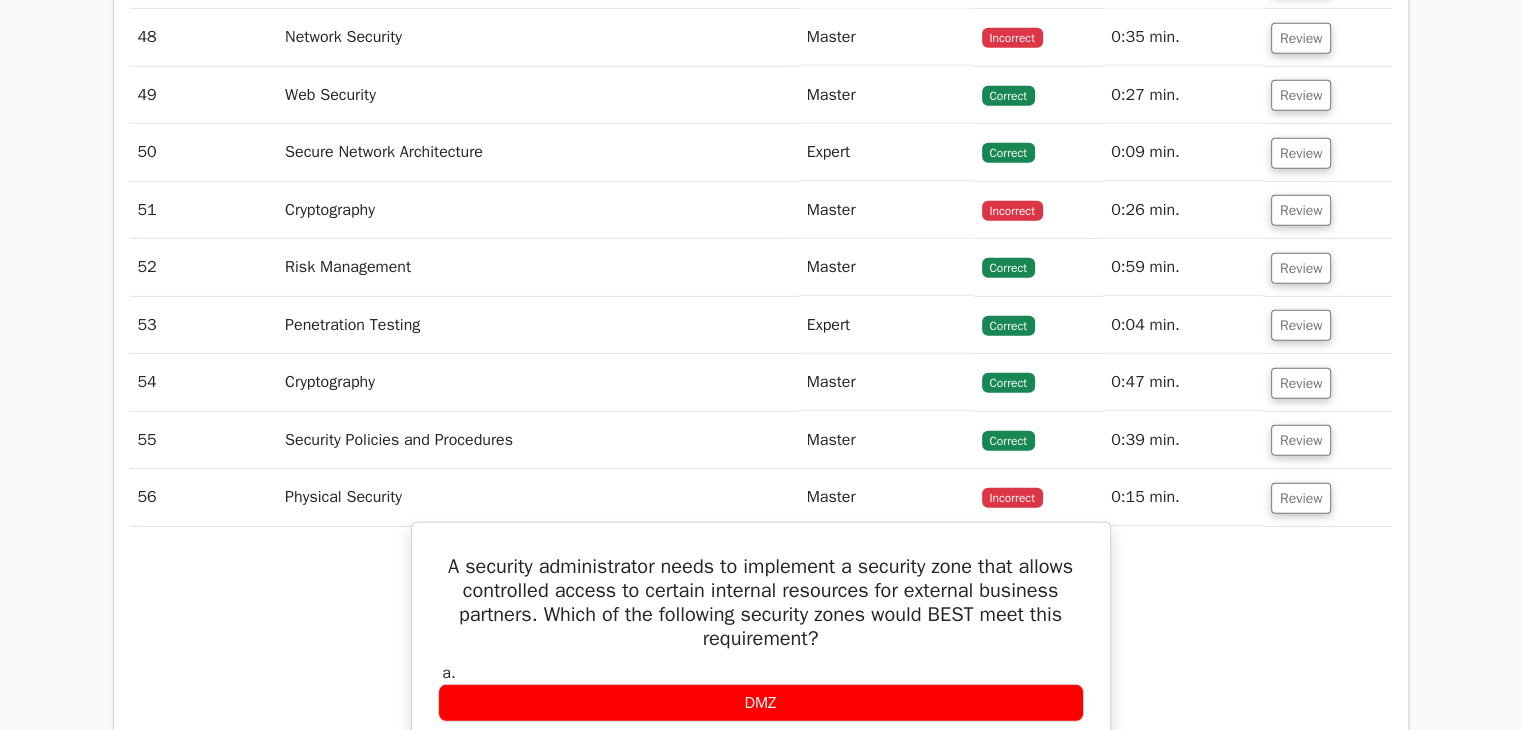 scroll, scrollTop: 5804, scrollLeft: 0, axis: vertical 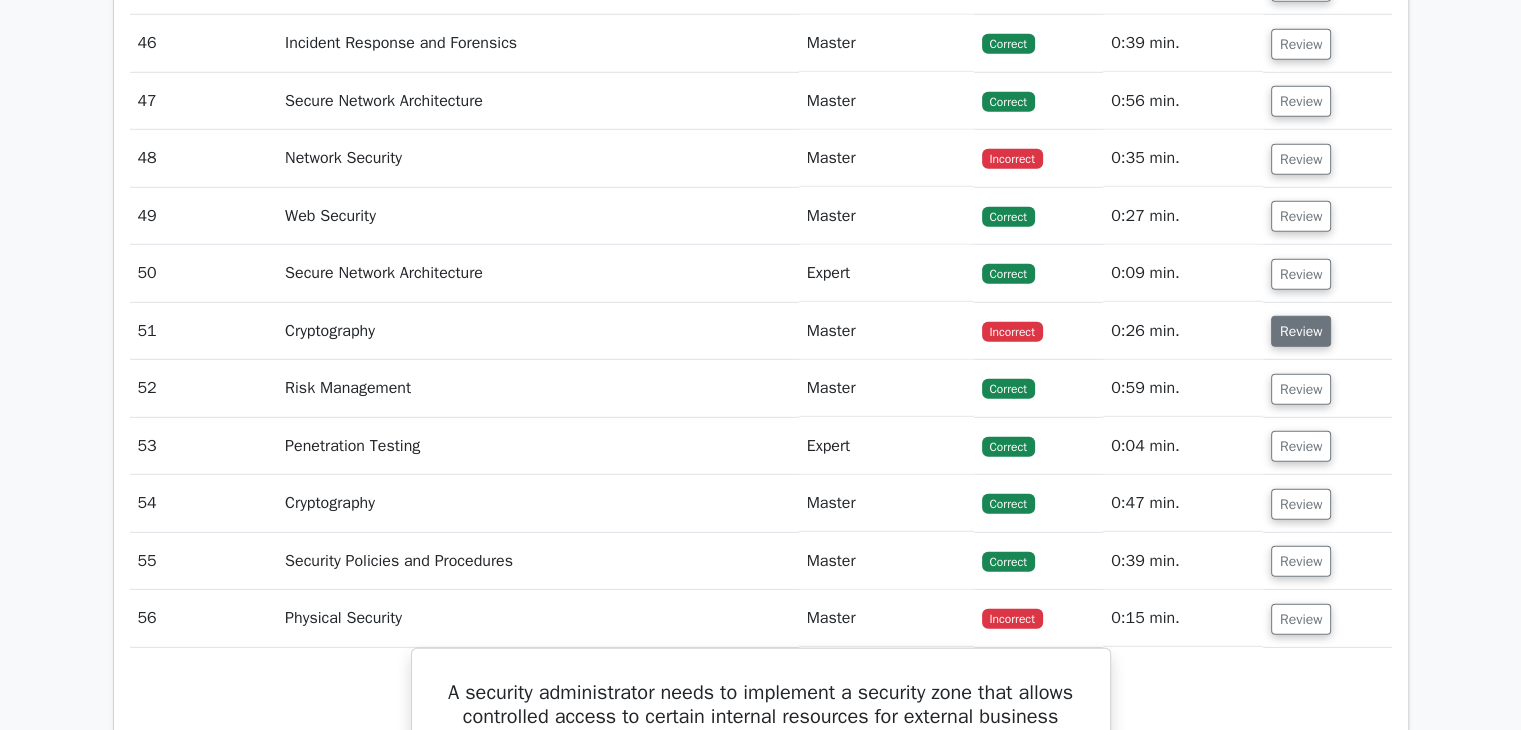 click on "Review" at bounding box center [1301, 331] 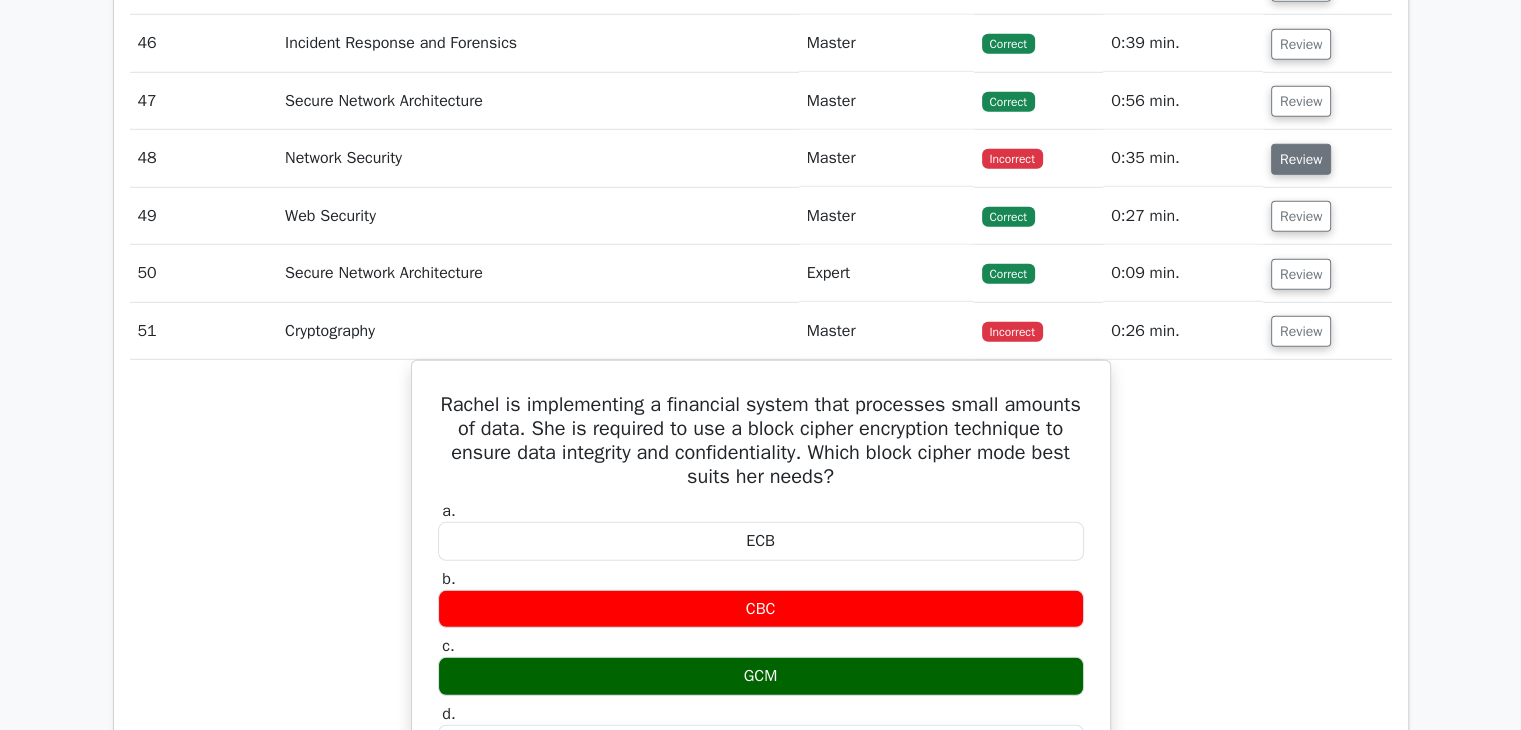 click on "Review" at bounding box center [1301, 159] 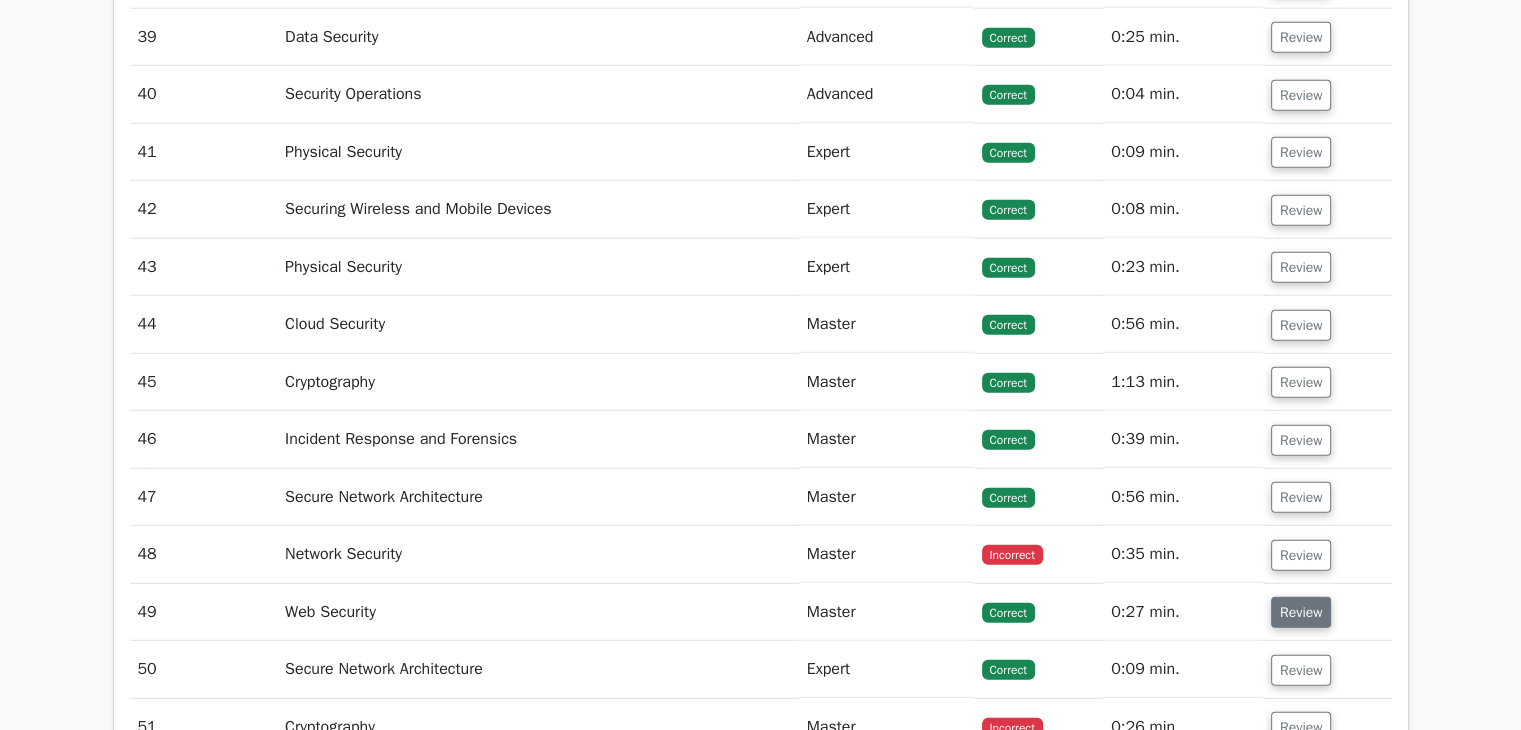 scroll, scrollTop: 5404, scrollLeft: 0, axis: vertical 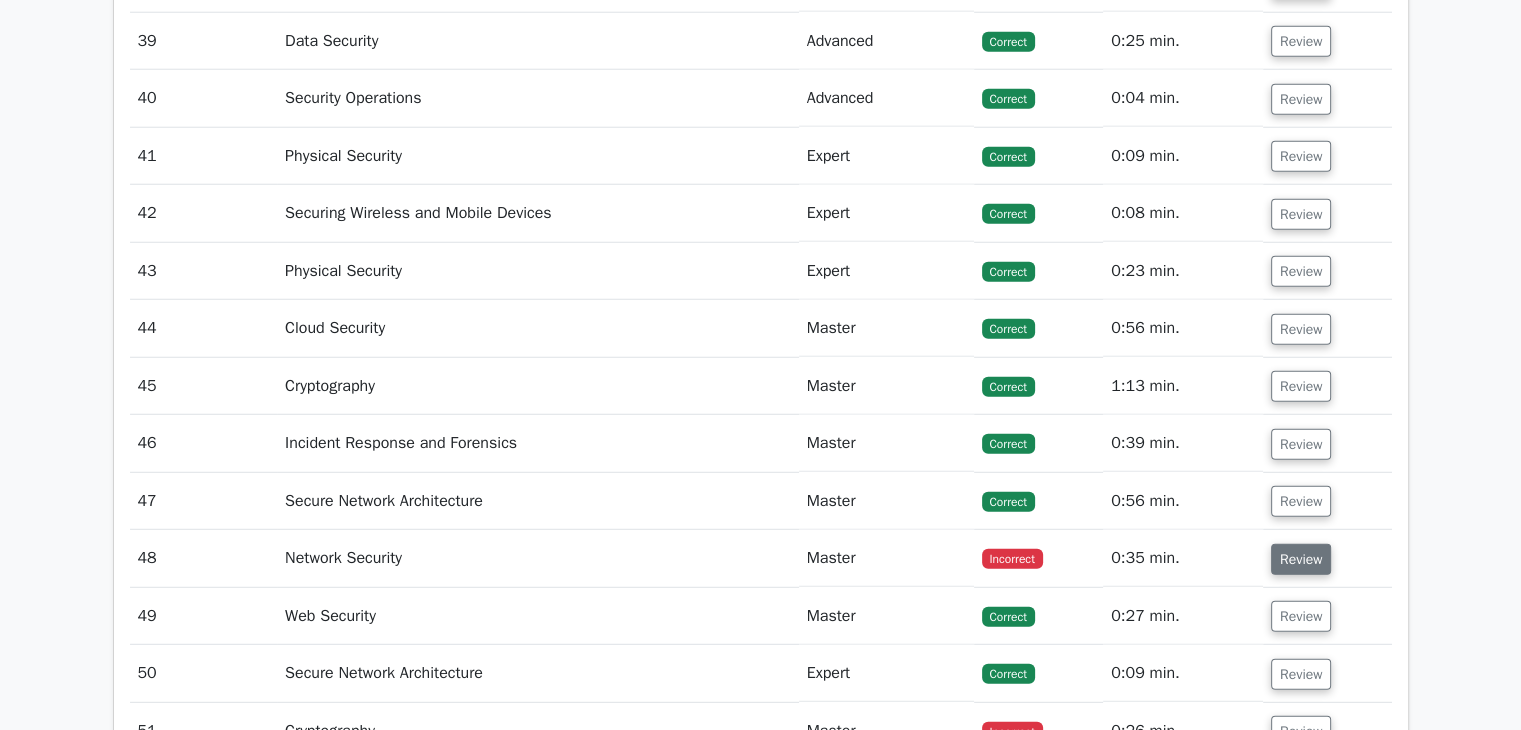 click on "Review" at bounding box center [1301, 559] 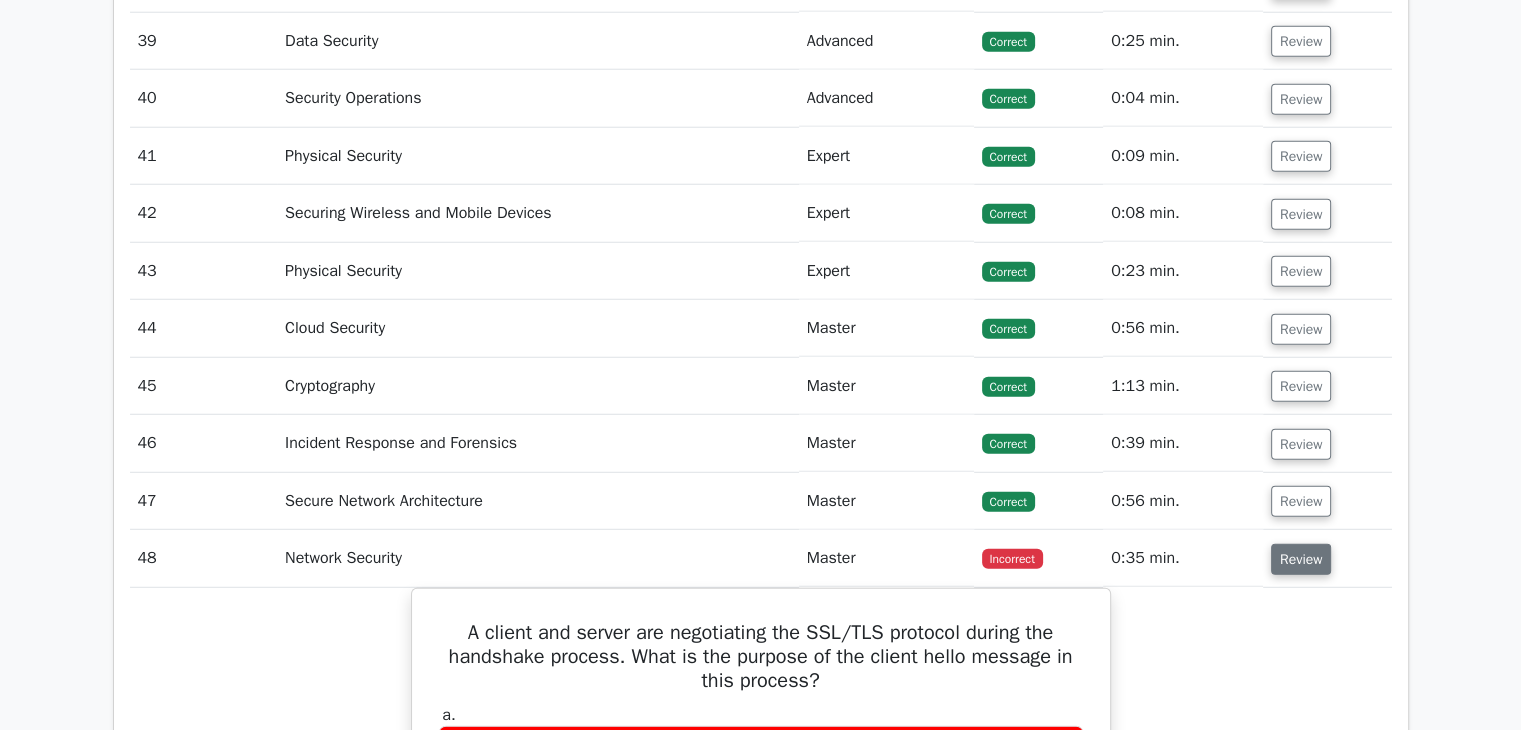 scroll, scrollTop: 5004, scrollLeft: 0, axis: vertical 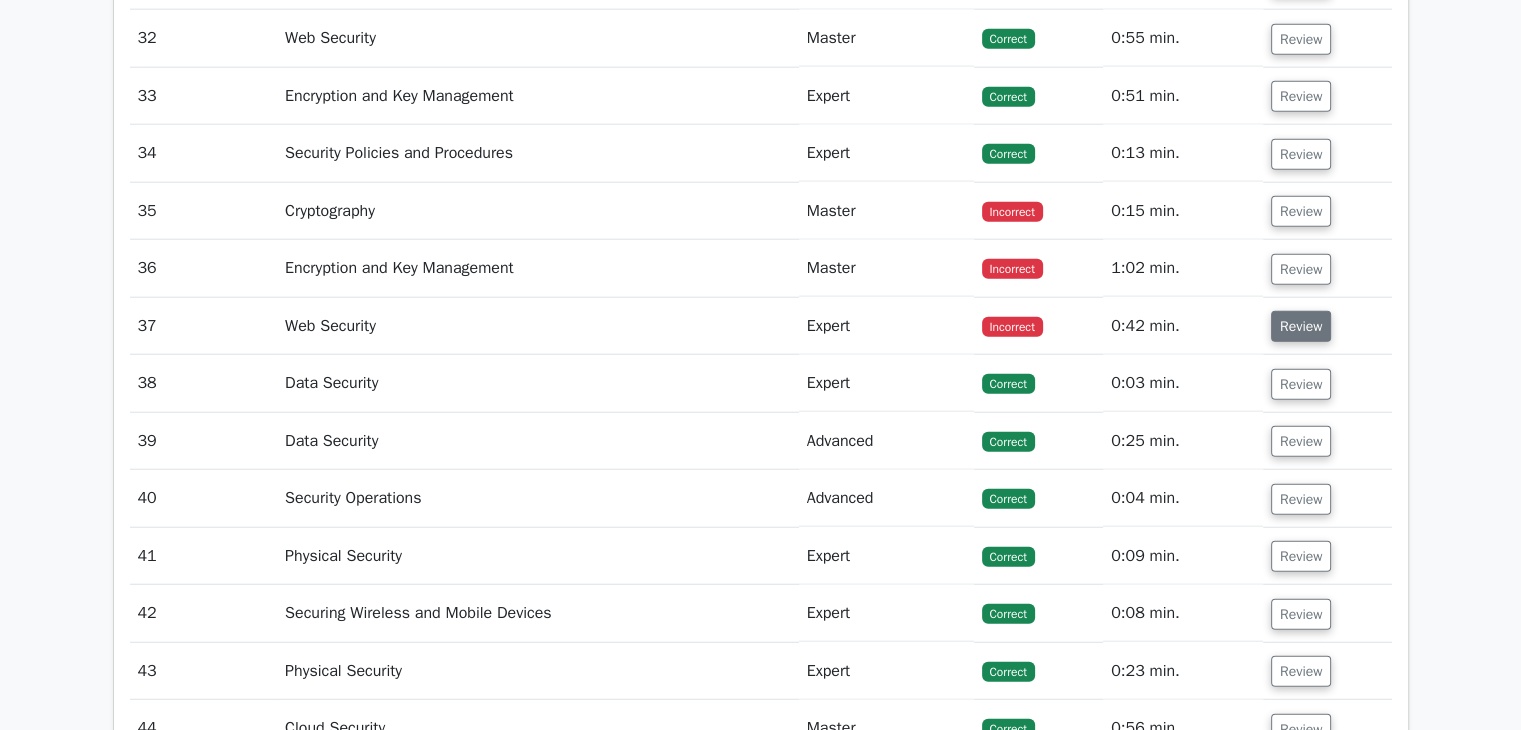 click on "Review" at bounding box center [1301, 326] 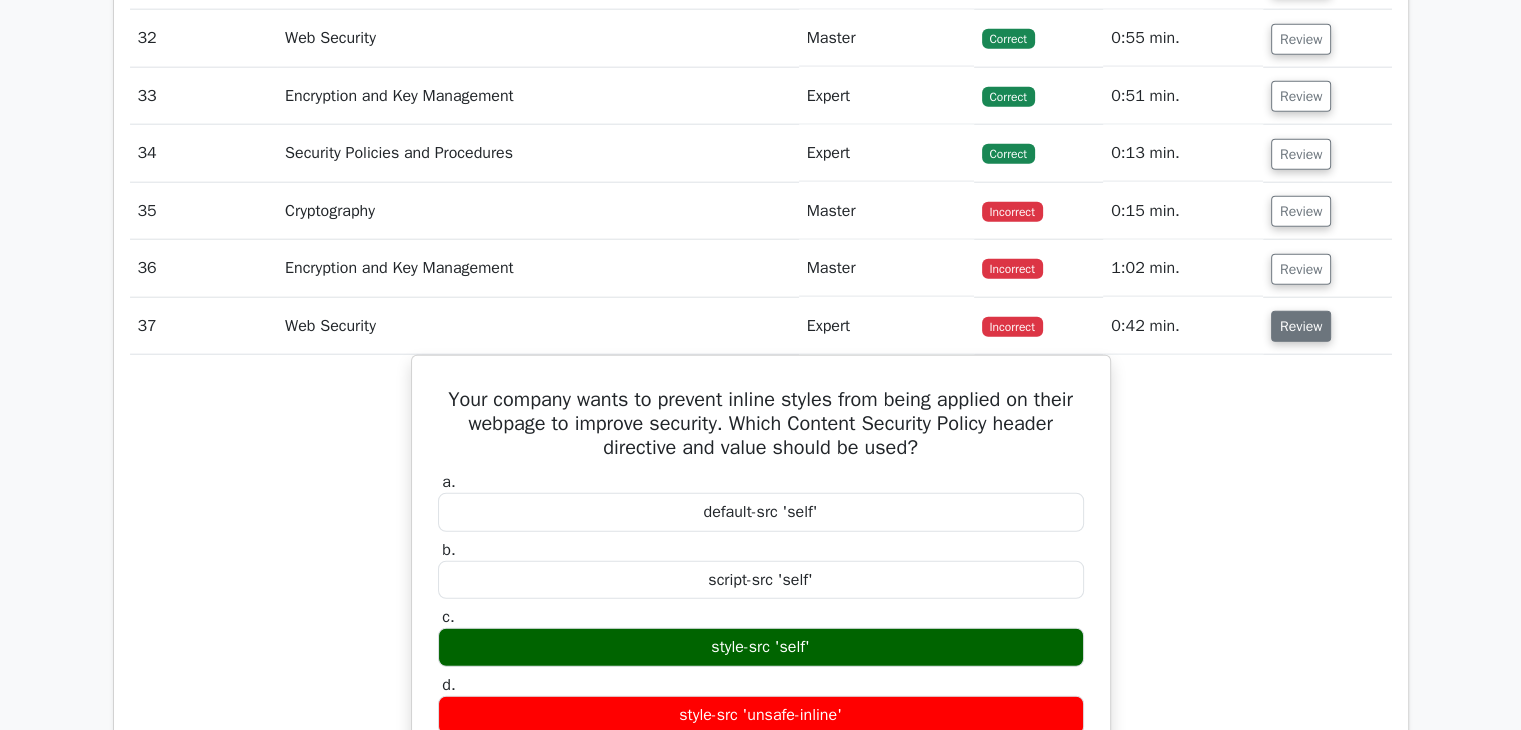 click on "Review" at bounding box center [1301, 326] 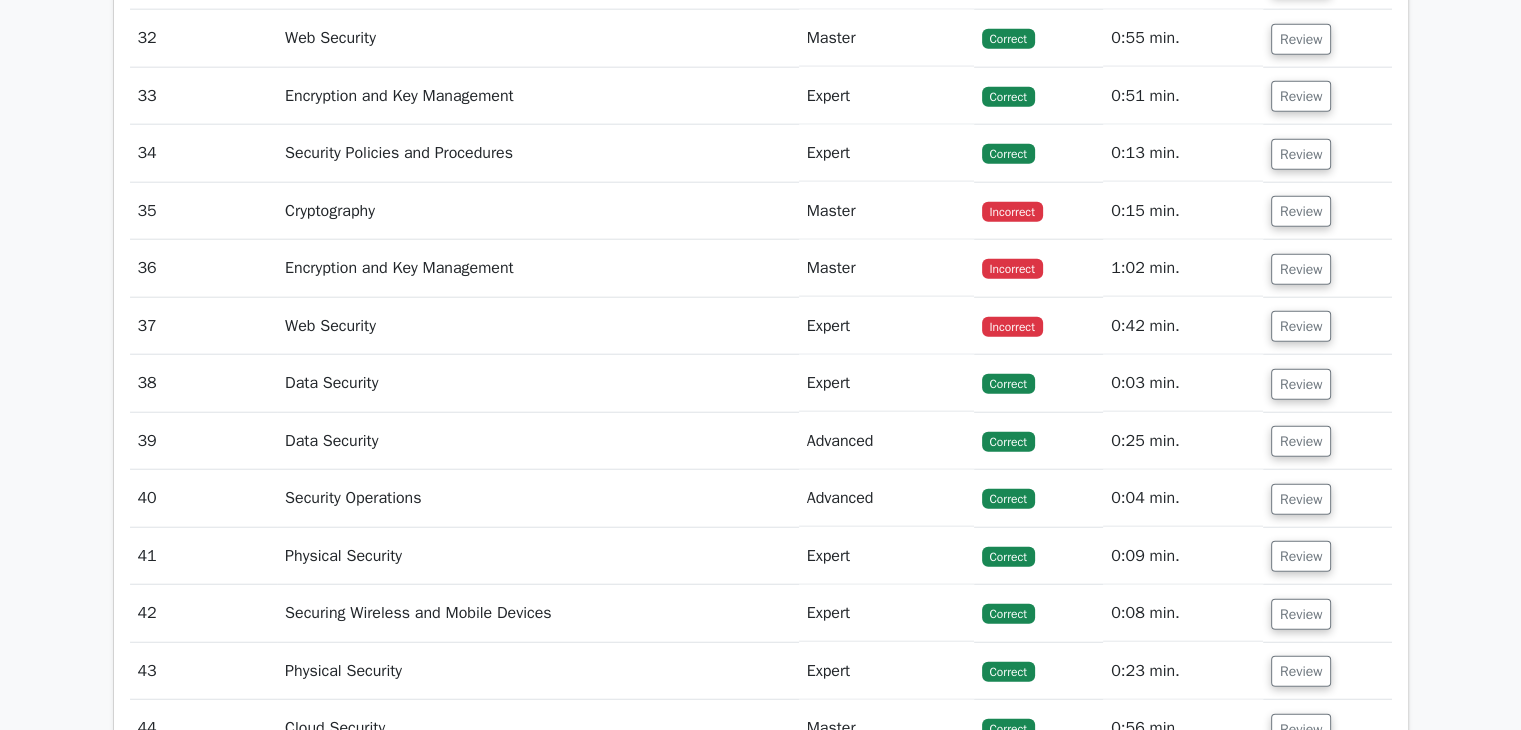 click on "Review" at bounding box center (1327, 326) 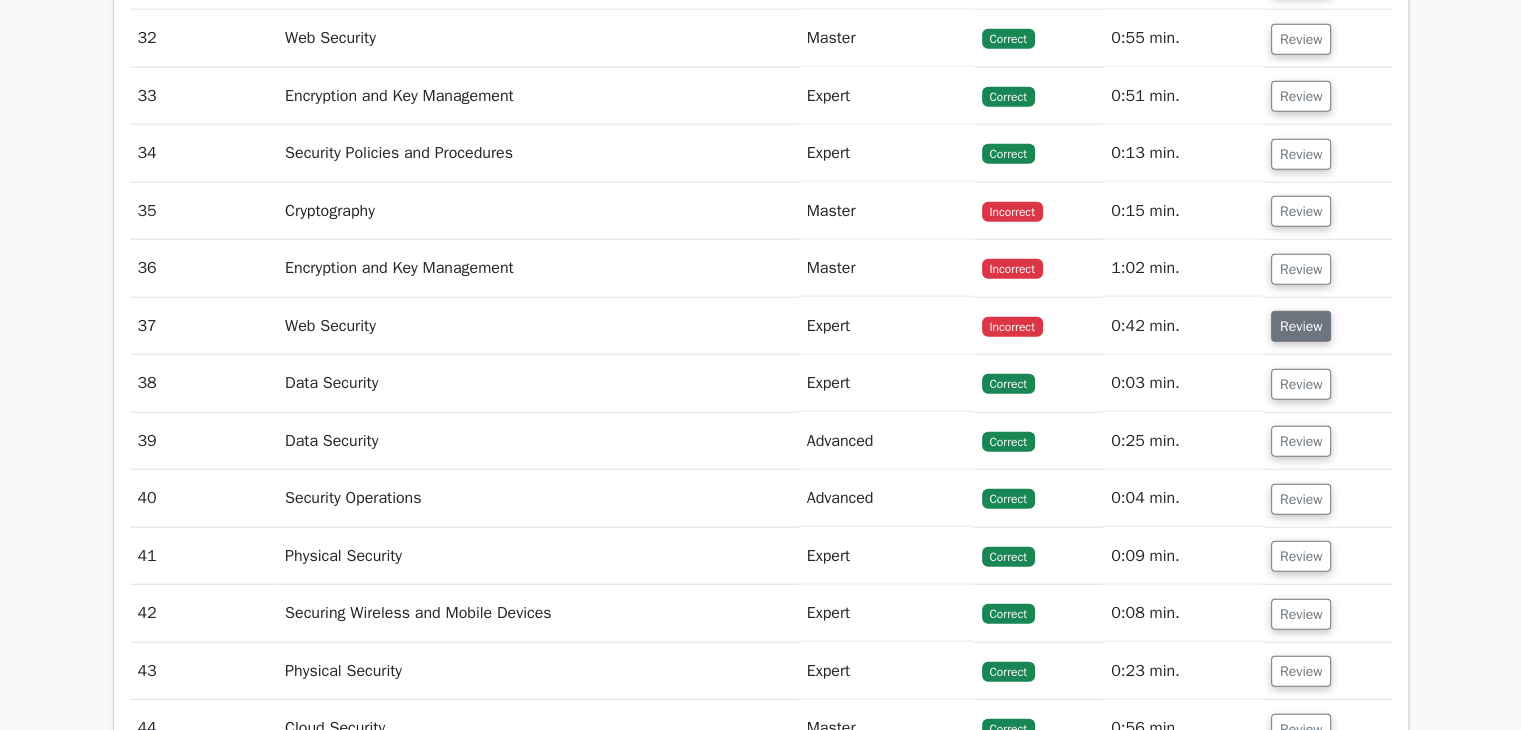 click on "Review" at bounding box center [1301, 326] 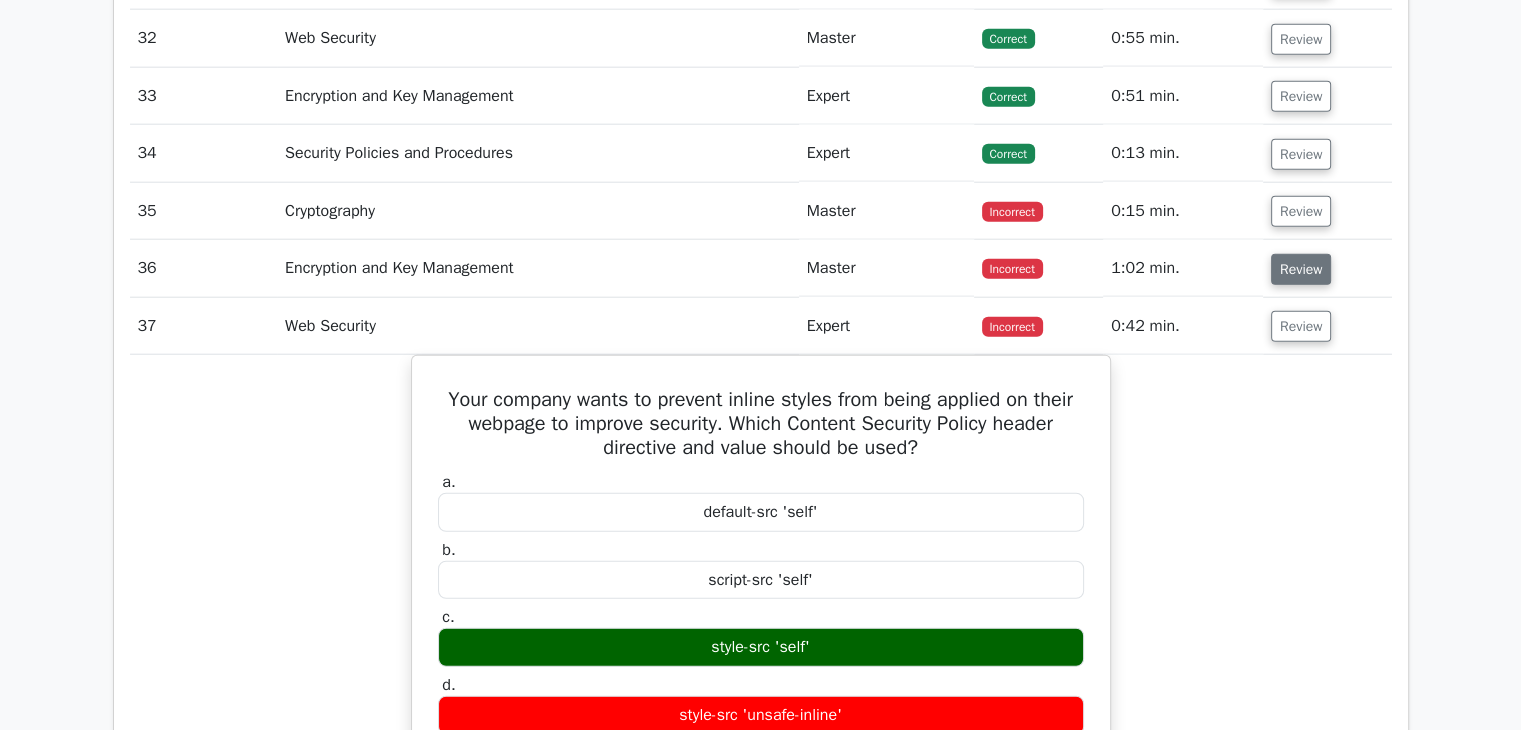 click on "Review" at bounding box center (1301, 269) 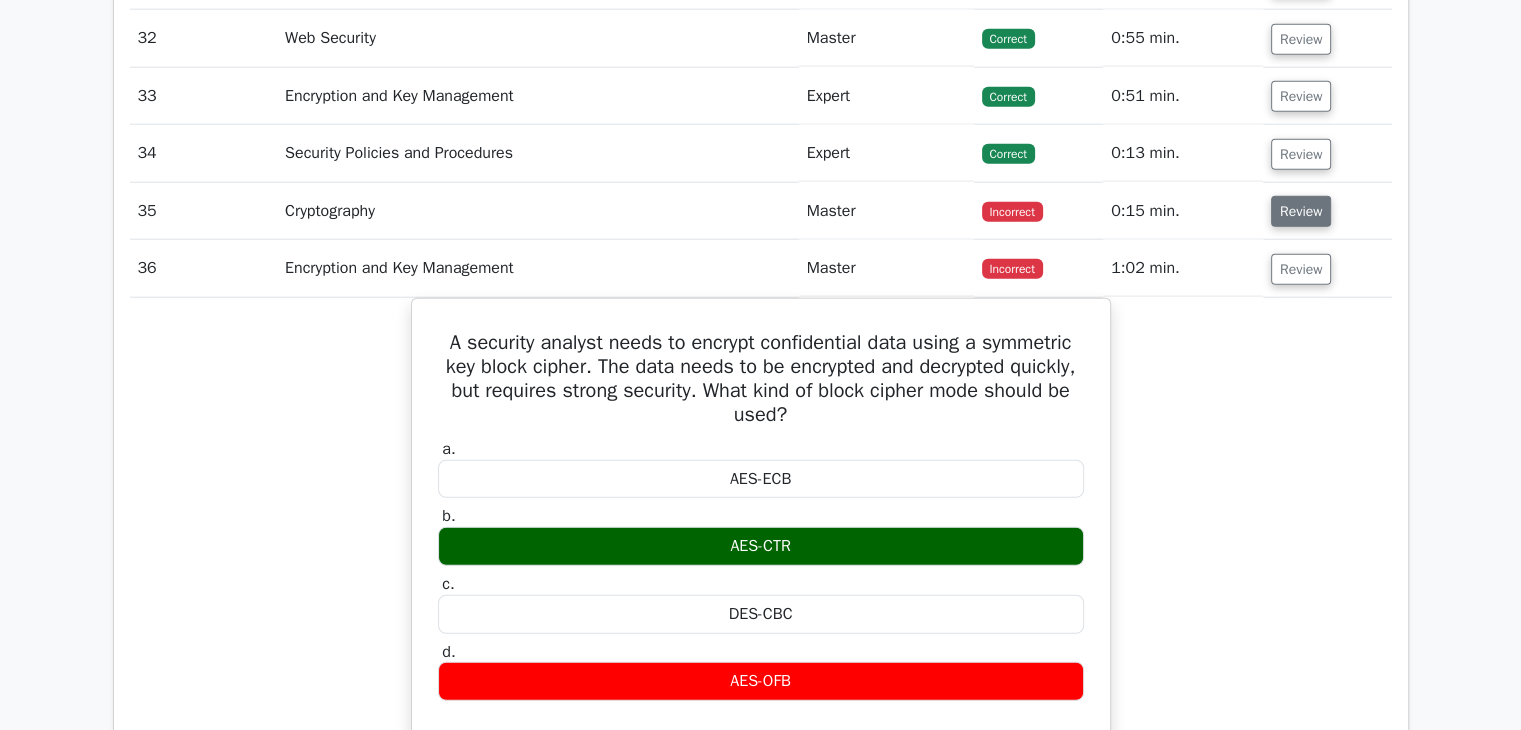 click on "Review" at bounding box center [1301, 211] 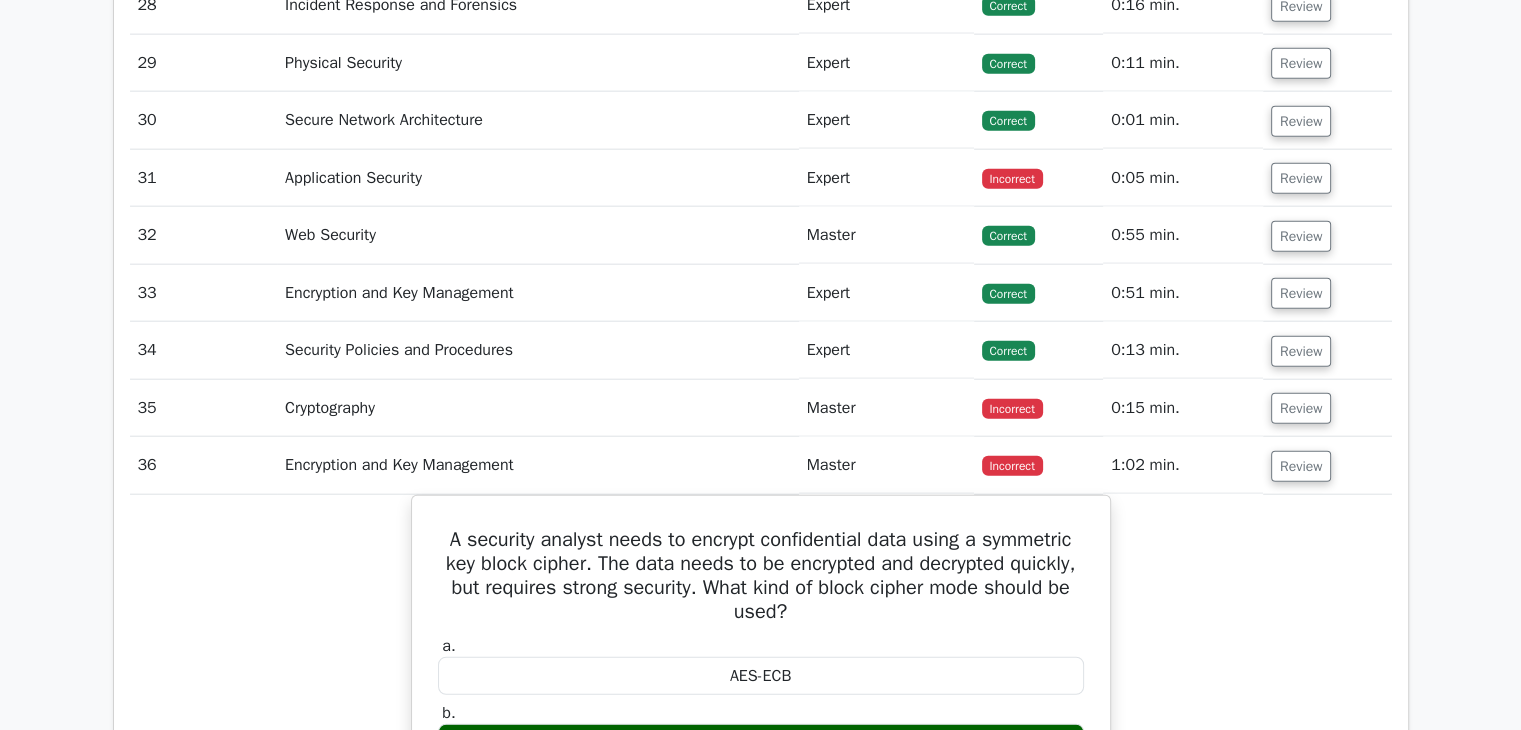 scroll, scrollTop: 4504, scrollLeft: 0, axis: vertical 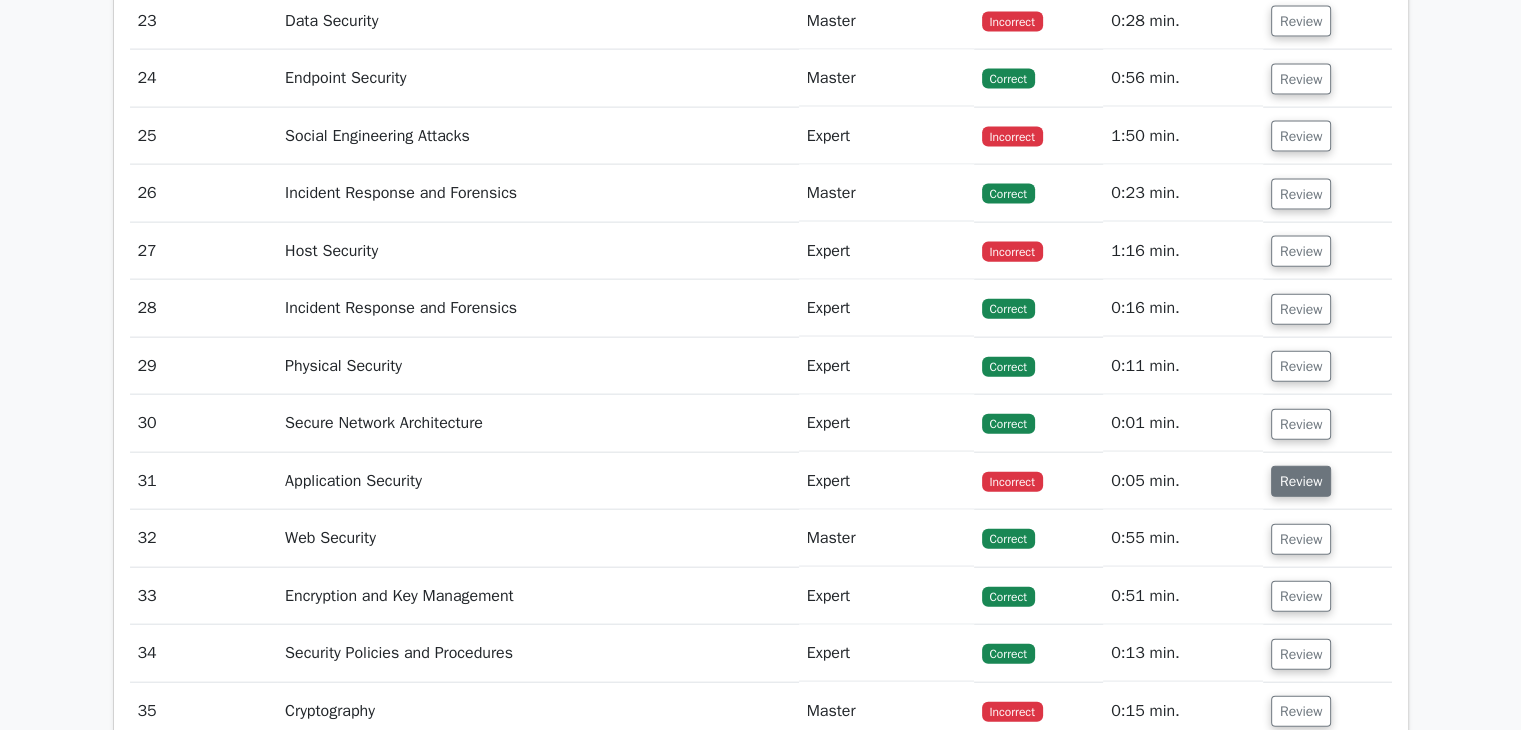click on "Review" at bounding box center (1301, 481) 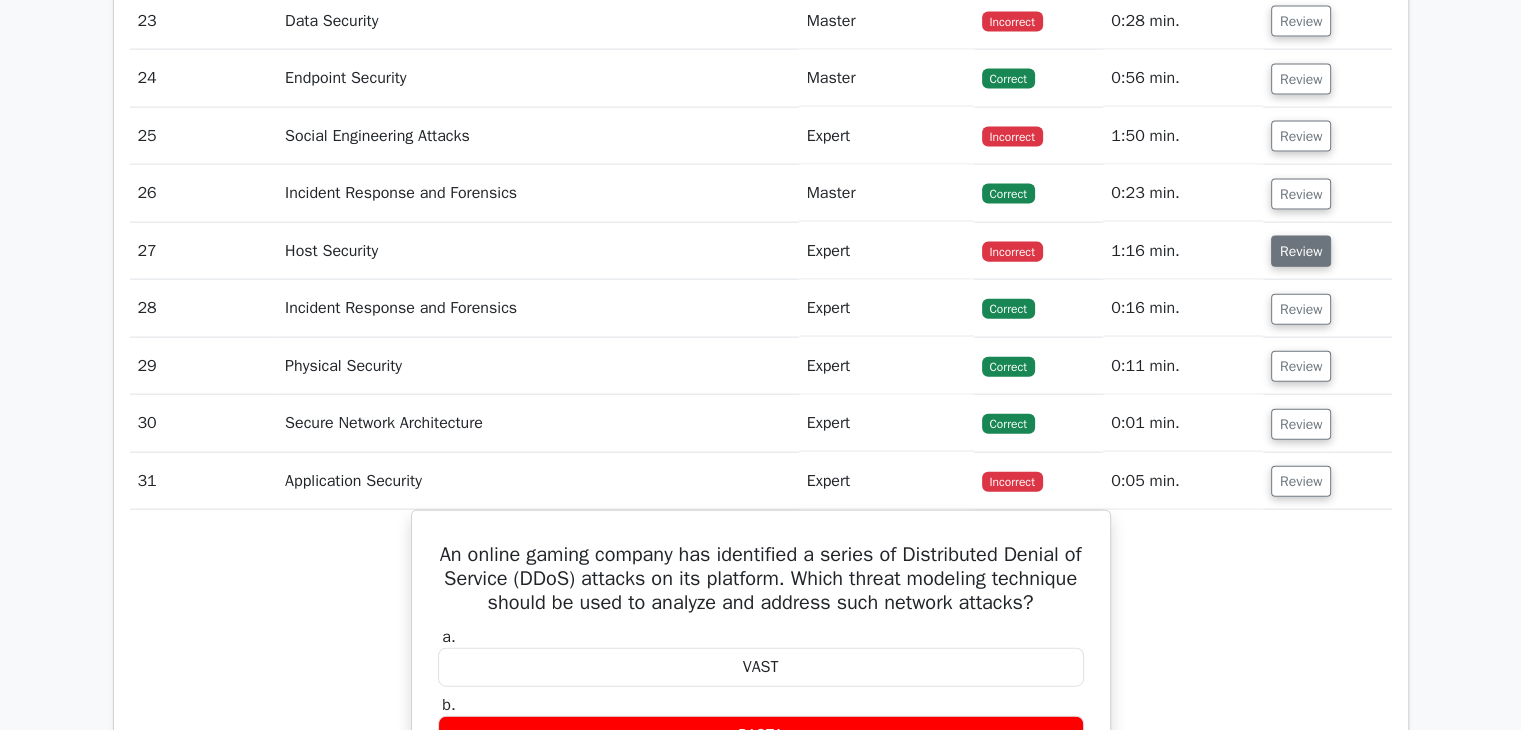 click on "Review" at bounding box center (1301, 251) 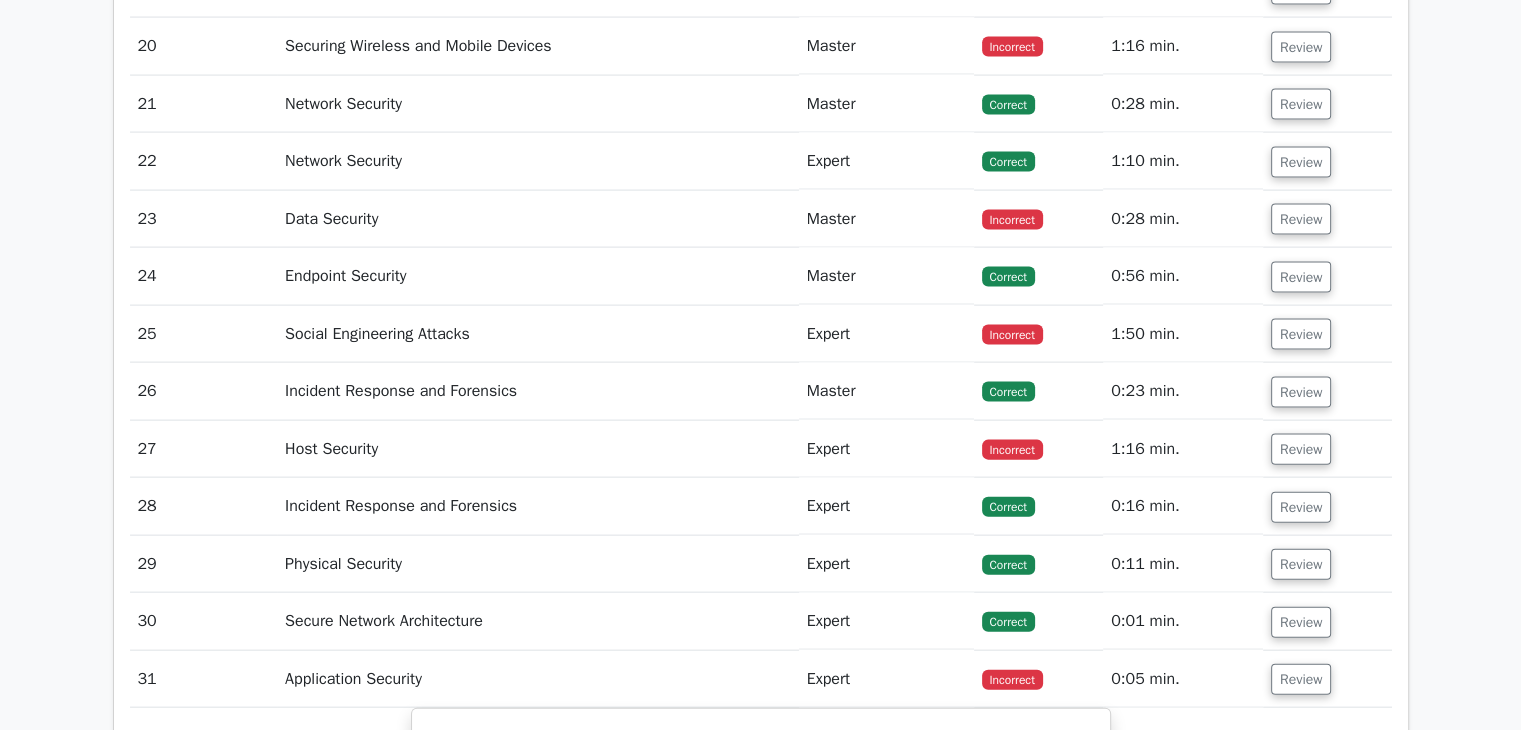 scroll, scrollTop: 4304, scrollLeft: 0, axis: vertical 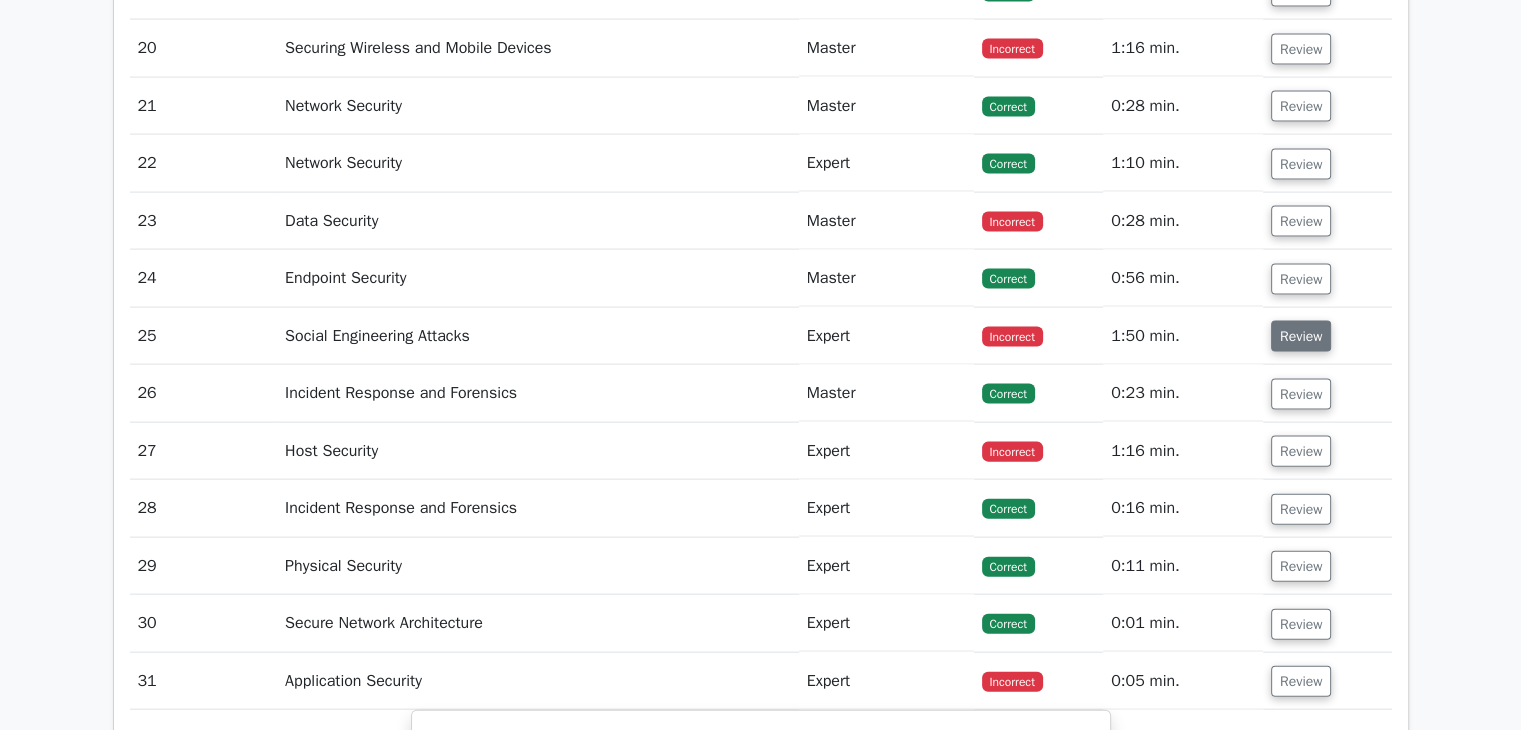 click on "Review" at bounding box center [1301, 336] 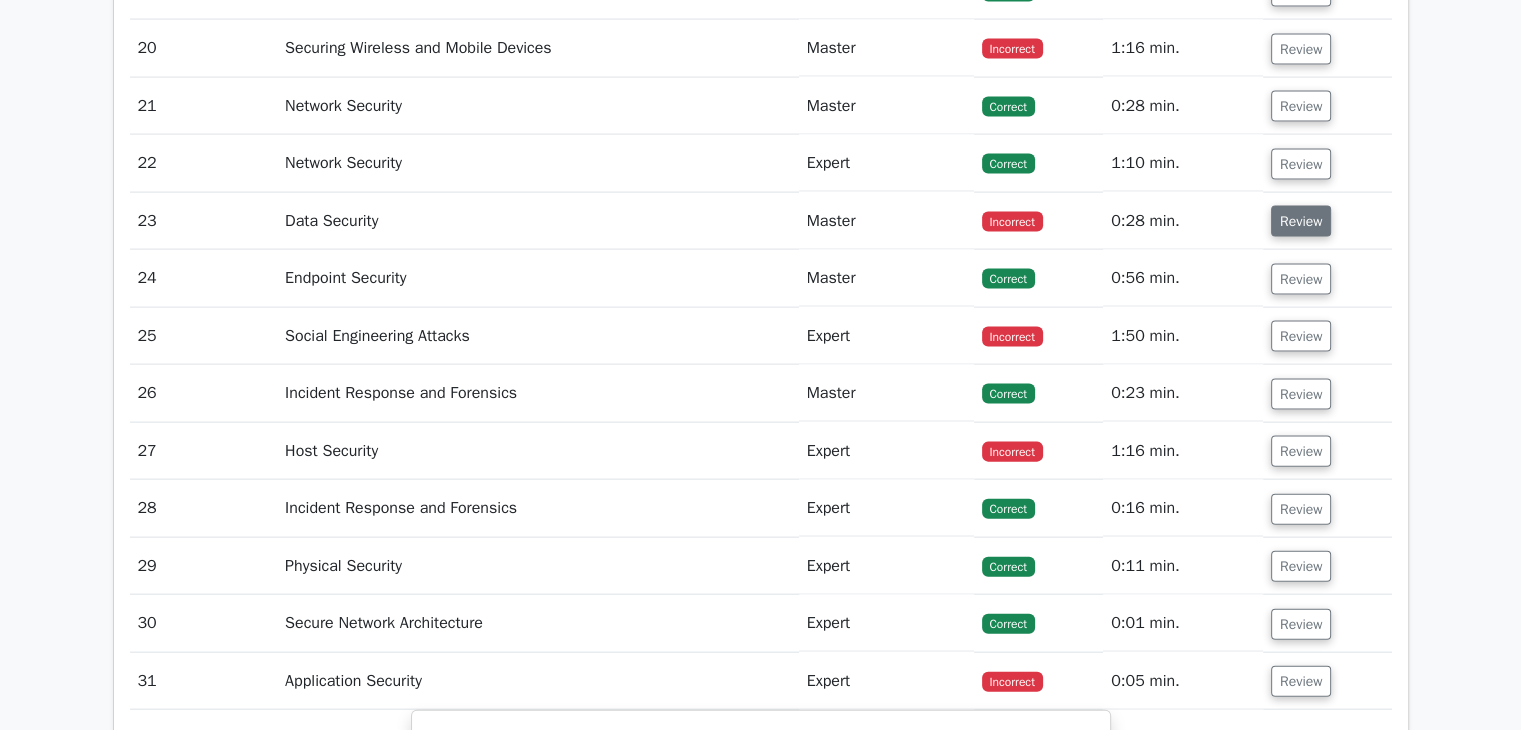 click on "Review" at bounding box center (1301, 221) 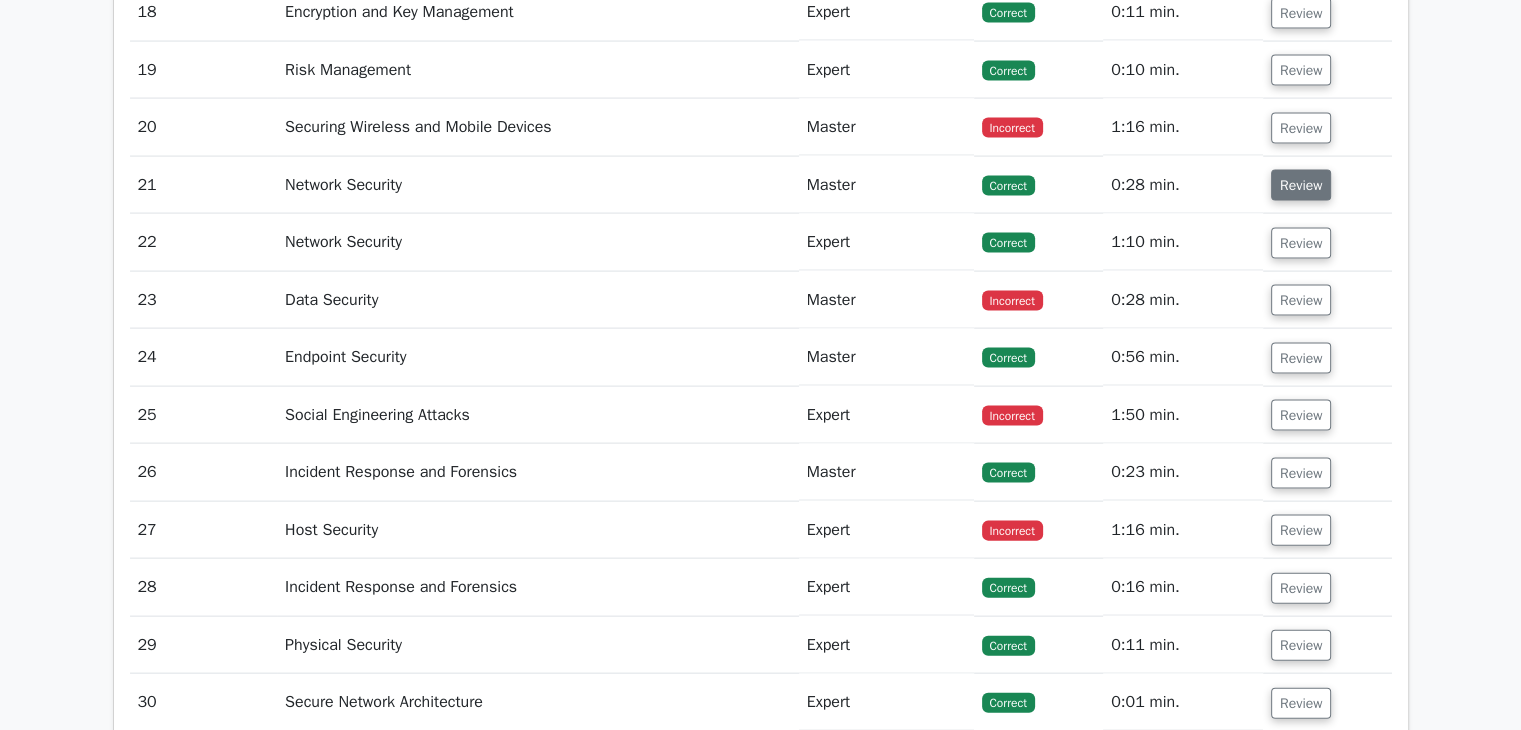 scroll, scrollTop: 4204, scrollLeft: 0, axis: vertical 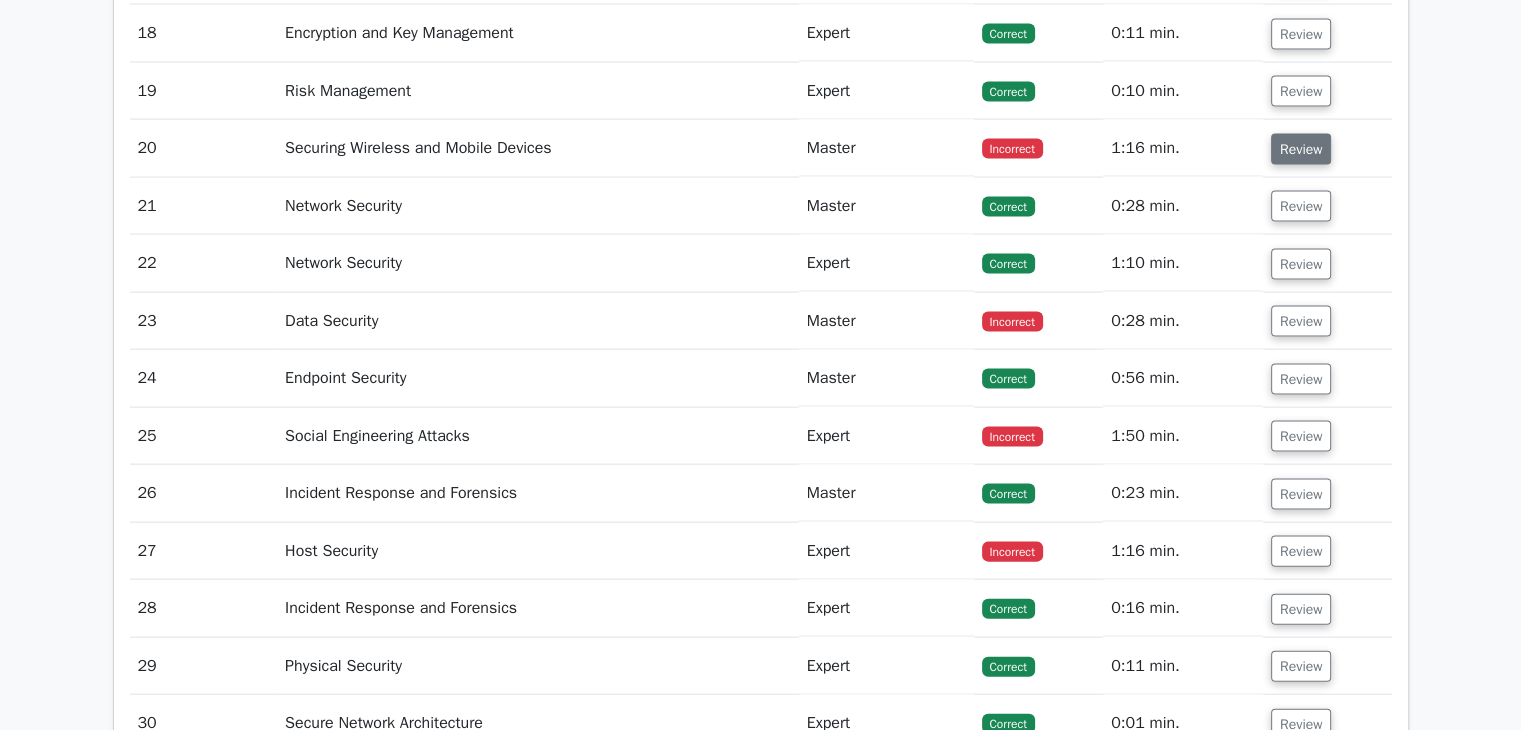 click on "Review" at bounding box center [1301, 149] 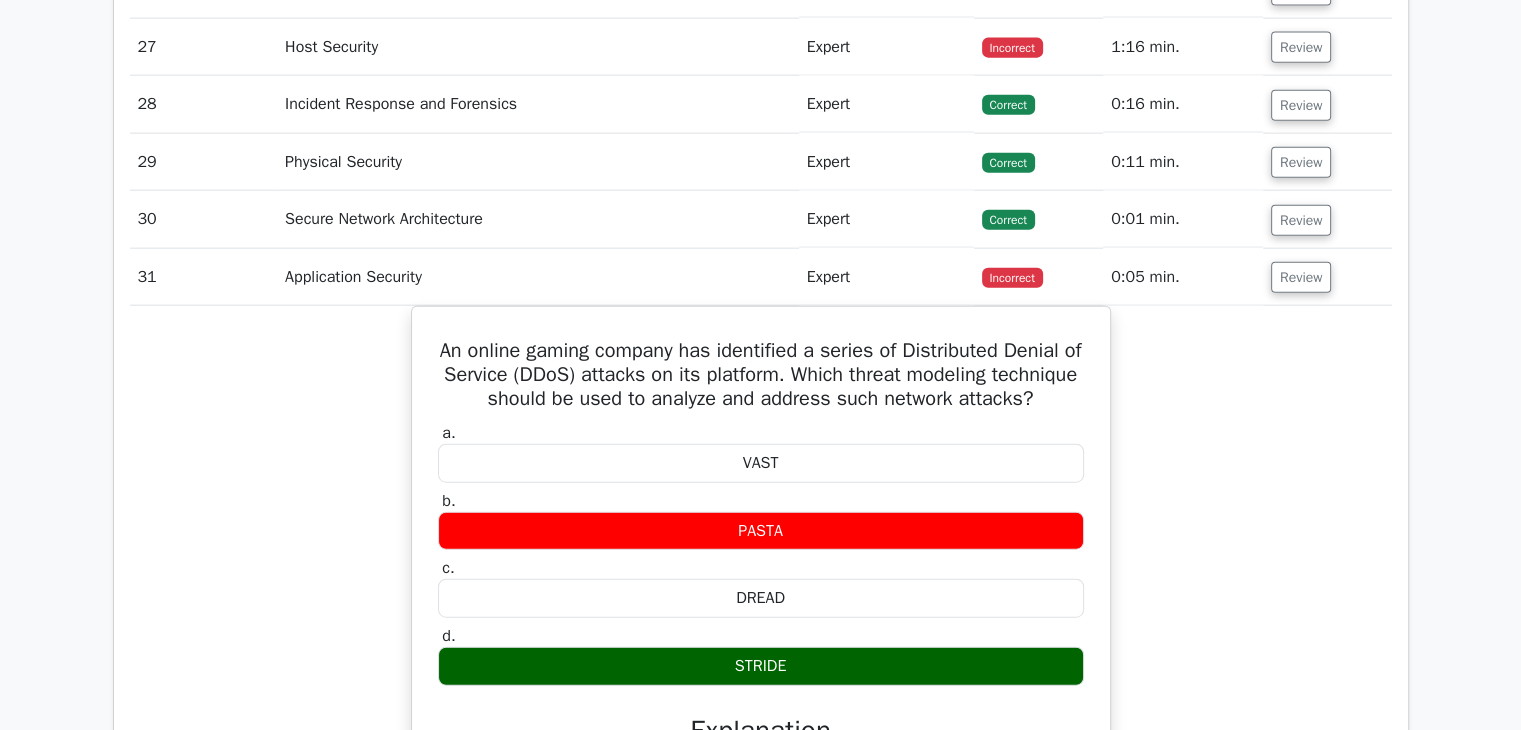 scroll, scrollTop: 4504, scrollLeft: 0, axis: vertical 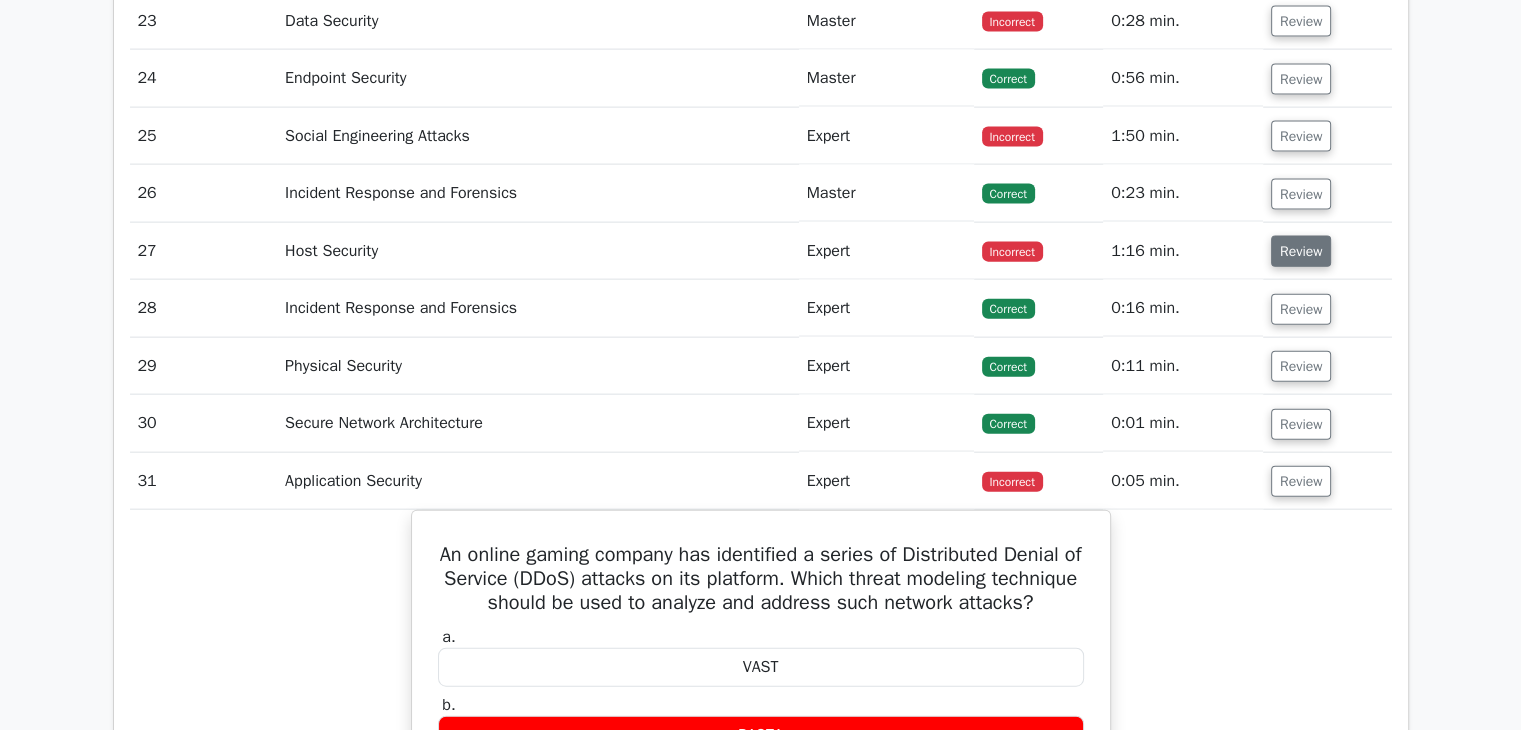 click on "Review" at bounding box center [1301, 251] 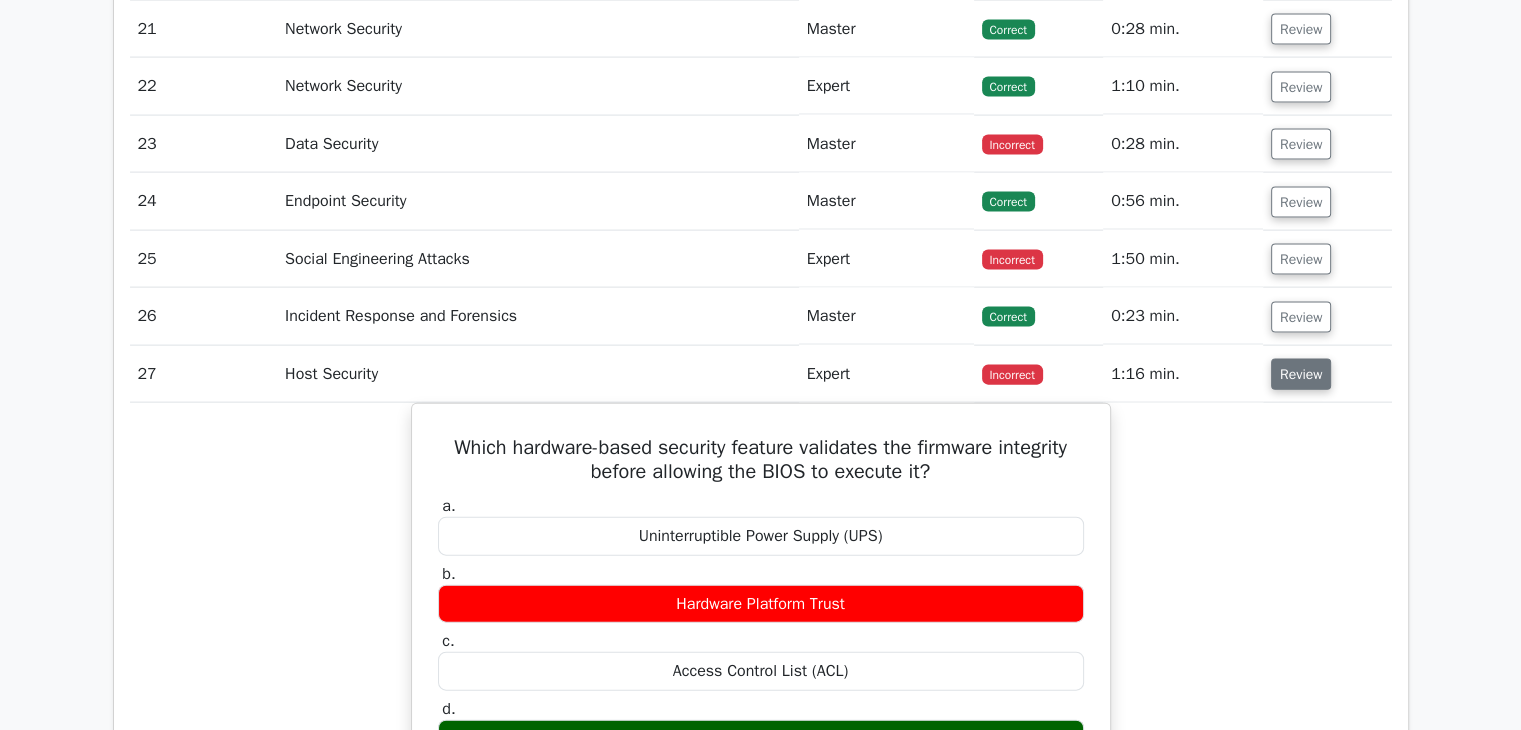 scroll, scrollTop: 4348, scrollLeft: 0, axis: vertical 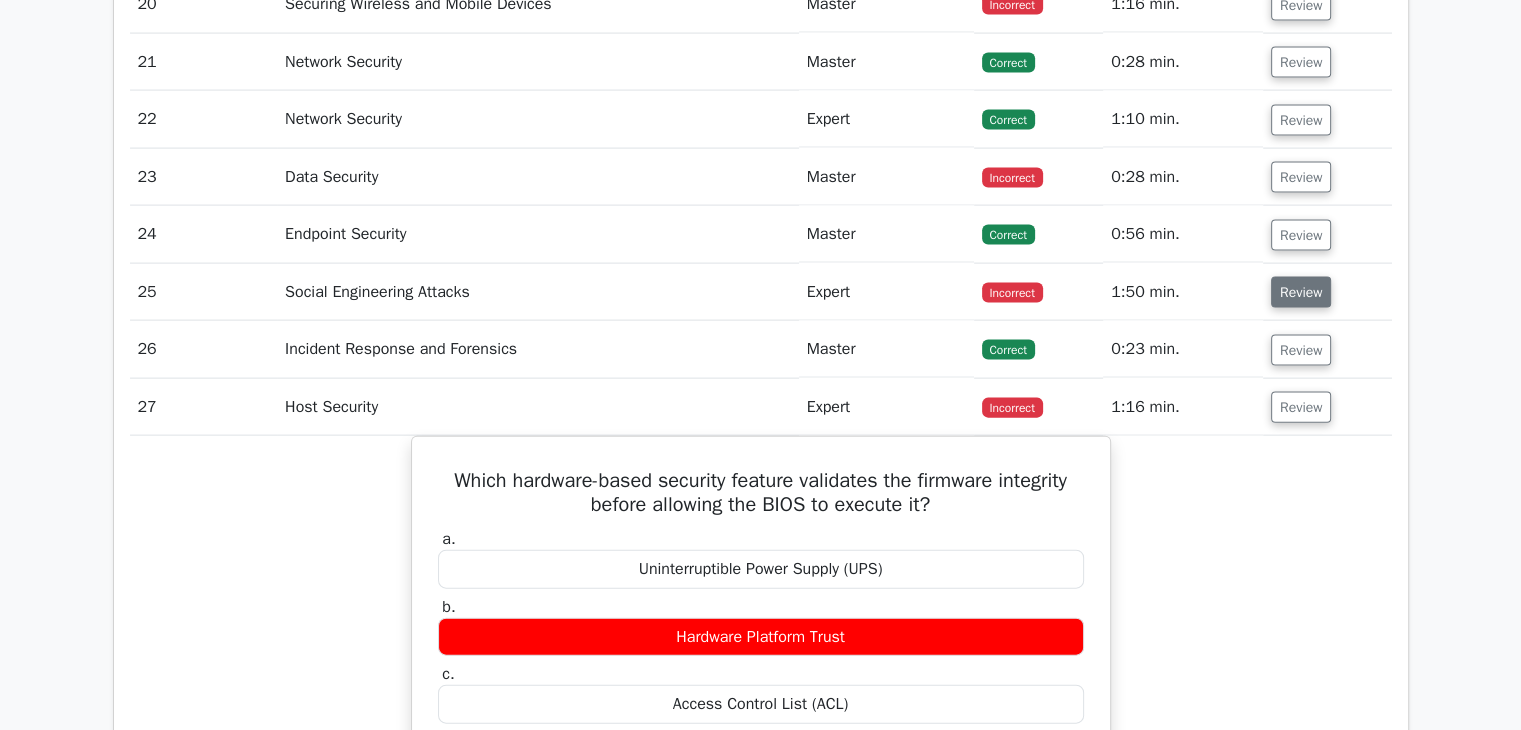 click on "Review" at bounding box center [1301, 292] 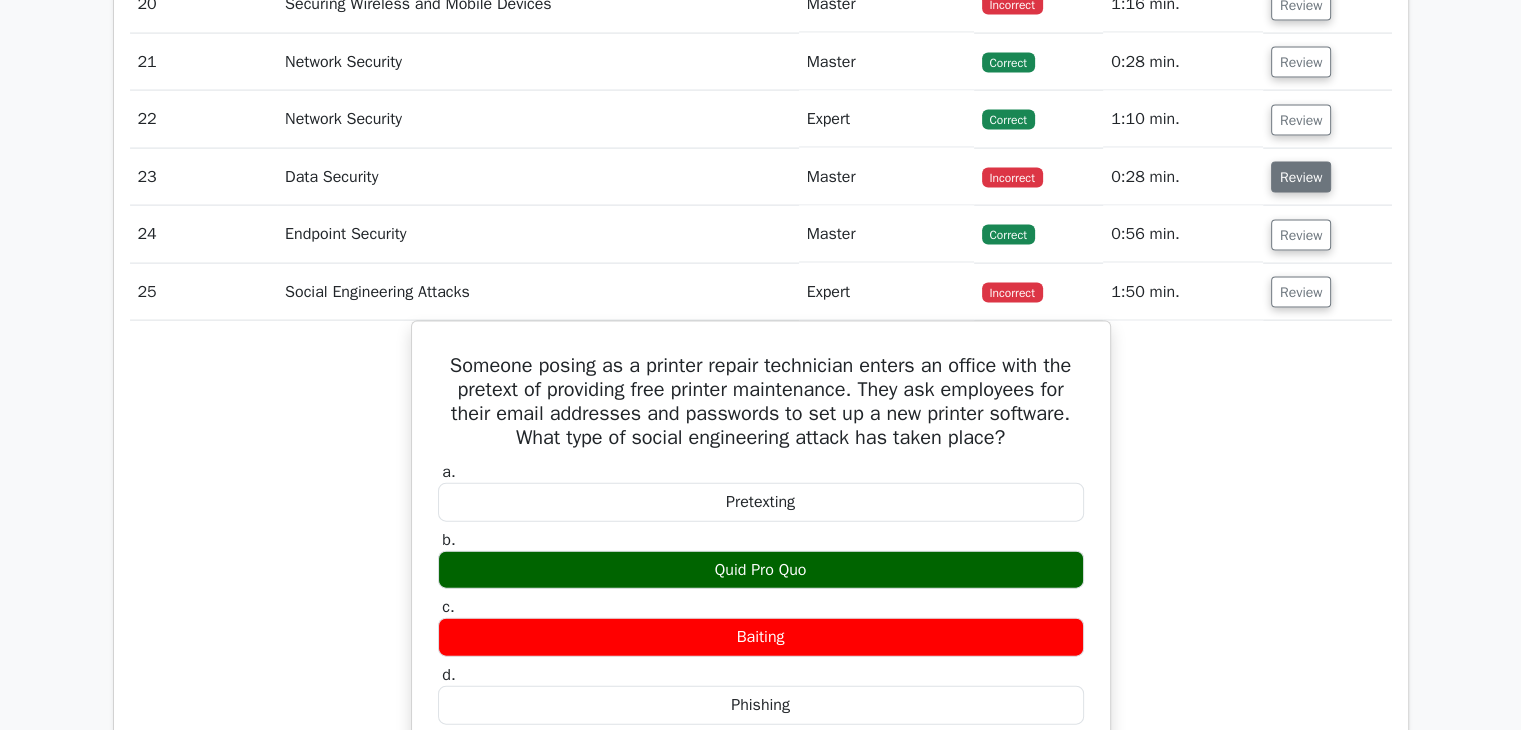 click on "Review" at bounding box center (1301, 177) 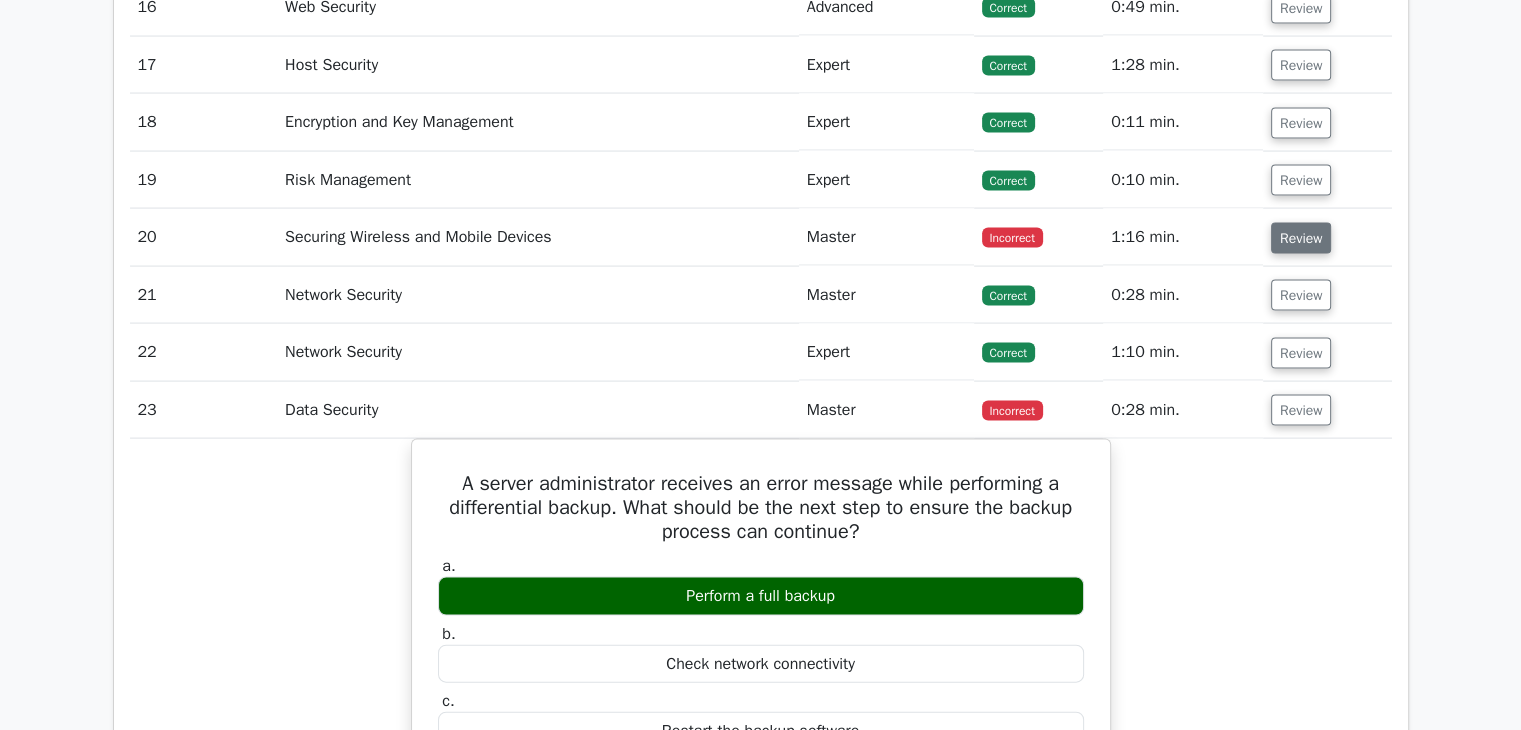 click on "Review" at bounding box center (1301, 238) 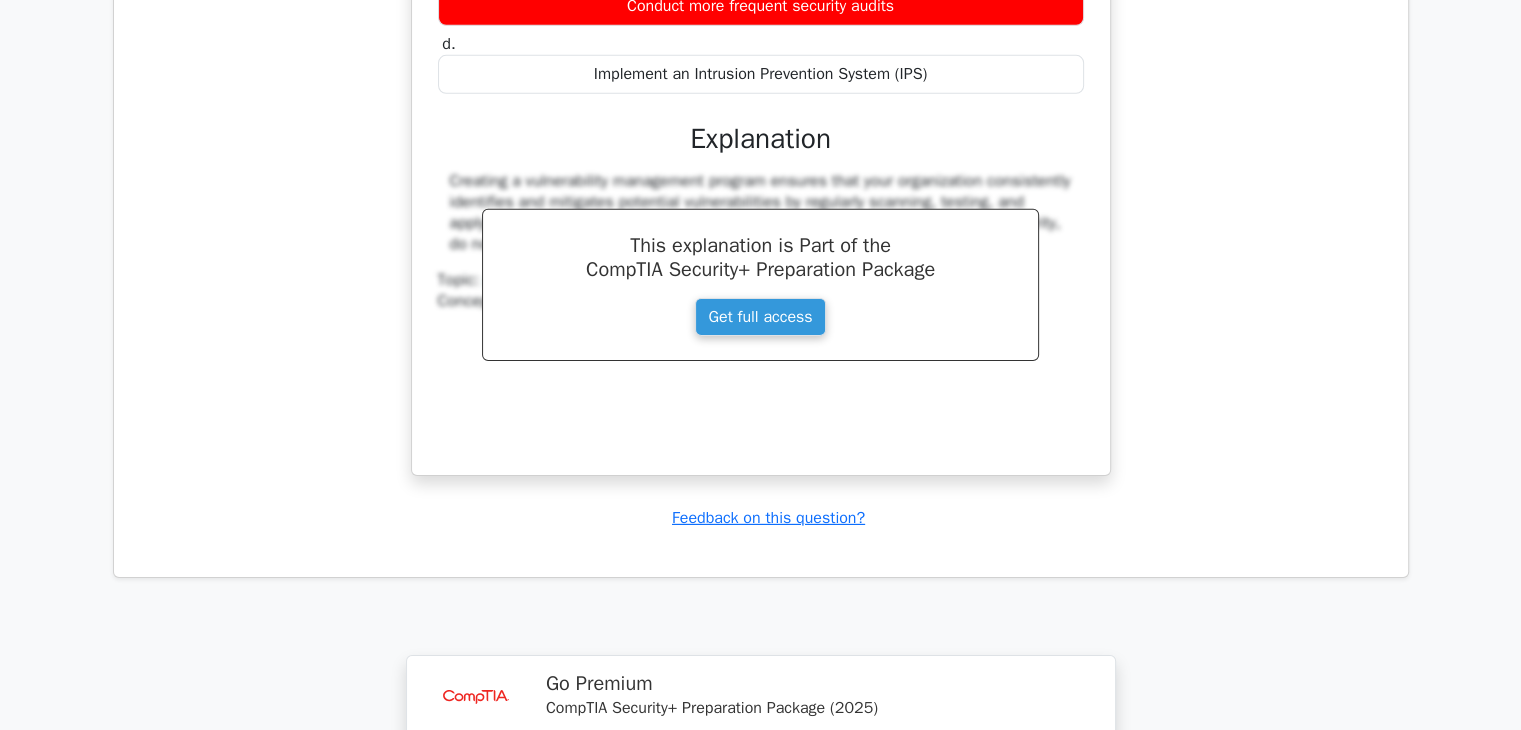 scroll, scrollTop: 21572, scrollLeft: 0, axis: vertical 